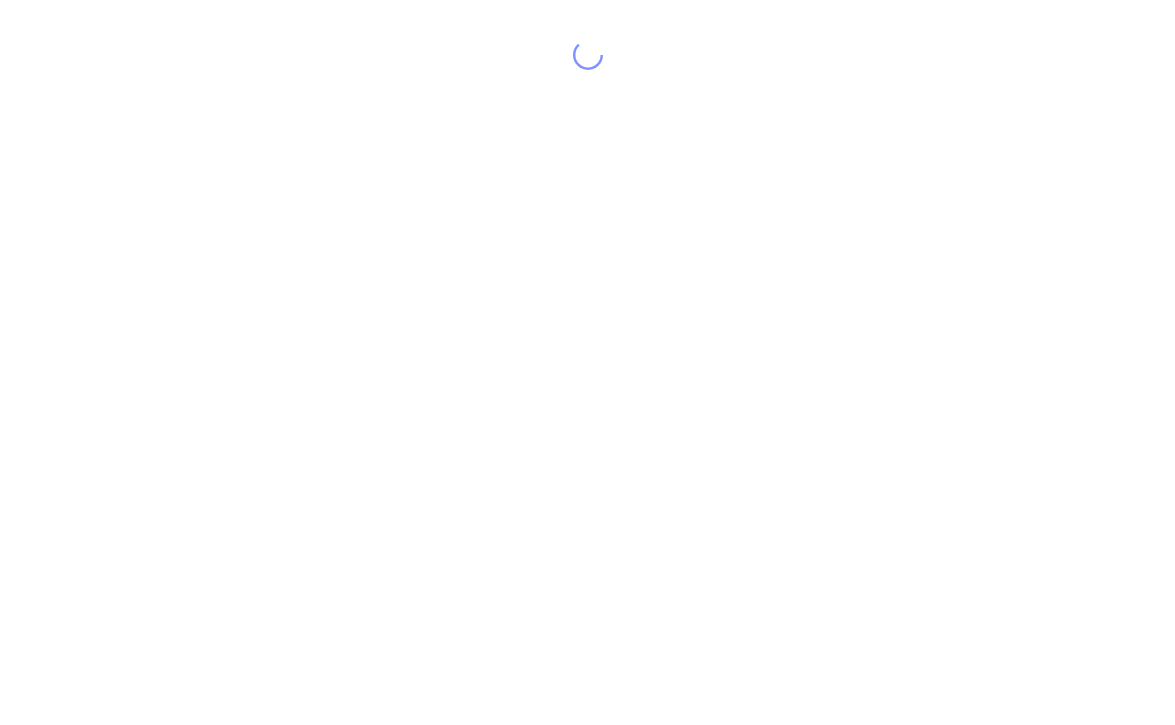 scroll, scrollTop: 0, scrollLeft: 0, axis: both 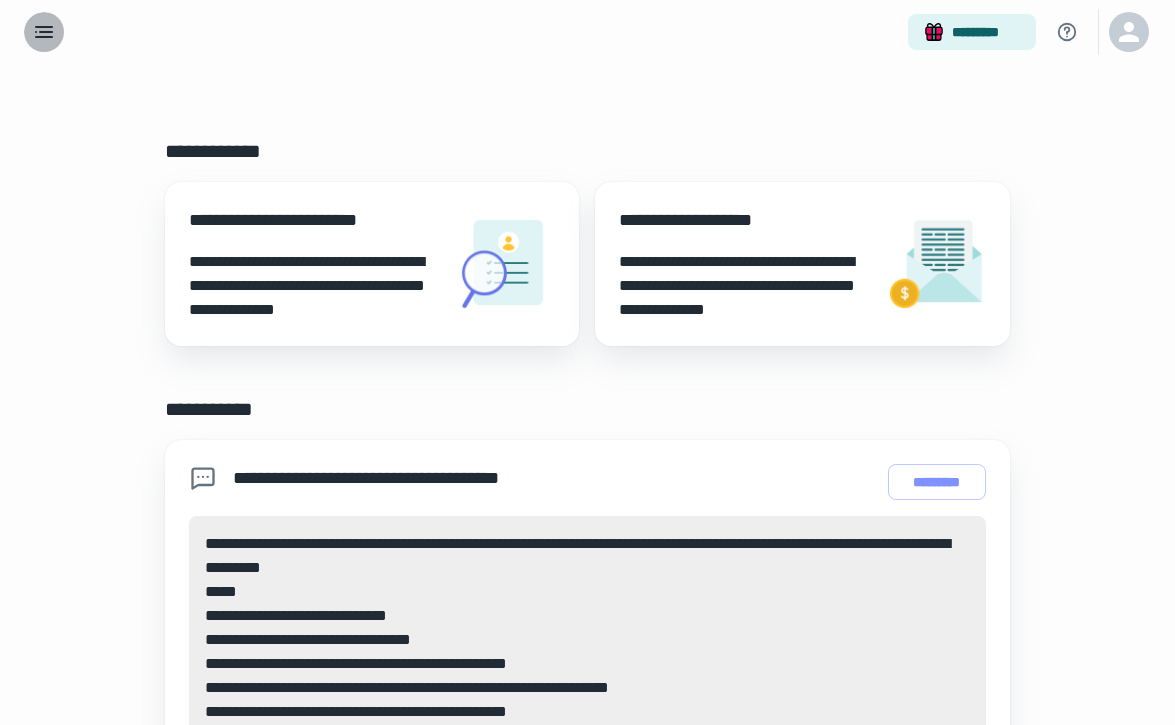 click 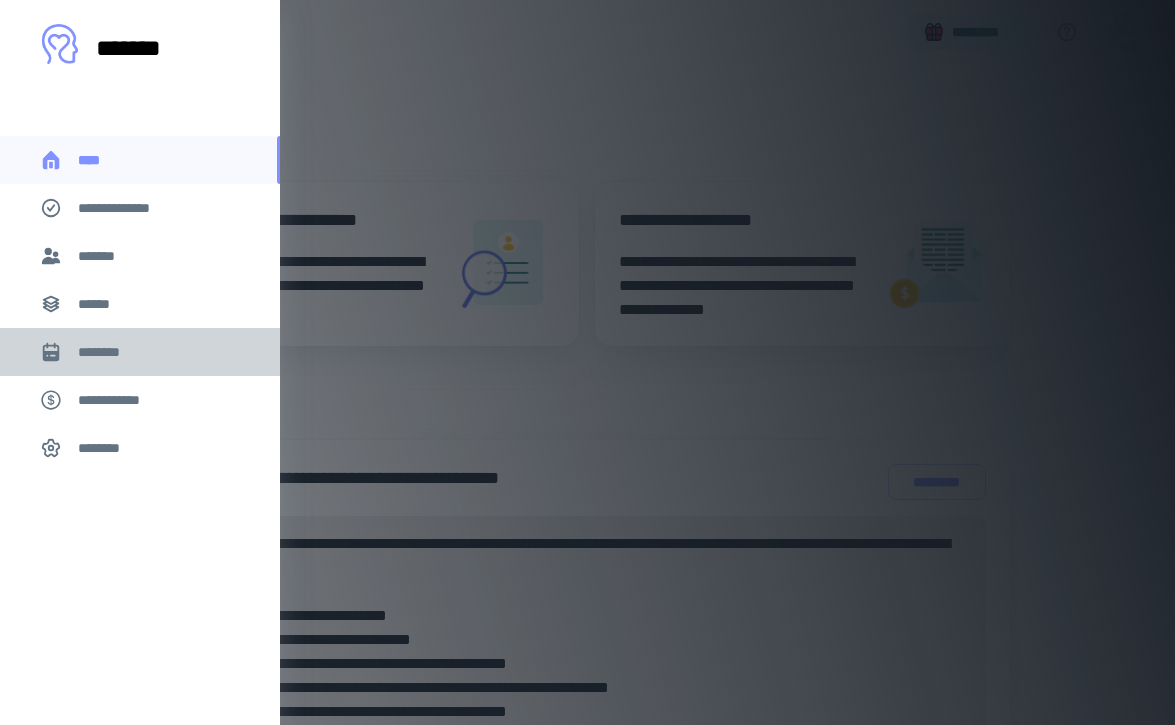 click on "********" at bounding box center [107, 352] 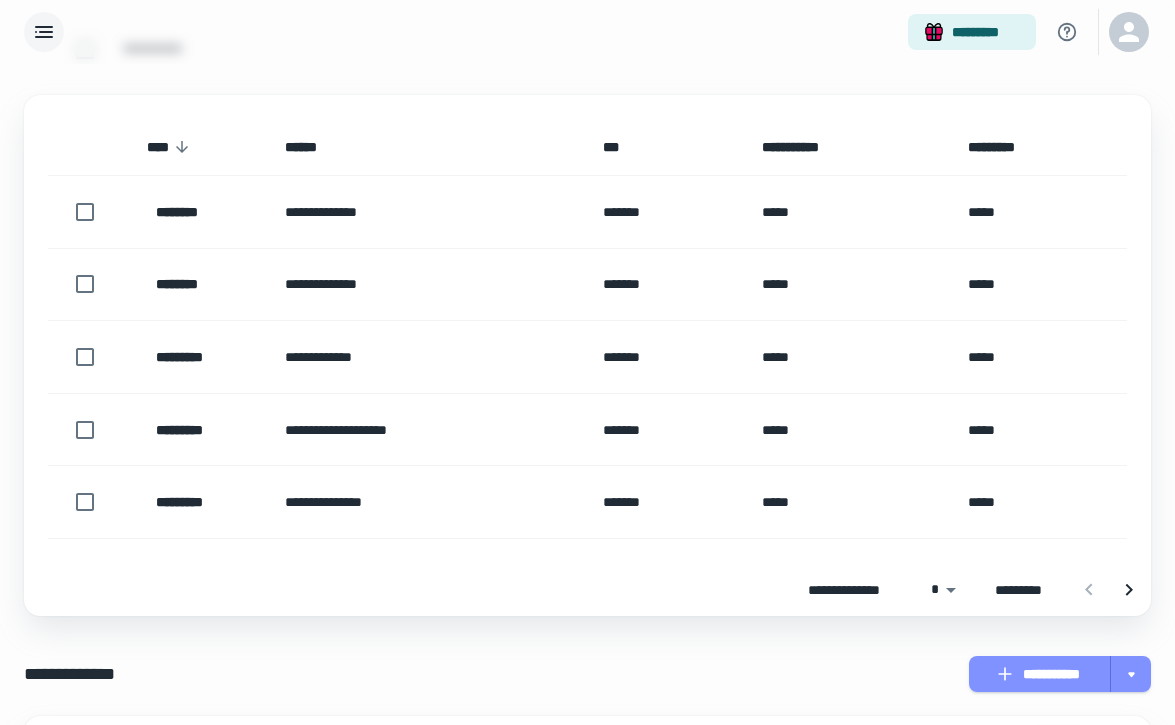 scroll, scrollTop: 373, scrollLeft: 0, axis: vertical 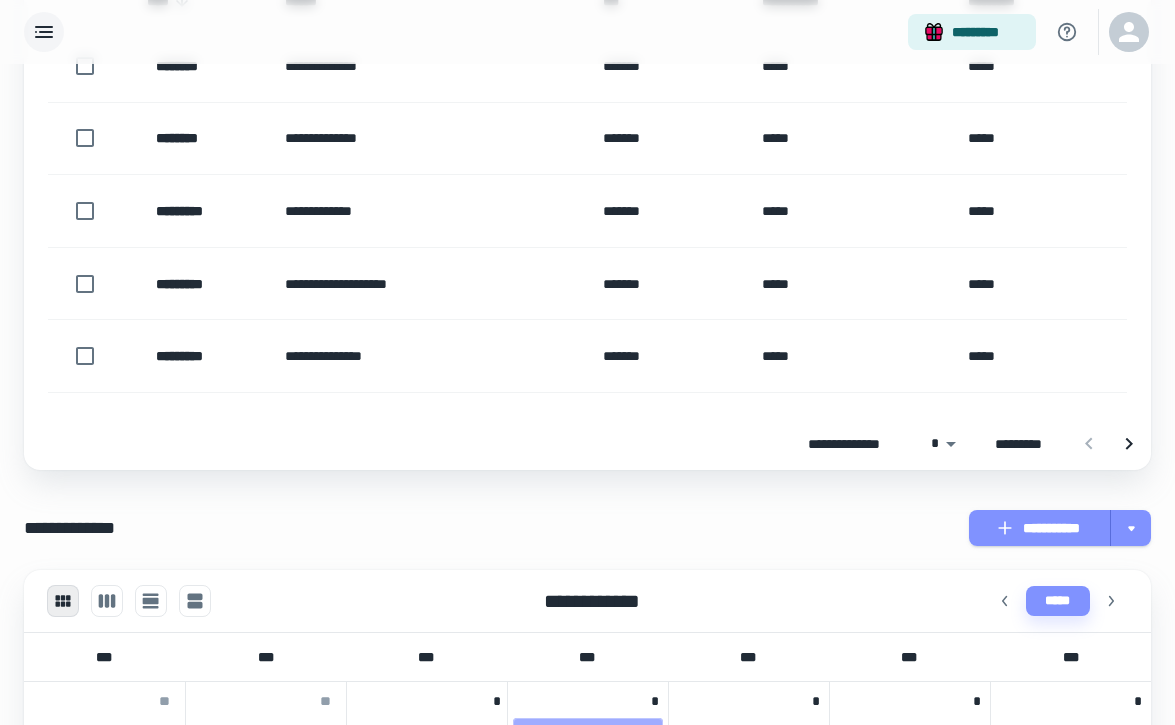 click on "*********" at bounding box center (199, 283) 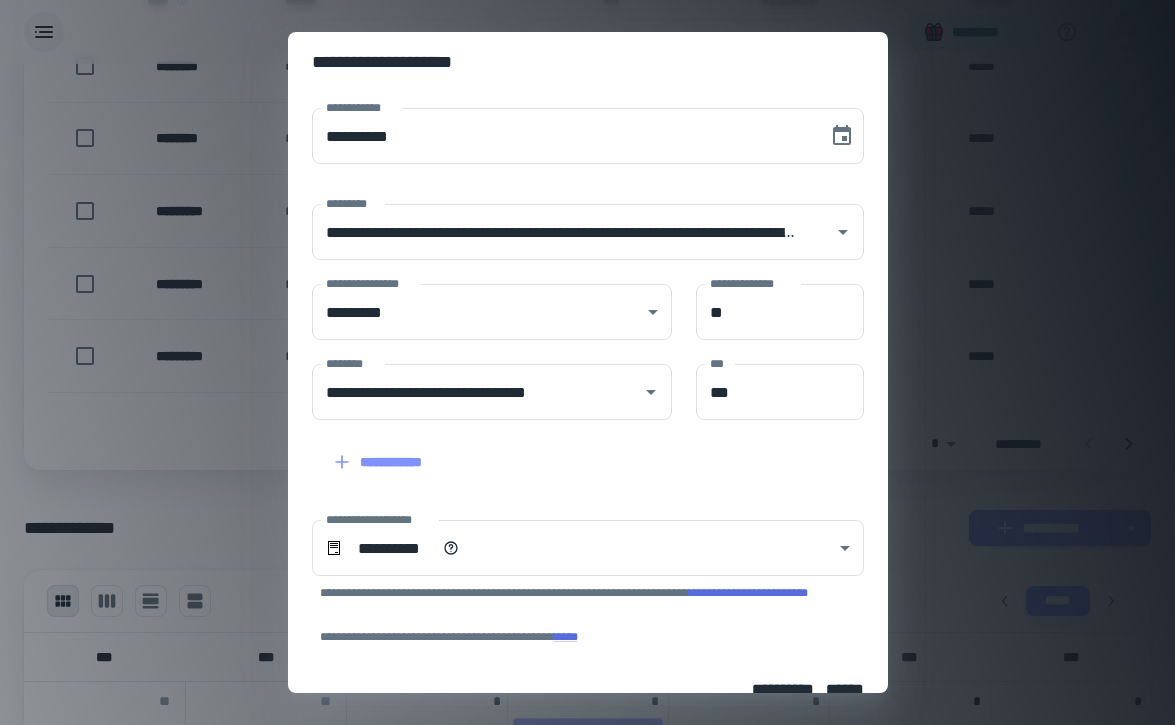scroll, scrollTop: 131, scrollLeft: 0, axis: vertical 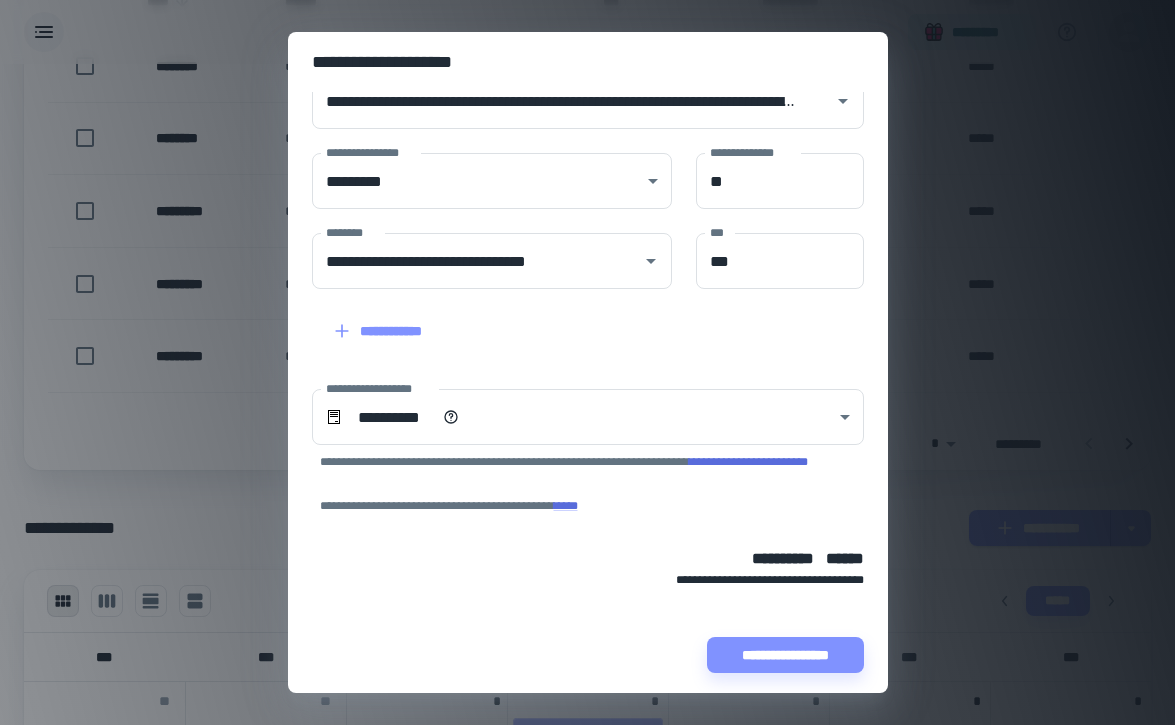 click on "**********" at bounding box center (587, 362) 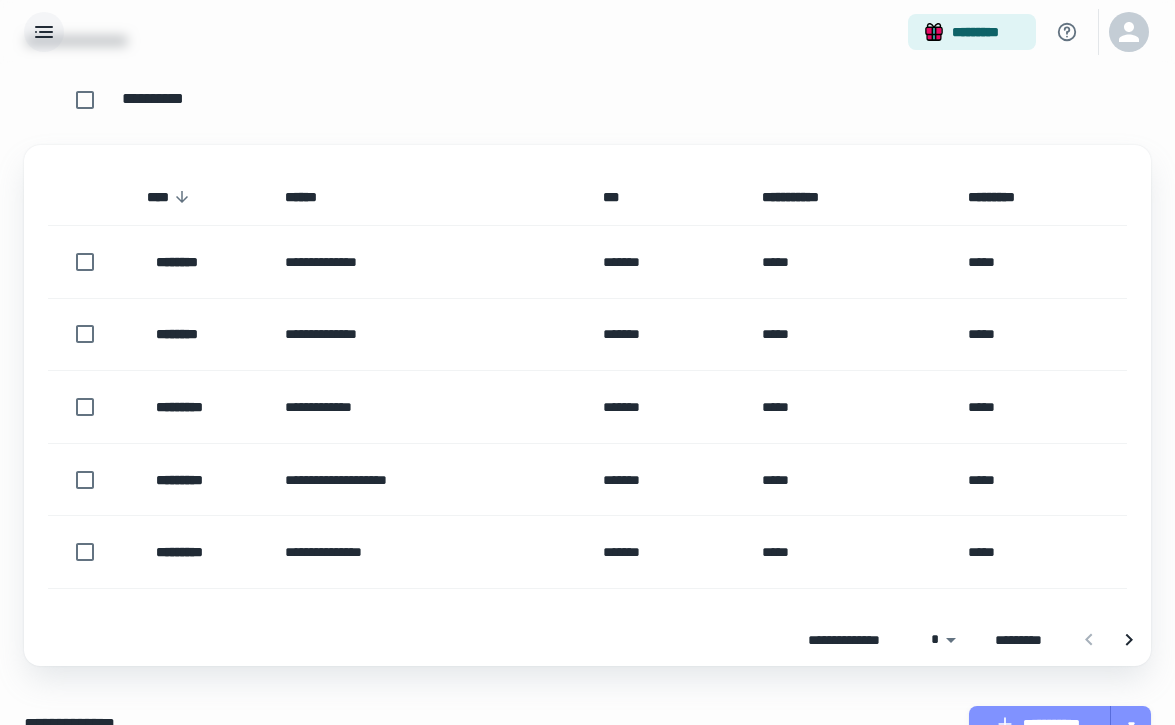 scroll, scrollTop: 135, scrollLeft: 0, axis: vertical 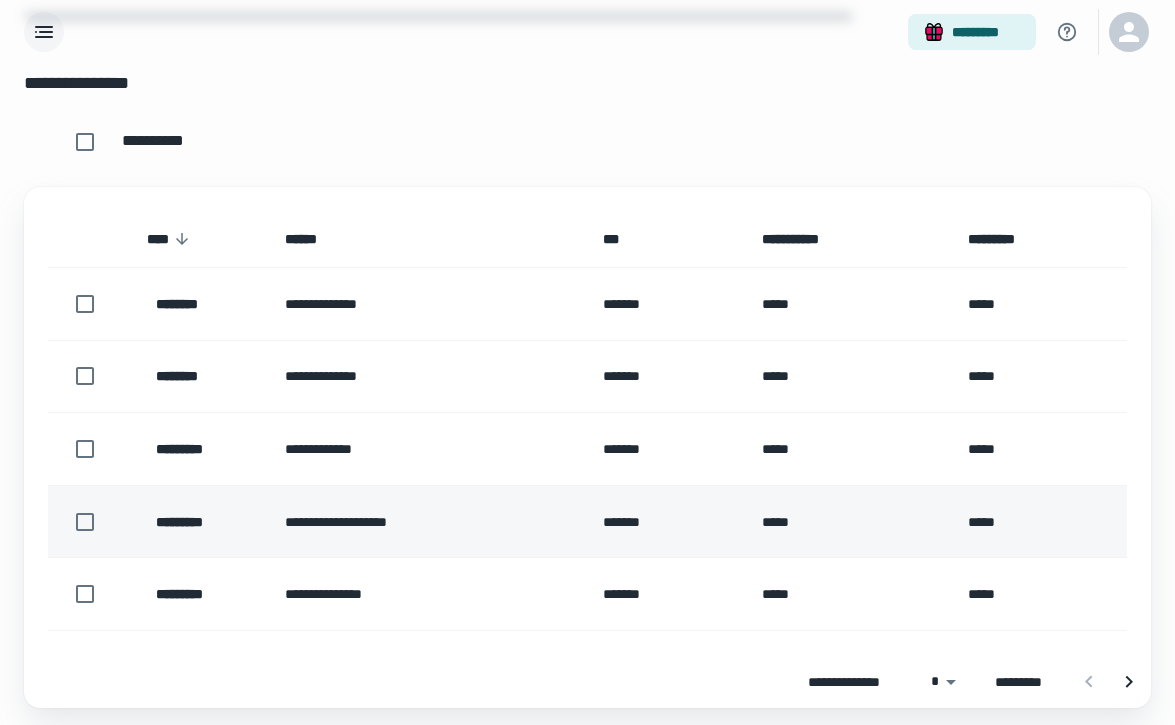 click on "*********" at bounding box center (199, 521) 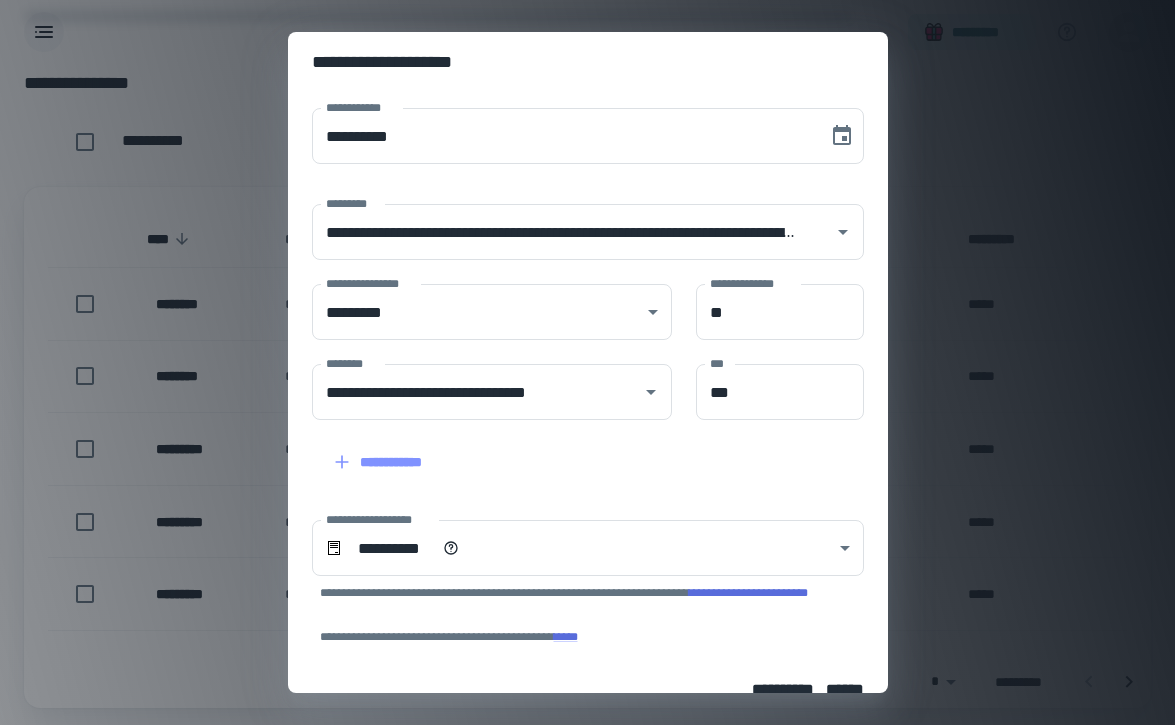 scroll, scrollTop: 131, scrollLeft: 0, axis: vertical 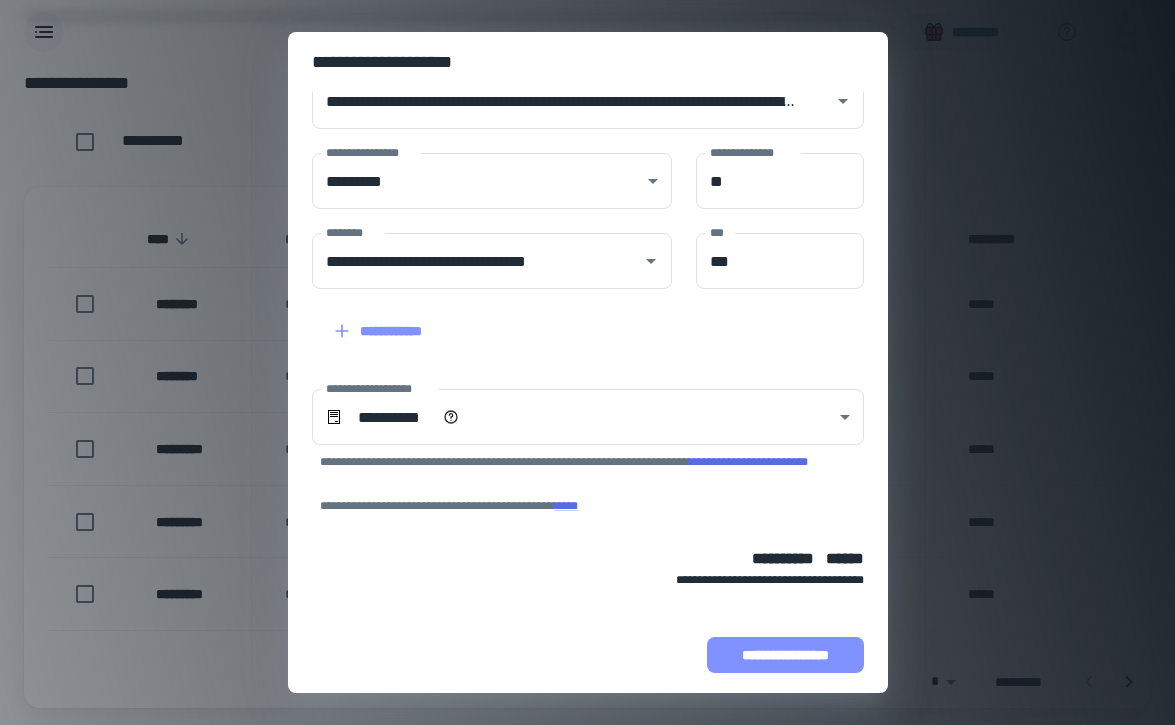 click on "**********" at bounding box center [785, 655] 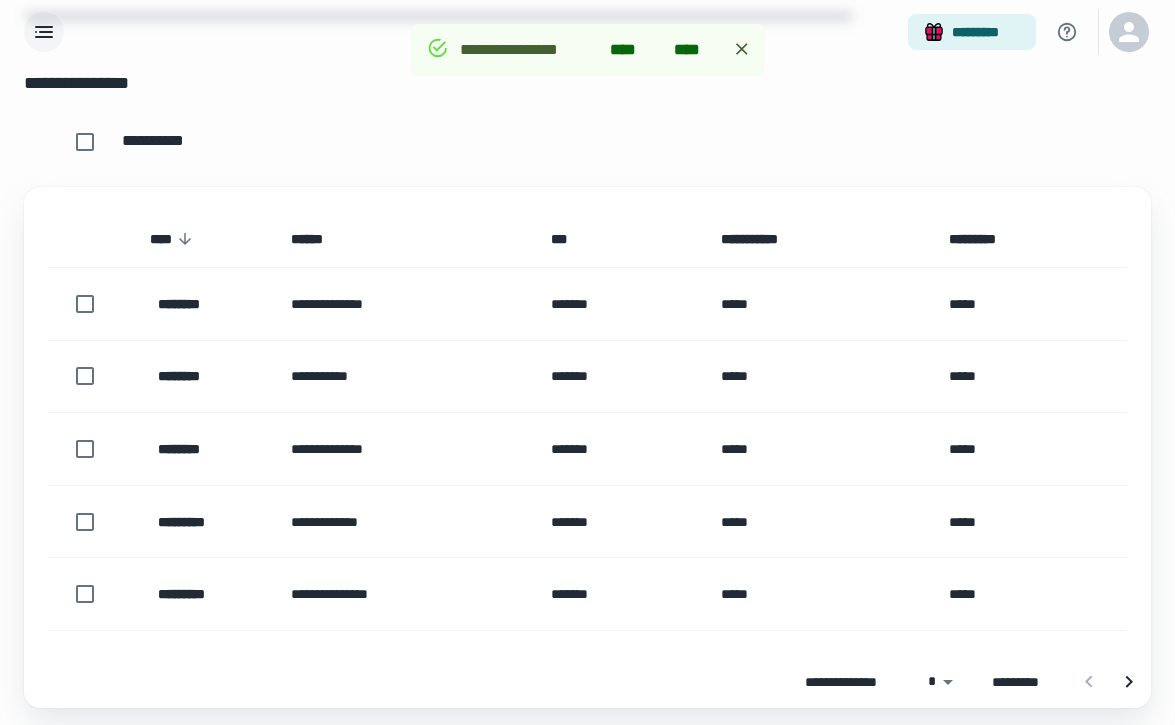 scroll, scrollTop: 257, scrollLeft: 0, axis: vertical 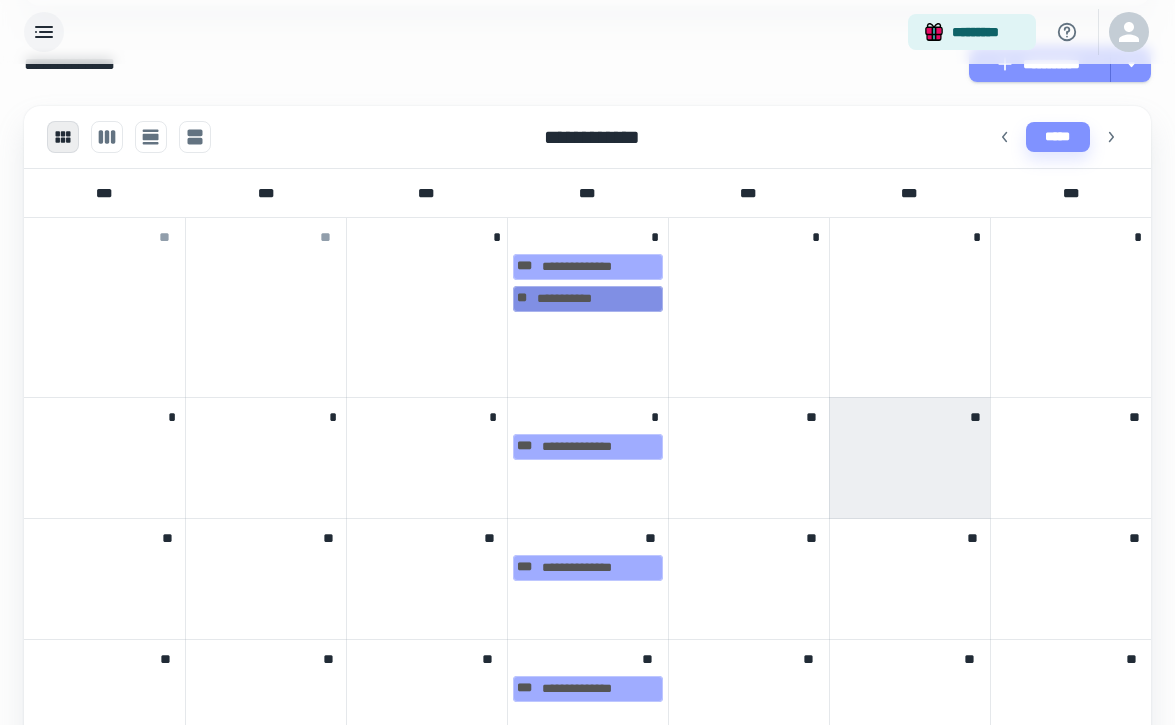 click on "**********" at bounding box center [588, 299] 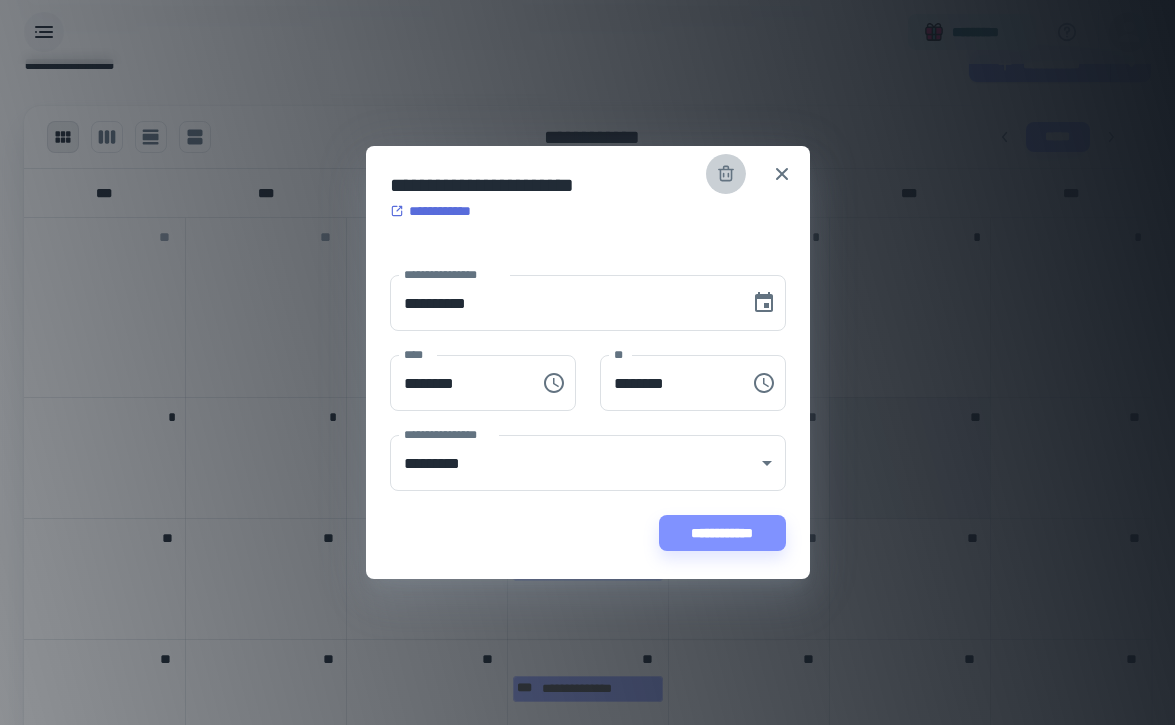 click at bounding box center [726, 174] 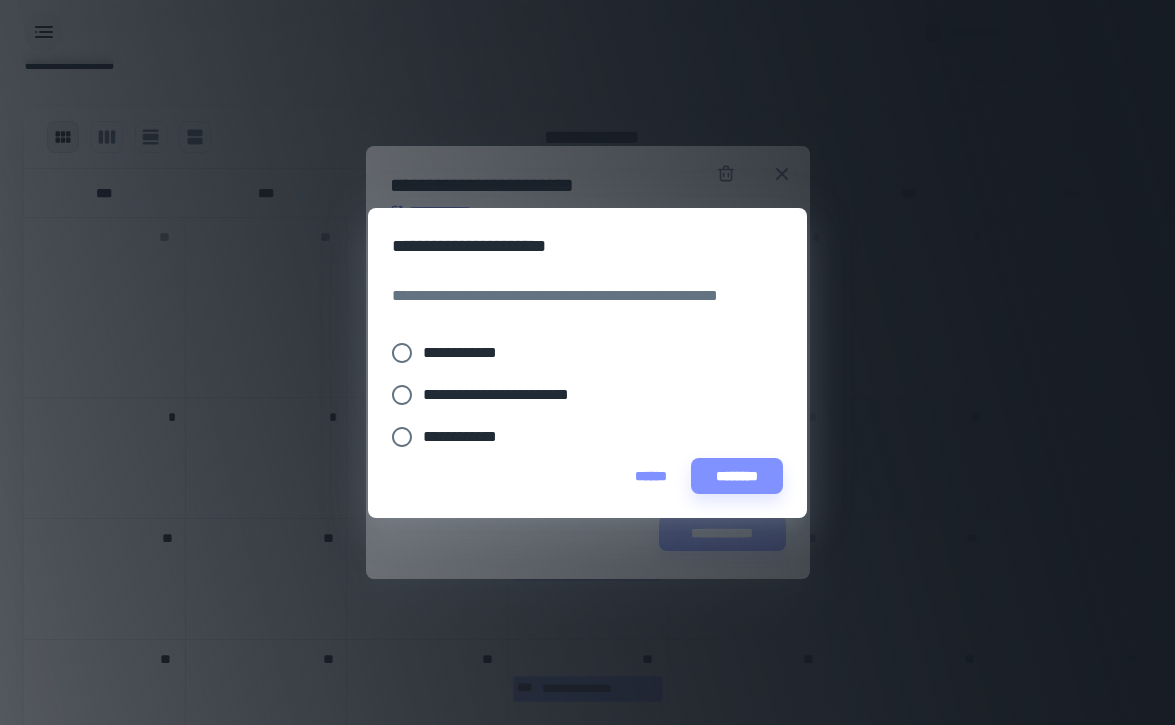 click on "**********" at bounding box center [468, 353] 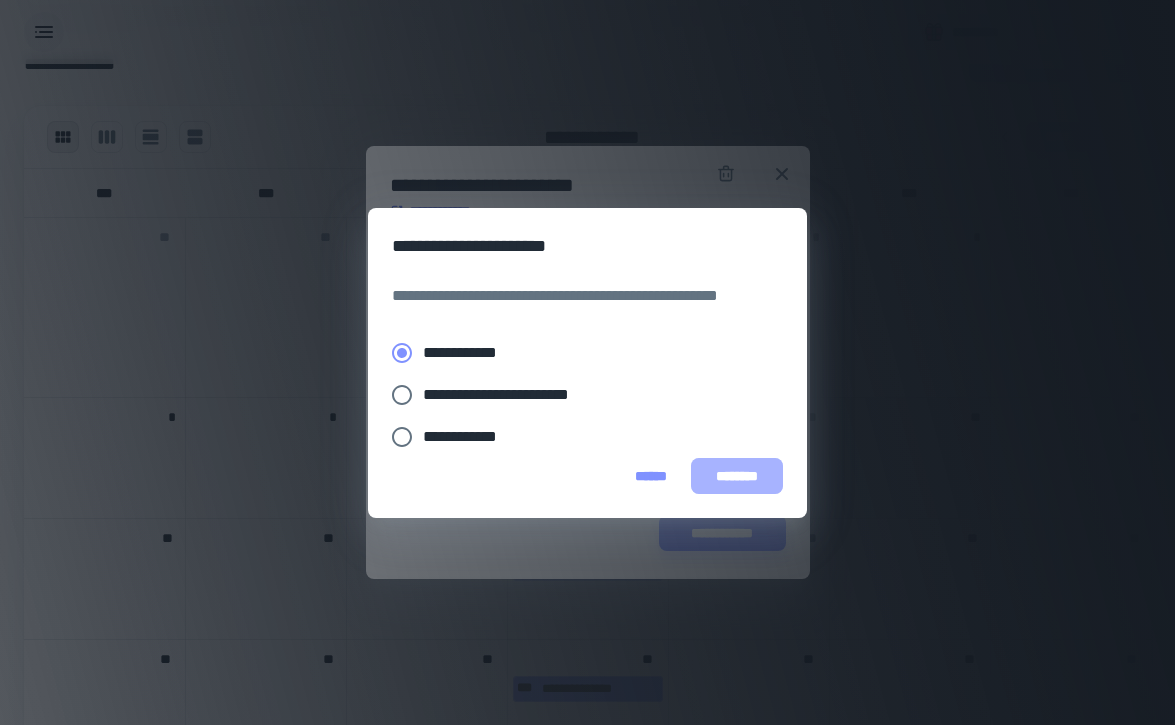 click on "********" at bounding box center [737, 476] 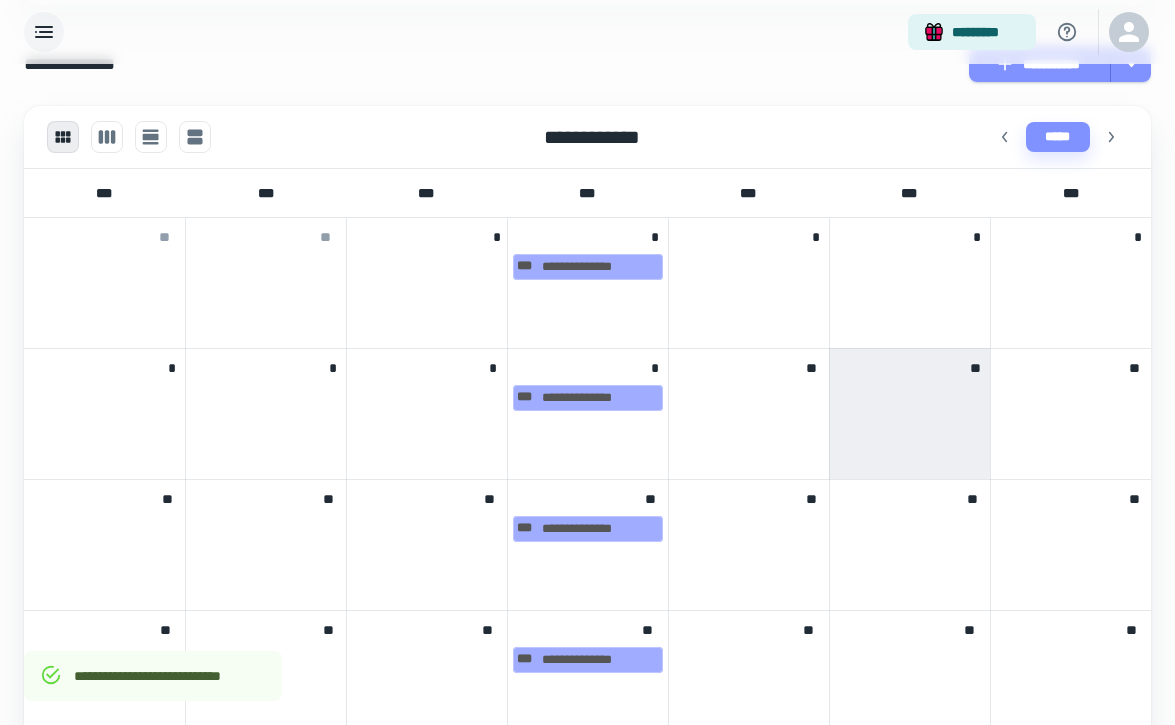 click on "**********" at bounding box center (588, 283) 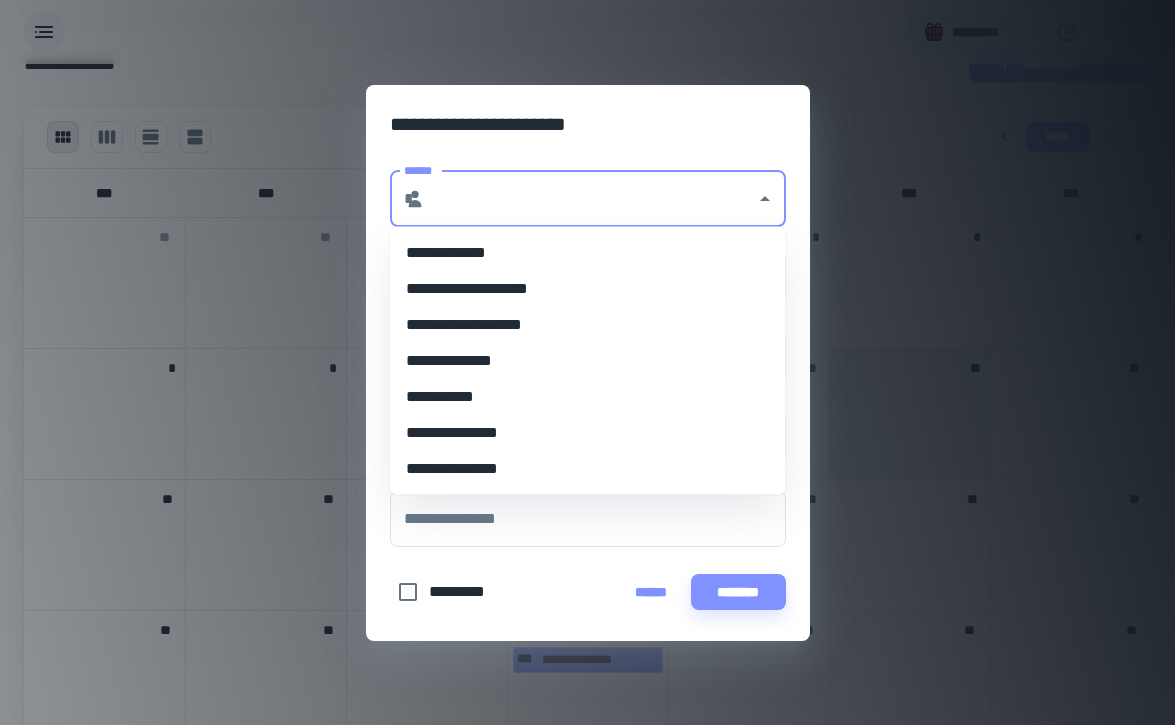 click on "******" at bounding box center [590, 199] 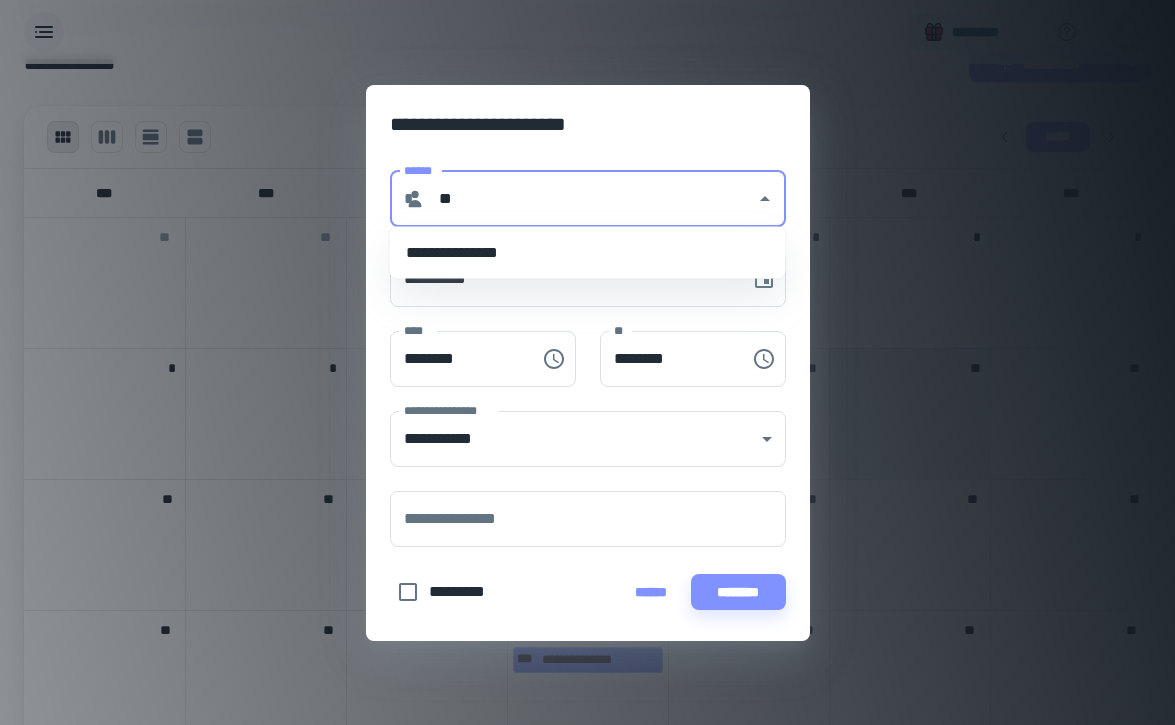 click on "**********" at bounding box center (588, 253) 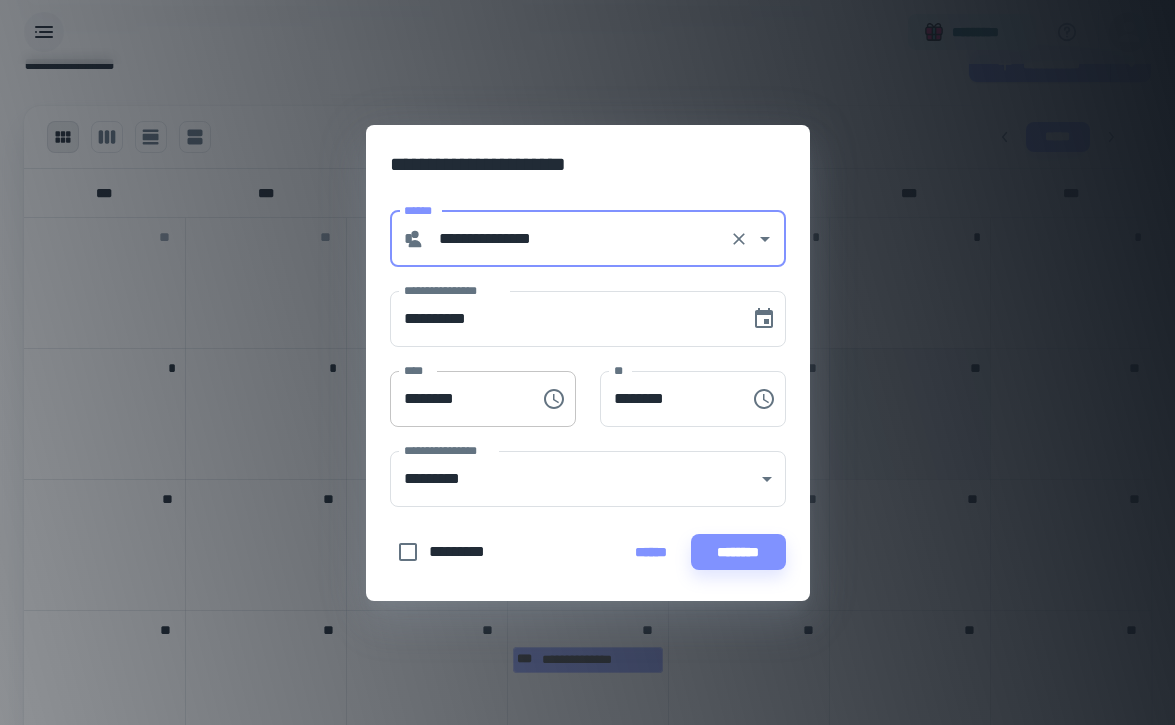 type on "**********" 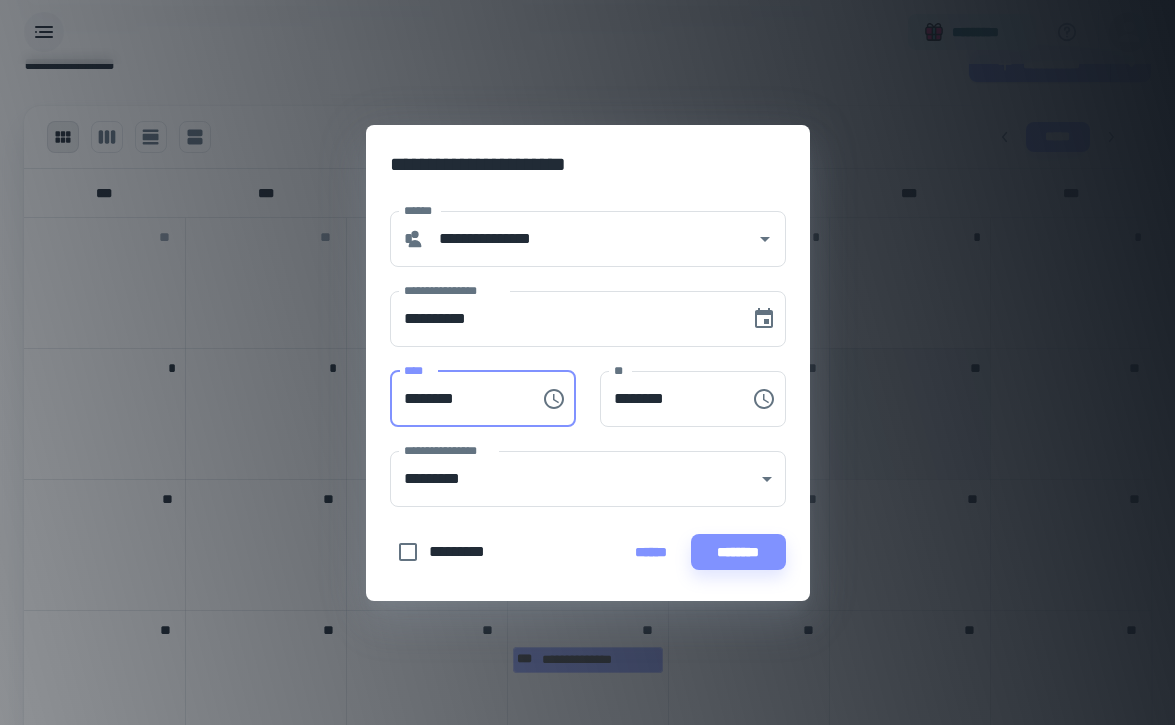 click on "********" at bounding box center (458, 399) 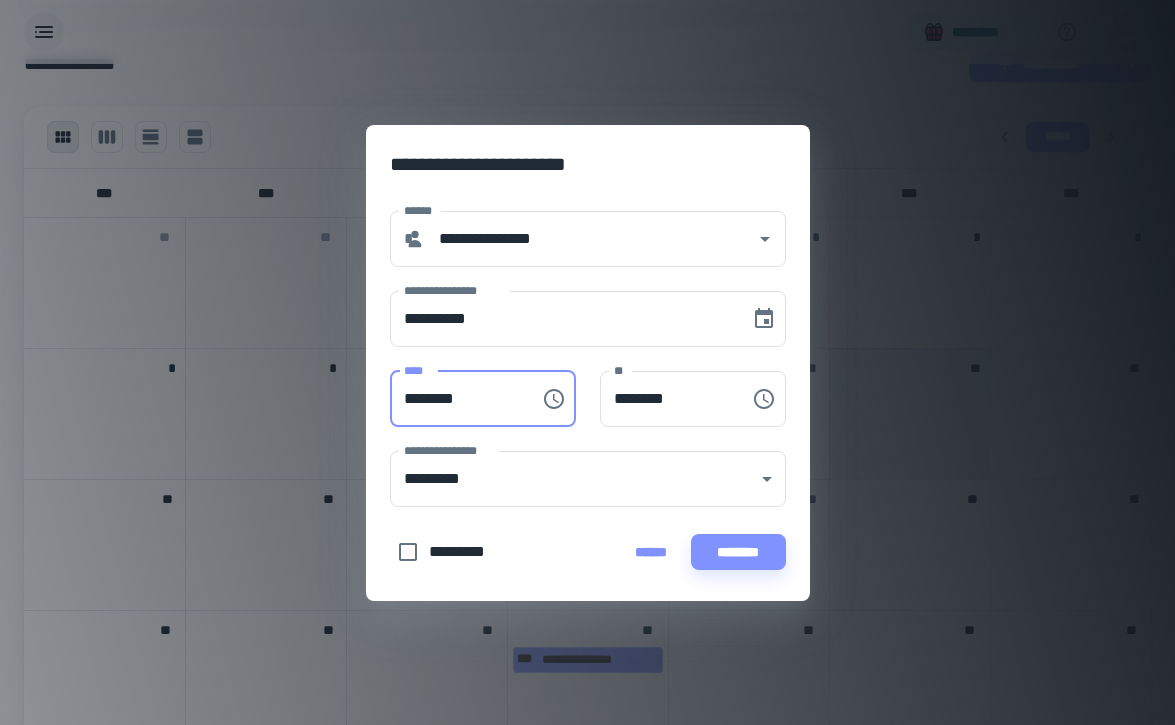 click on "********" at bounding box center (458, 399) 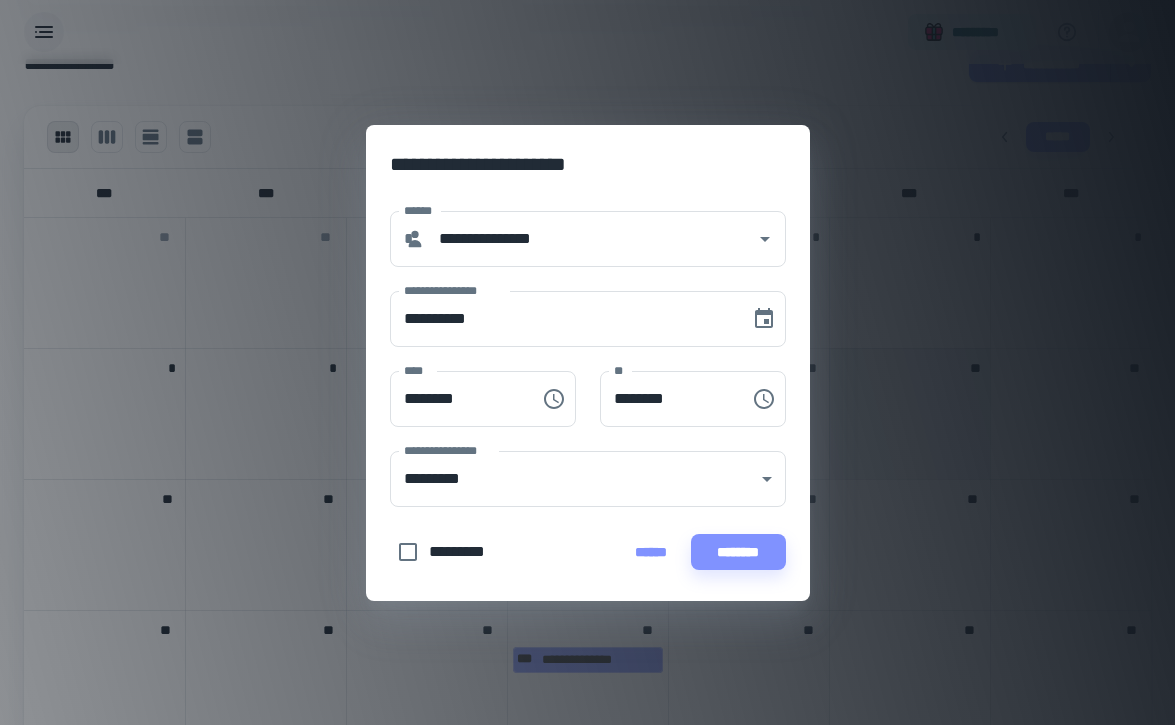 click on "**********" at bounding box center (576, 467) 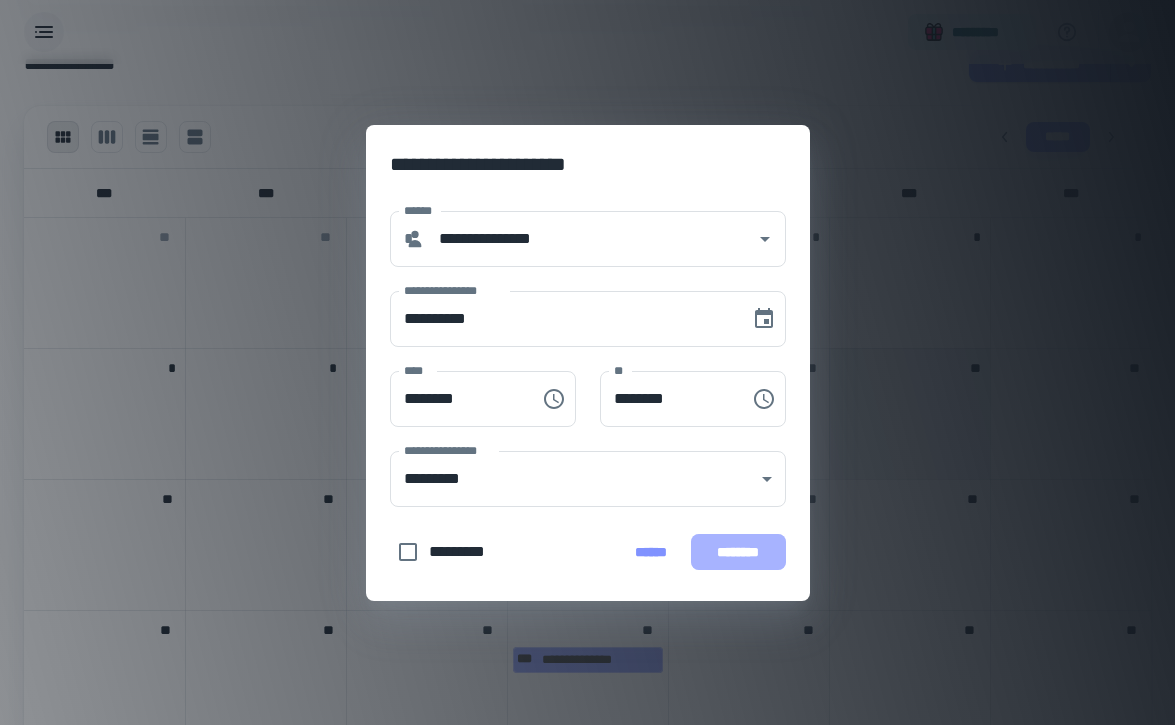 click on "********" at bounding box center (738, 552) 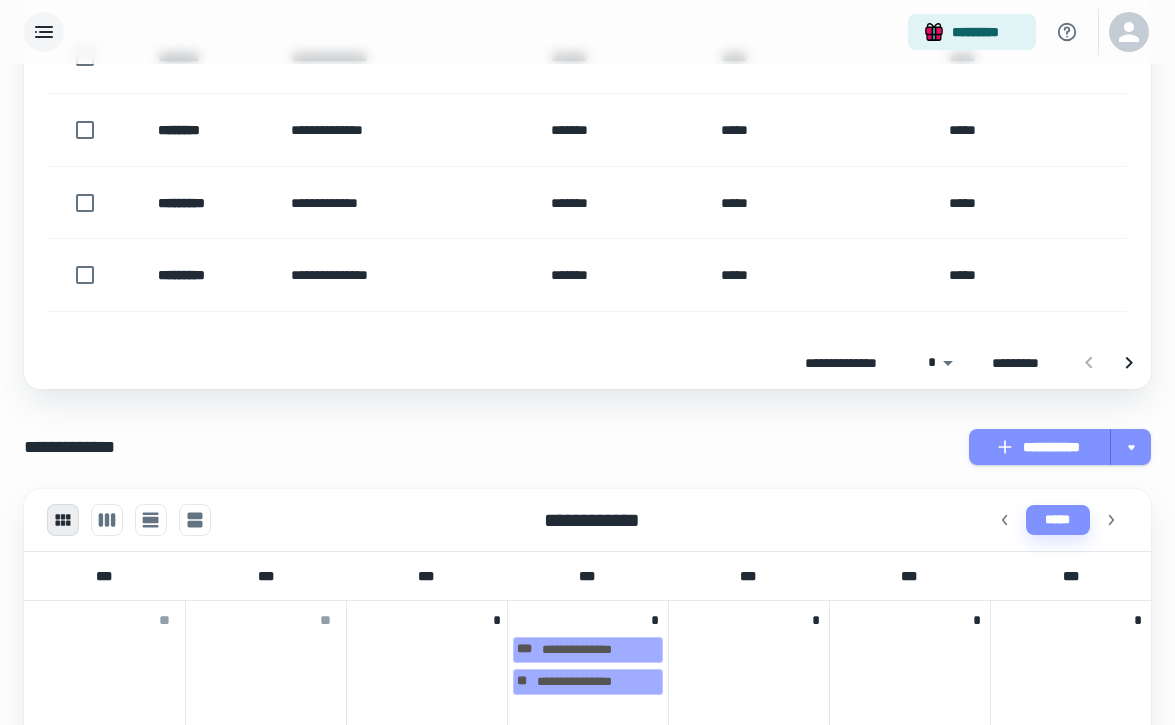 scroll, scrollTop: 193, scrollLeft: 0, axis: vertical 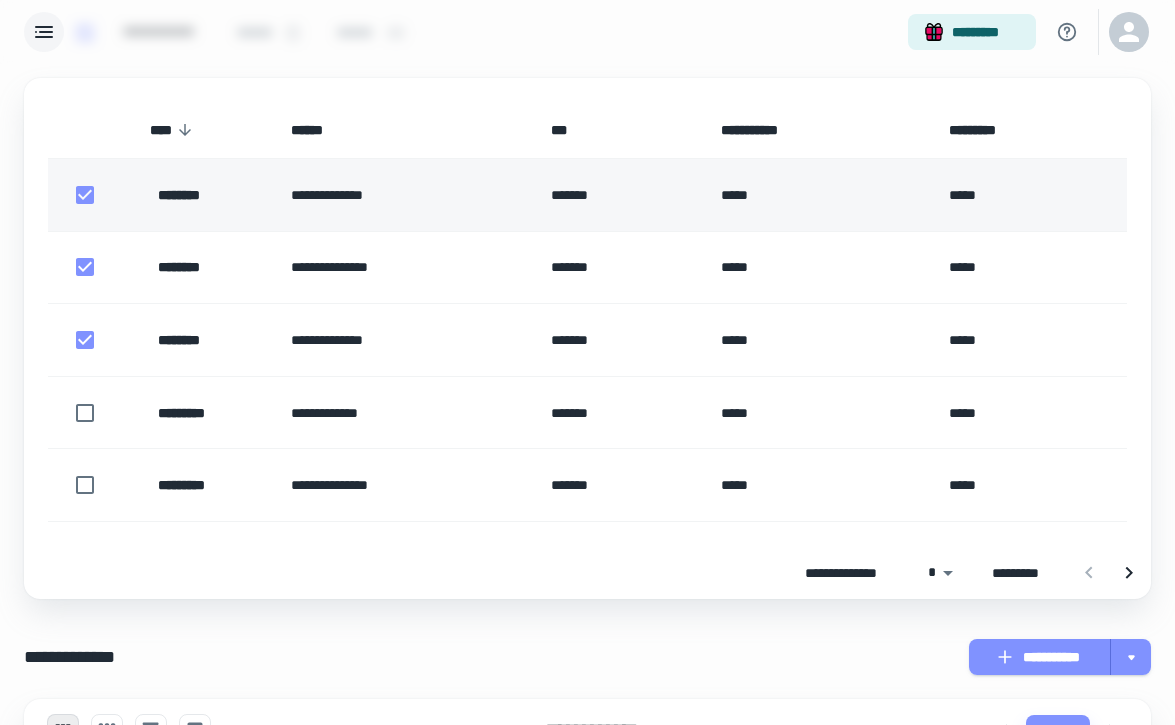 click on "********" at bounding box center [204, 195] 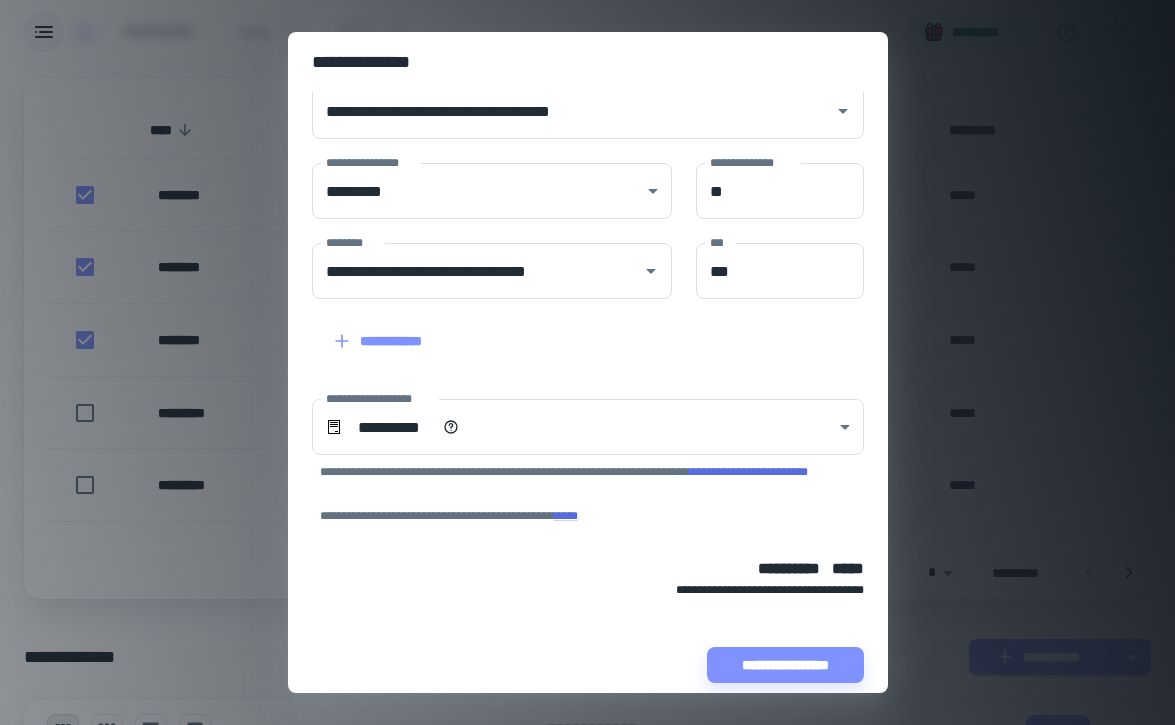 scroll, scrollTop: 131, scrollLeft: 0, axis: vertical 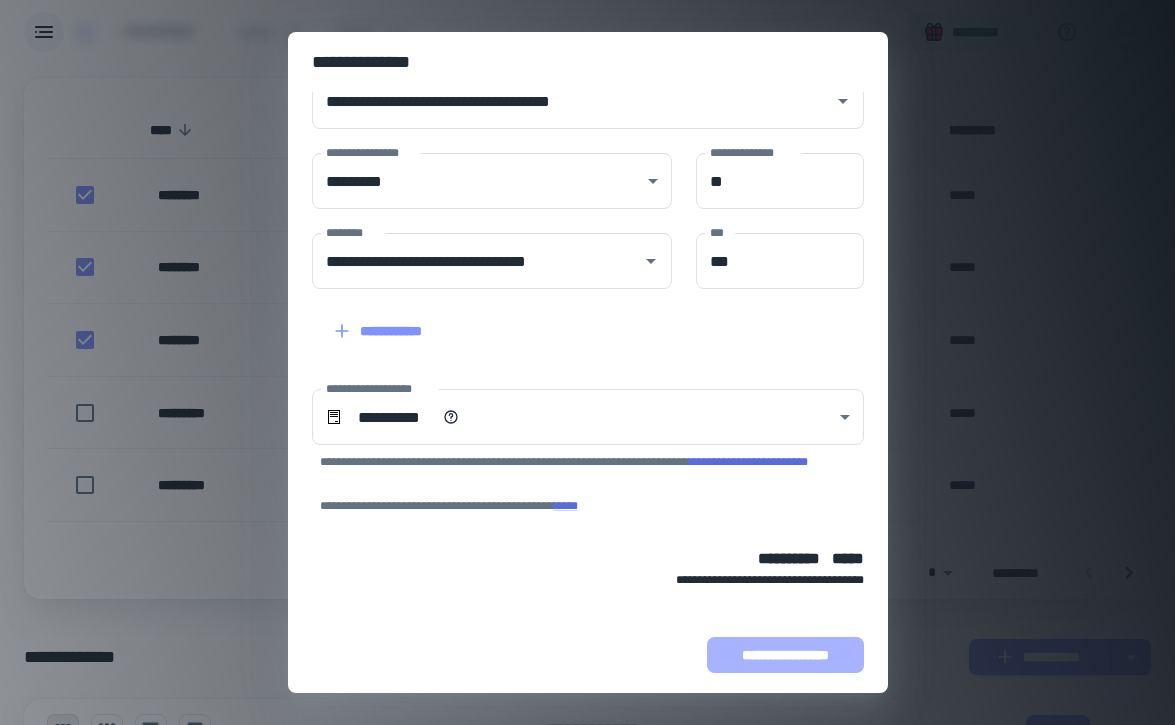 click on "**********" at bounding box center [785, 655] 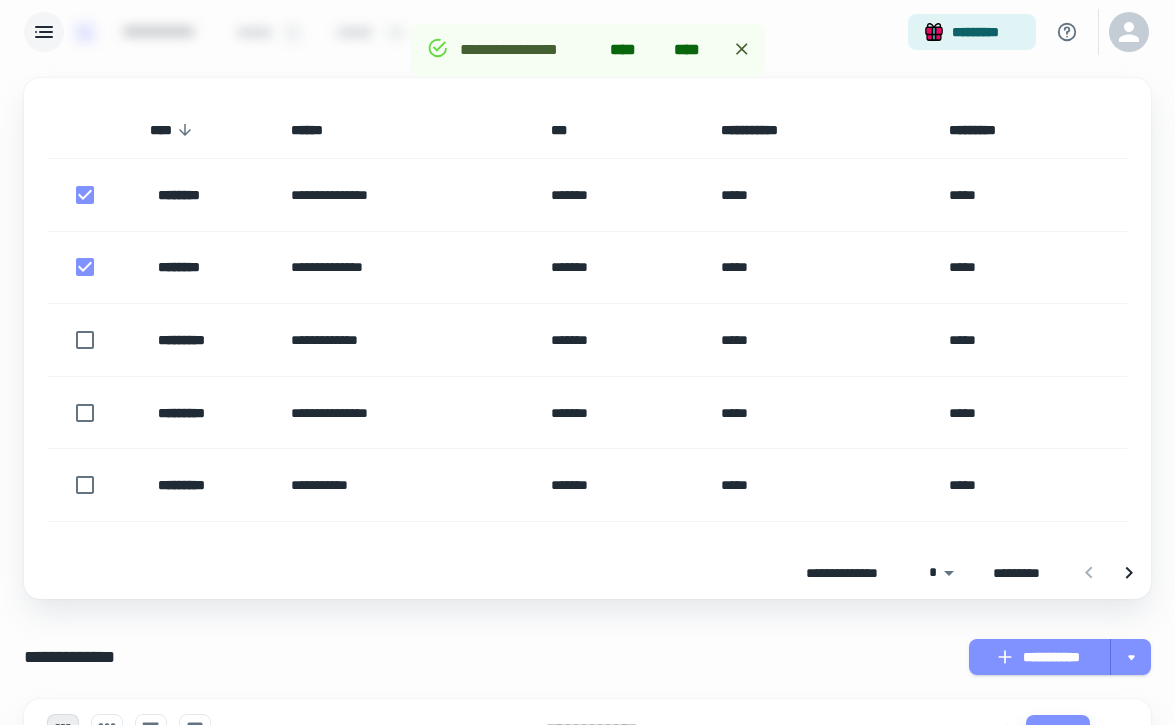 scroll, scrollTop: 257, scrollLeft: 0, axis: vertical 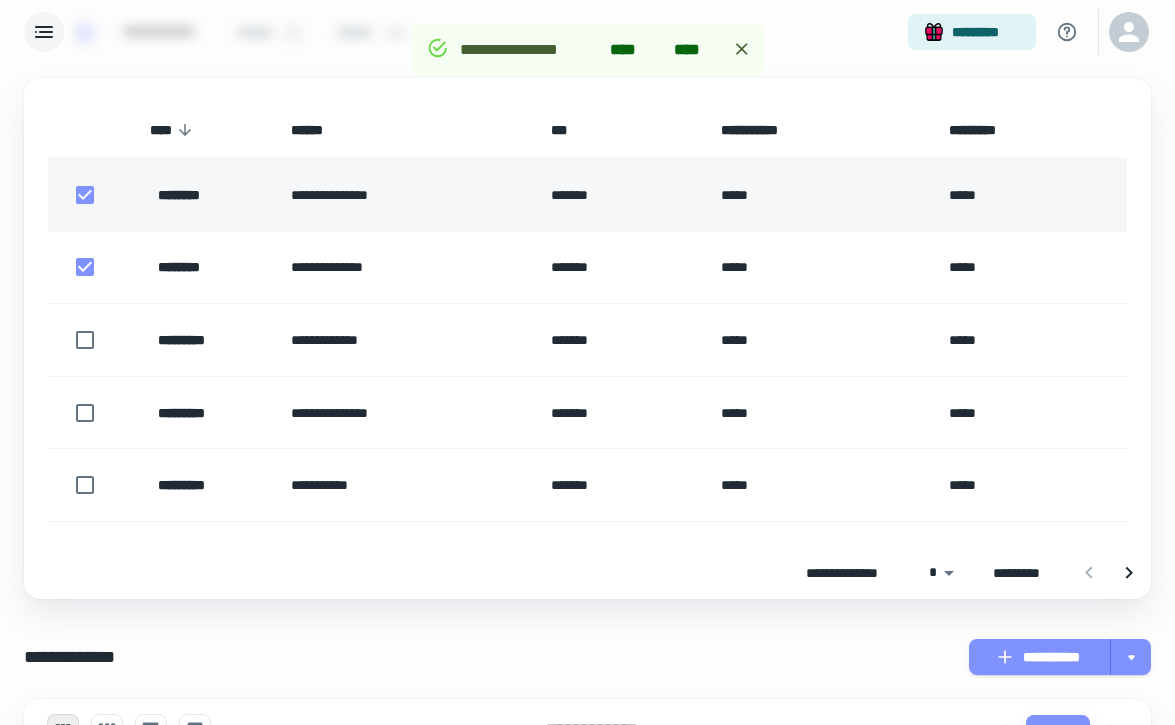 click on "**********" at bounding box center [405, 195] 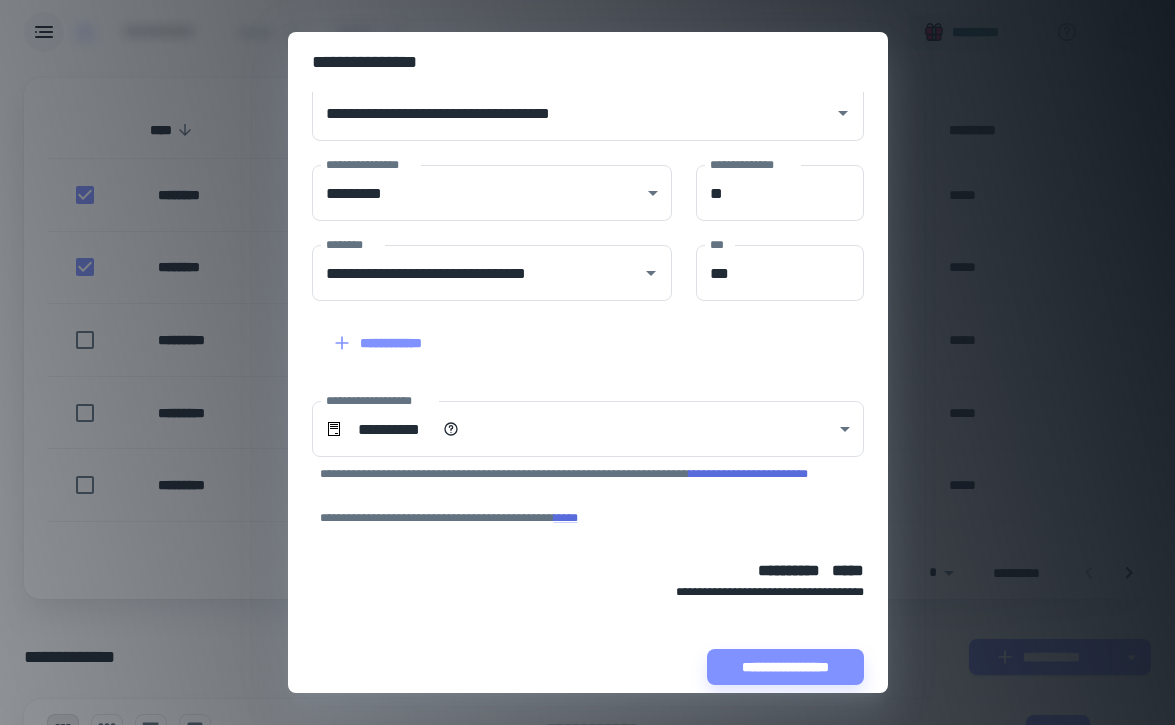 scroll, scrollTop: 131, scrollLeft: 0, axis: vertical 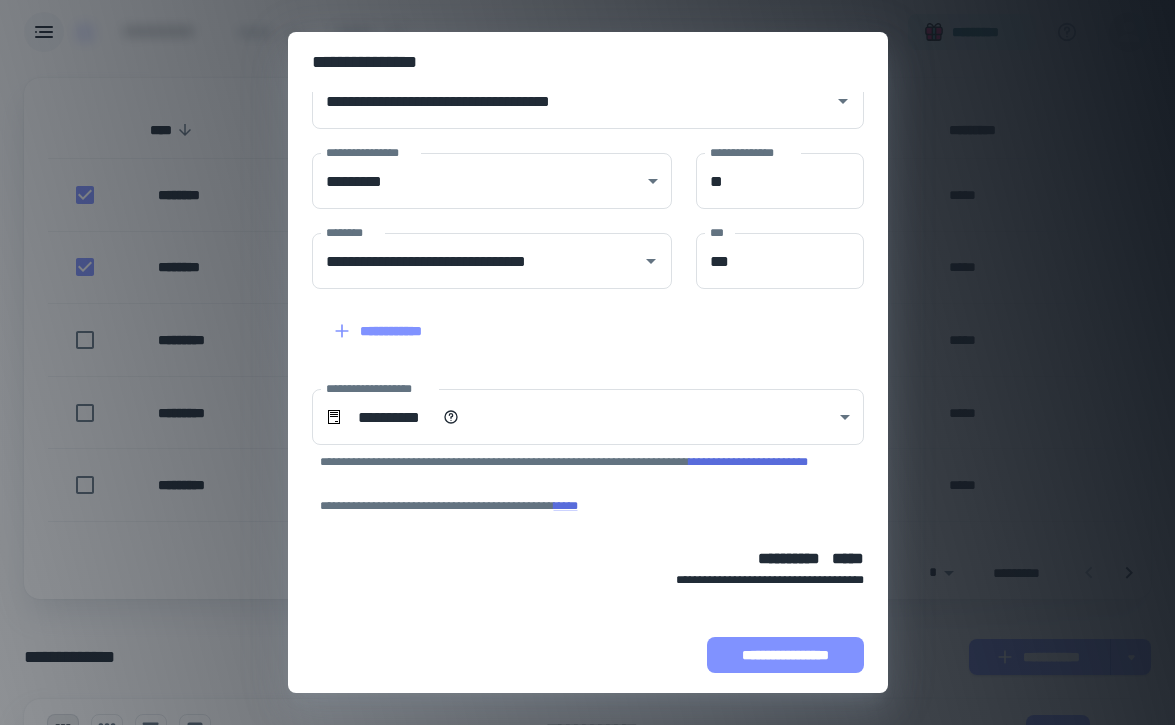 click on "**********" at bounding box center (785, 655) 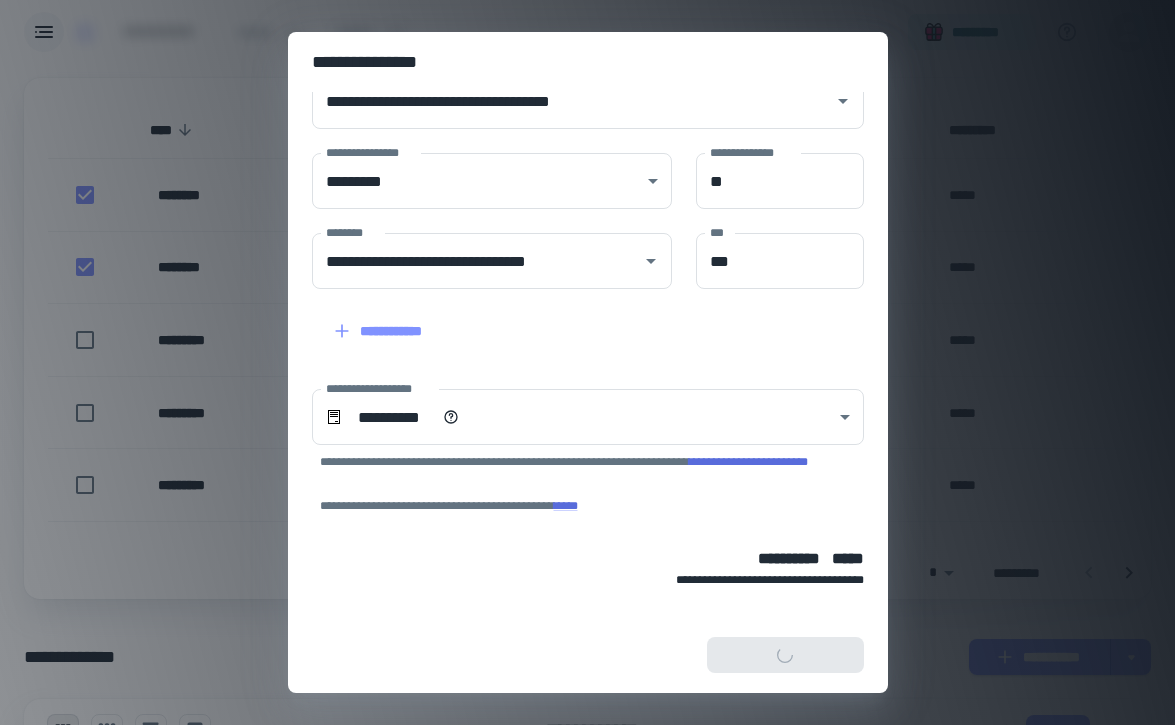 scroll, scrollTop: 257, scrollLeft: 0, axis: vertical 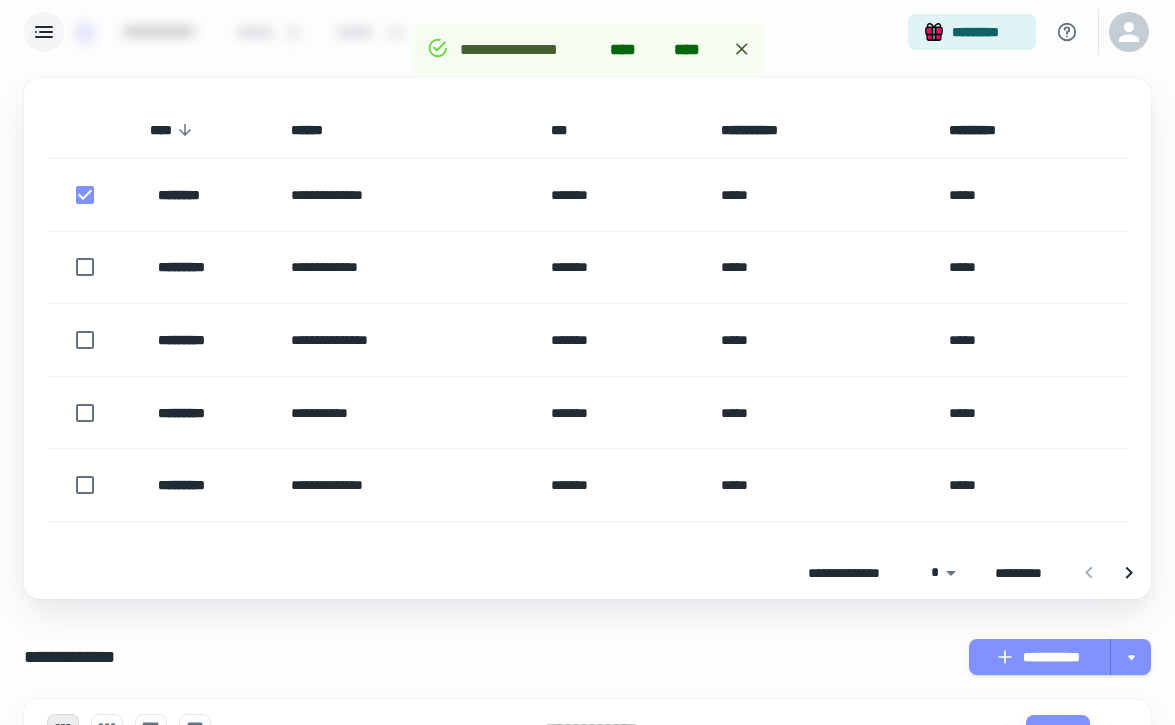 click on "********" at bounding box center (190, 195) 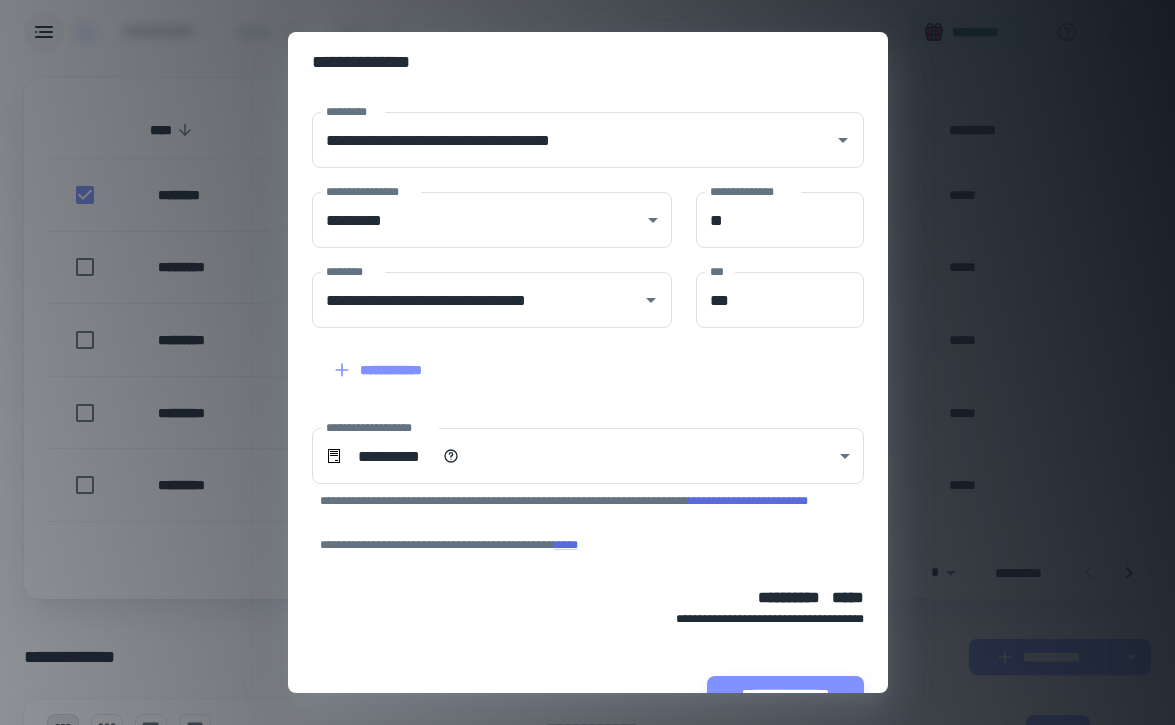 scroll, scrollTop: 131, scrollLeft: 0, axis: vertical 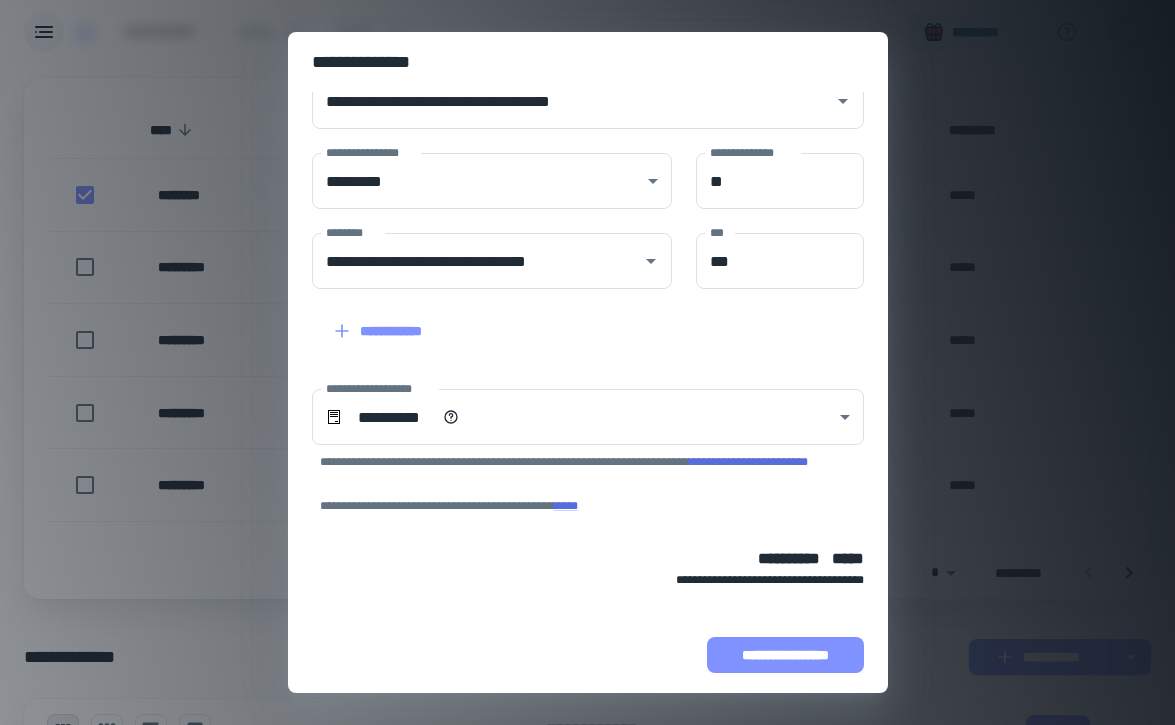 click on "**********" at bounding box center (785, 655) 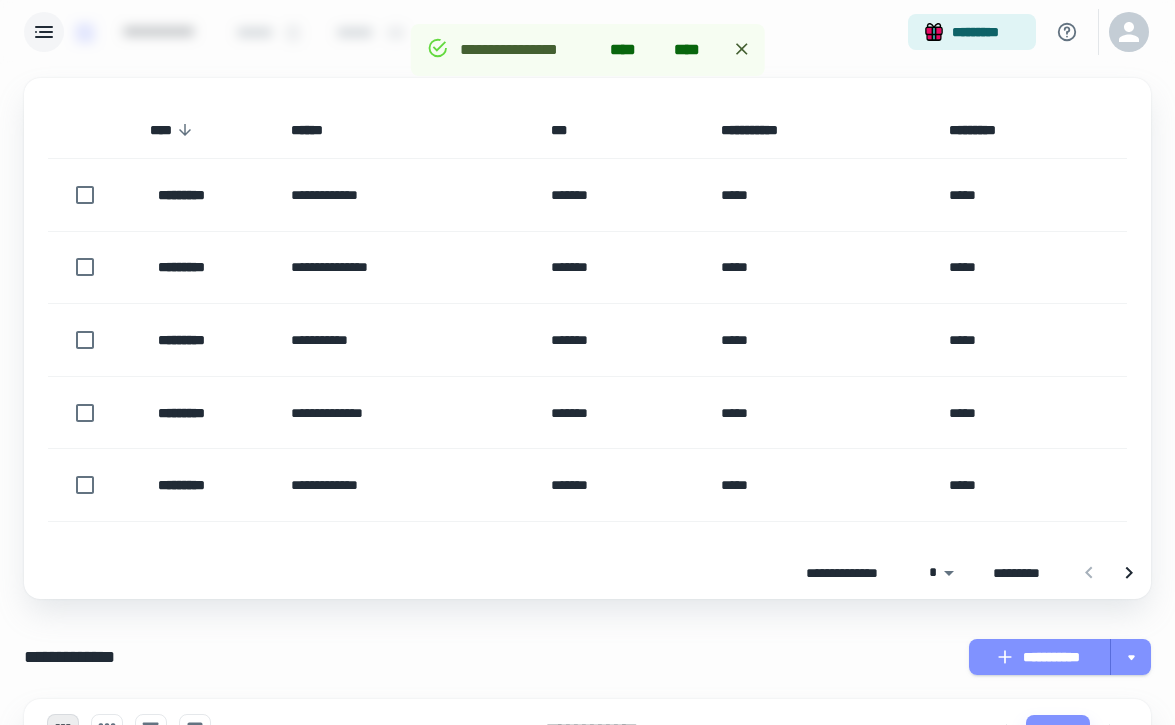 scroll, scrollTop: 257, scrollLeft: 0, axis: vertical 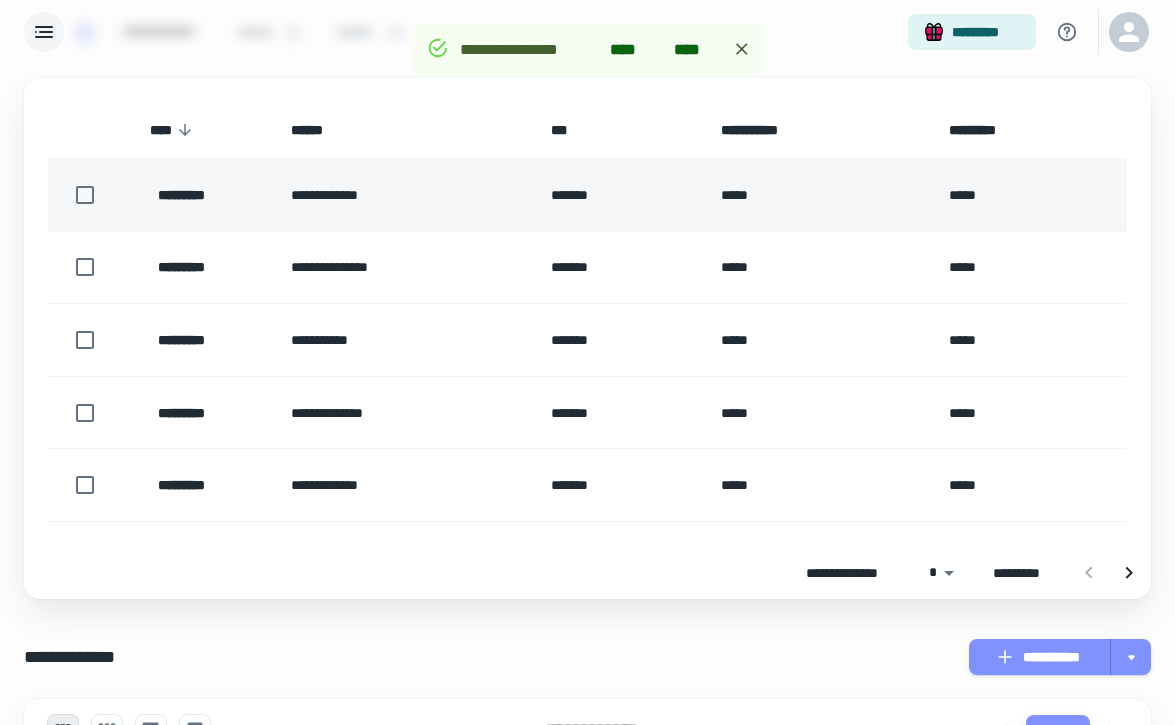 click on "*********" at bounding box center [204, 195] 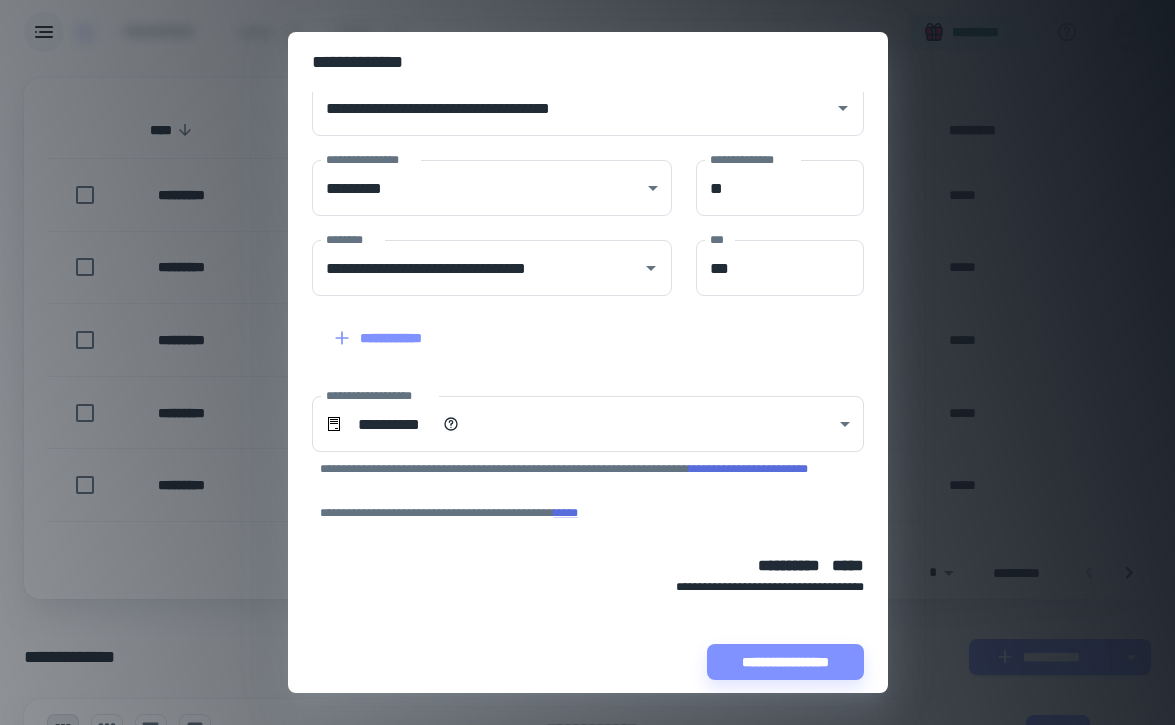 scroll, scrollTop: 131, scrollLeft: 0, axis: vertical 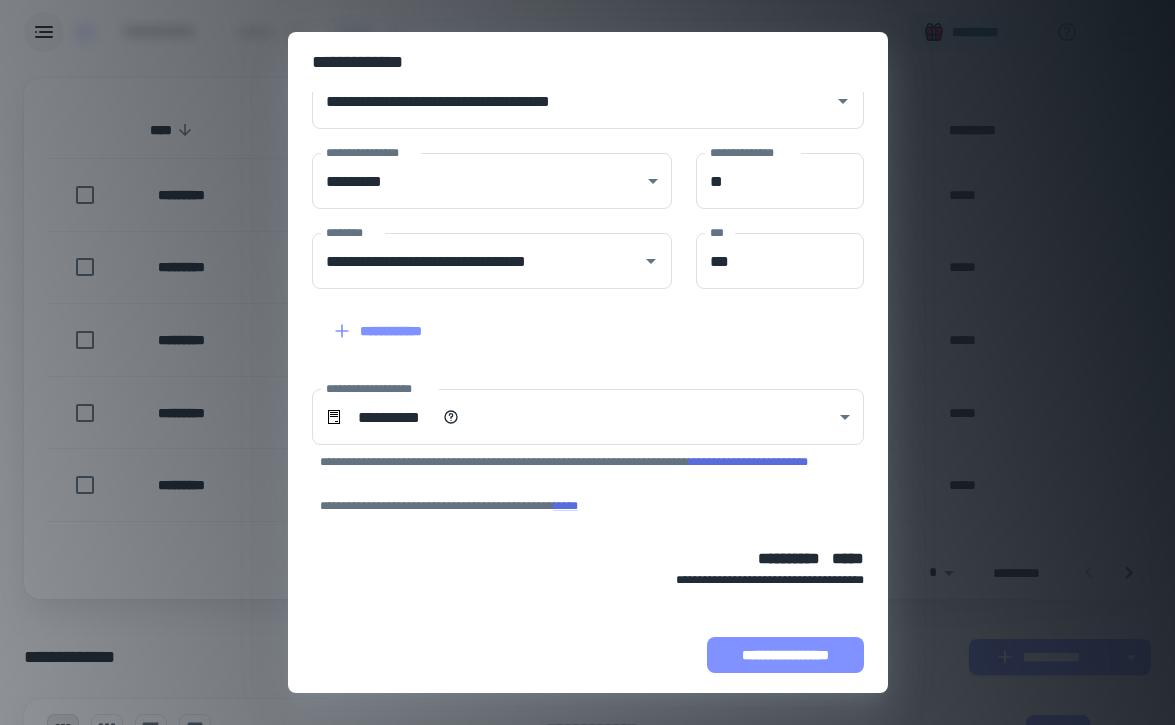 click on "**********" at bounding box center [785, 655] 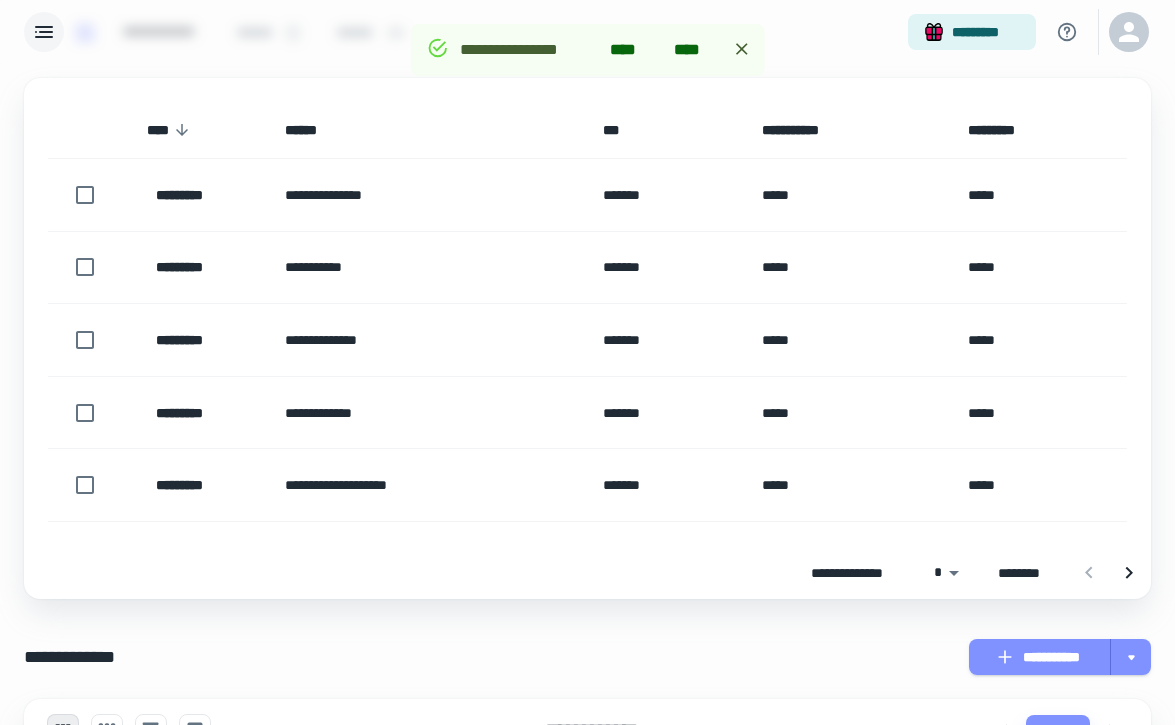 scroll, scrollTop: 257, scrollLeft: 0, axis: vertical 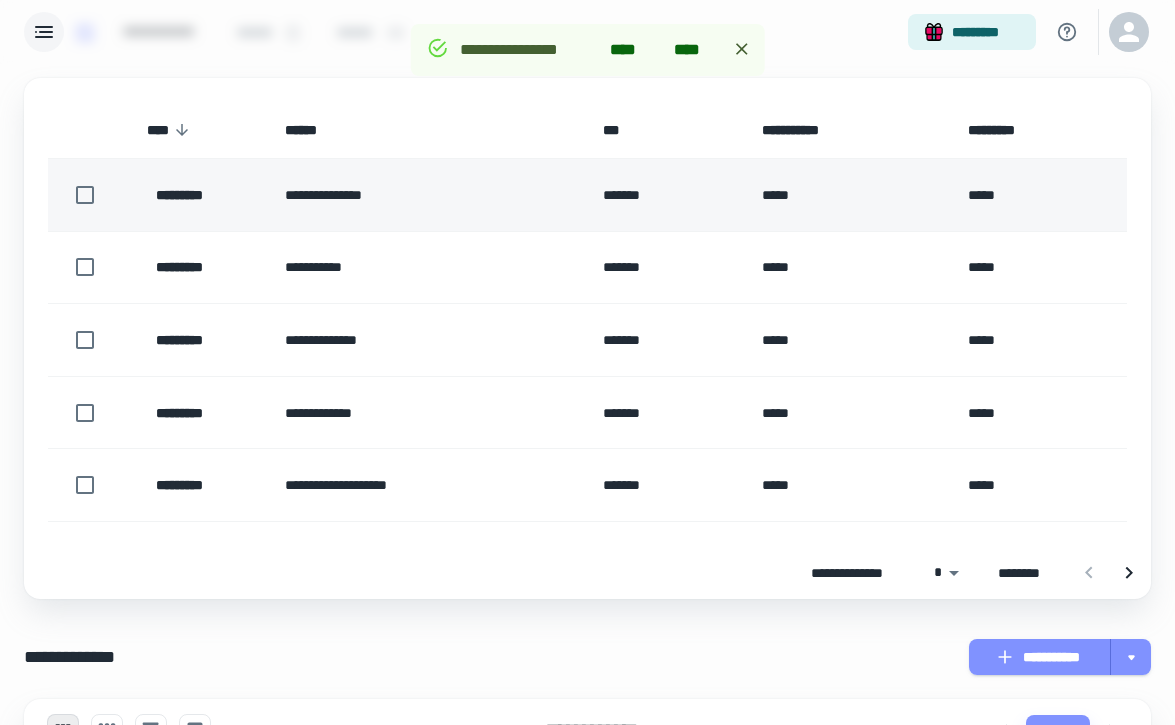 click on "*********" at bounding box center (199, 195) 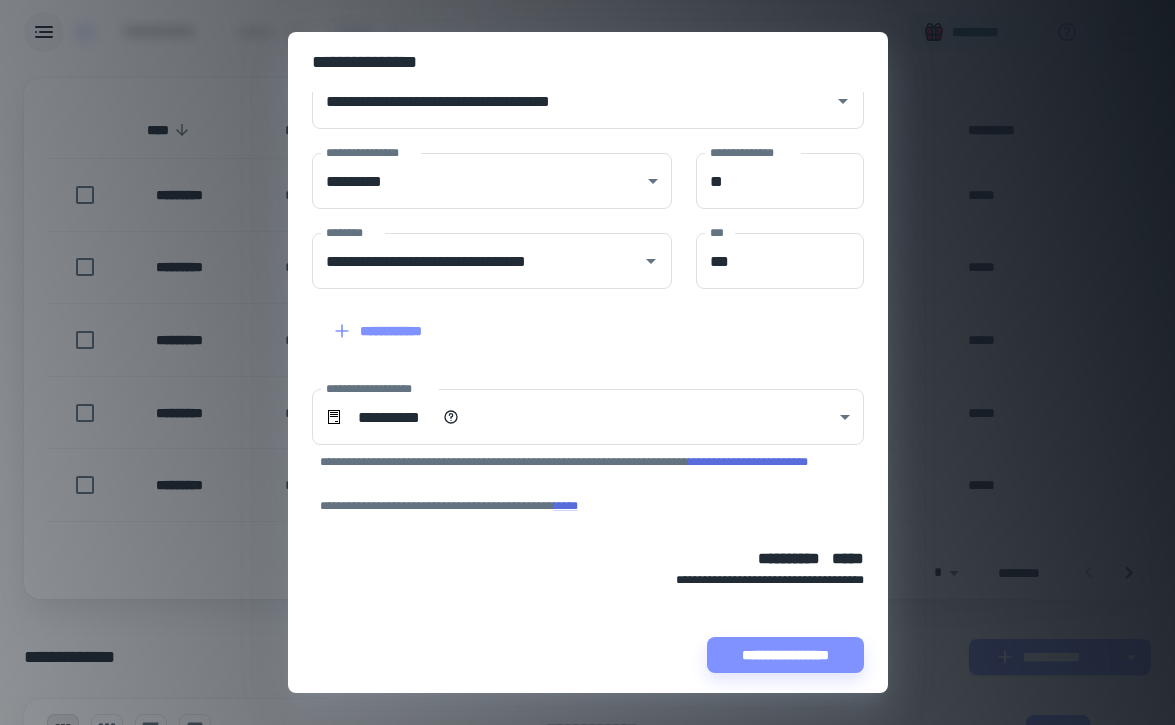 scroll, scrollTop: 0, scrollLeft: 0, axis: both 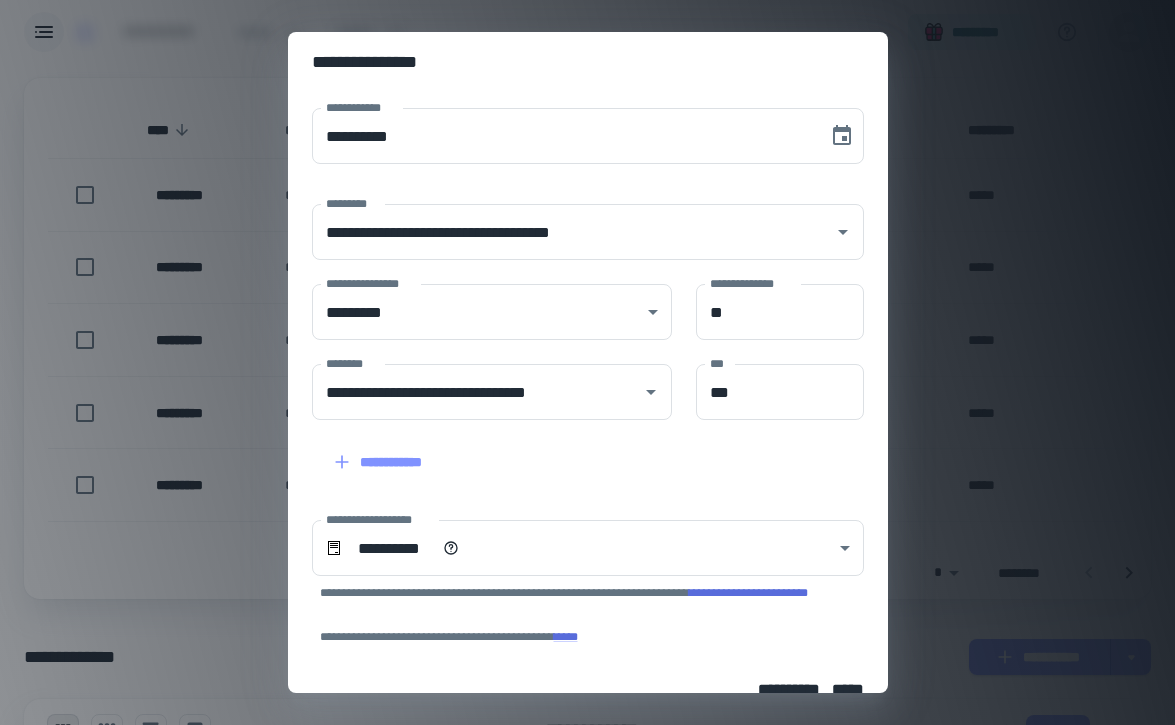 click on "**********" at bounding box center [587, 362] 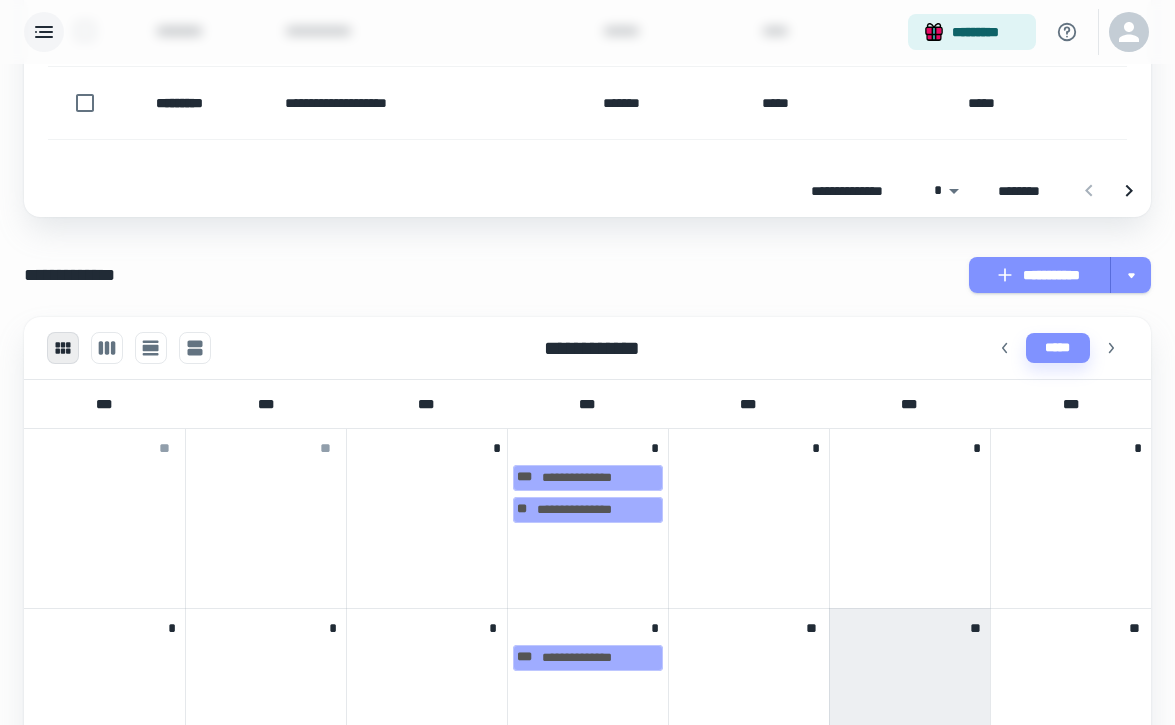 scroll, scrollTop: 795, scrollLeft: 0, axis: vertical 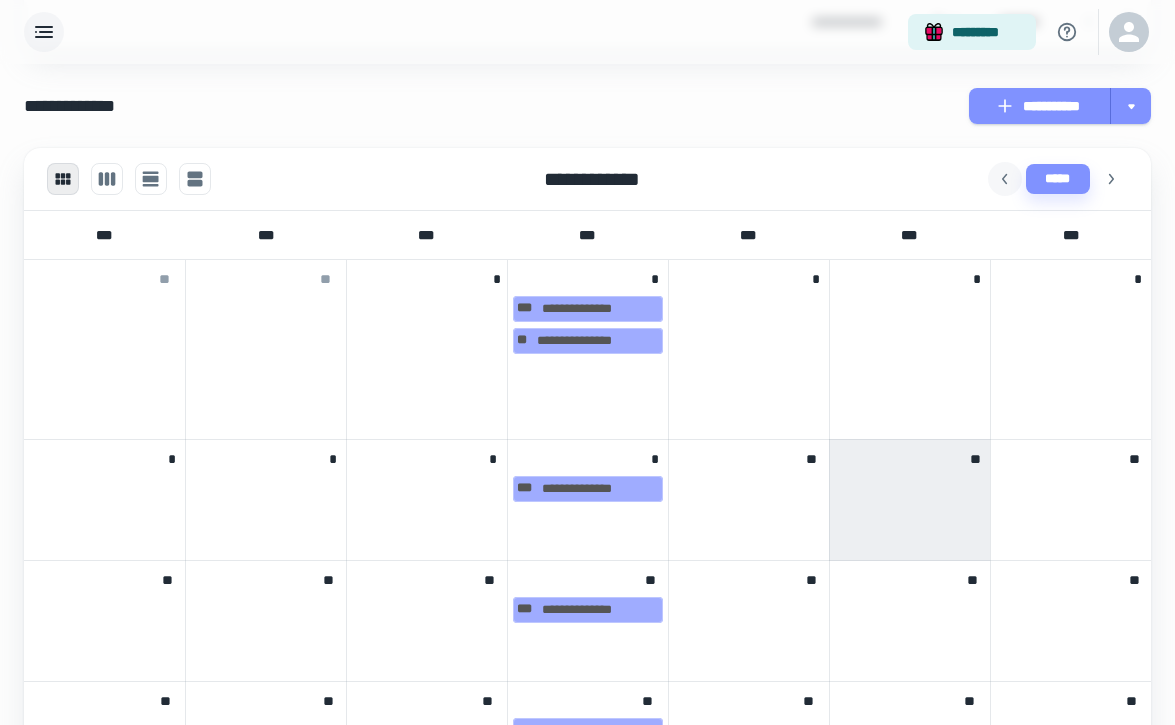 click 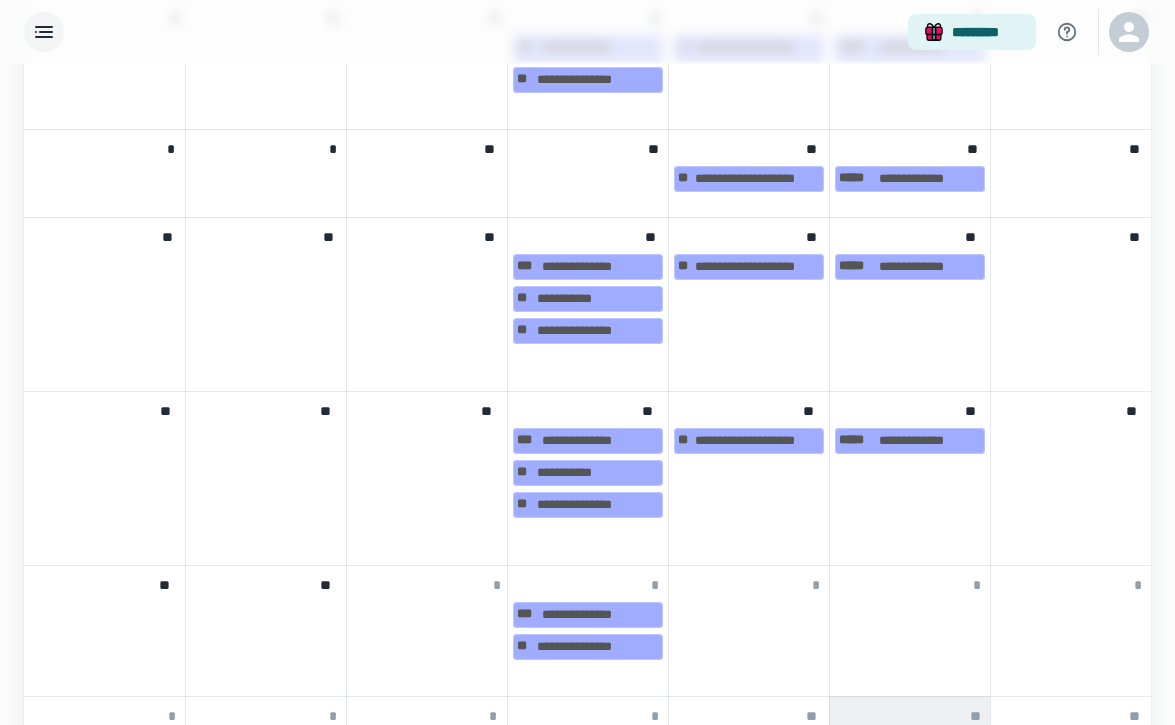 scroll, scrollTop: 1185, scrollLeft: 0, axis: vertical 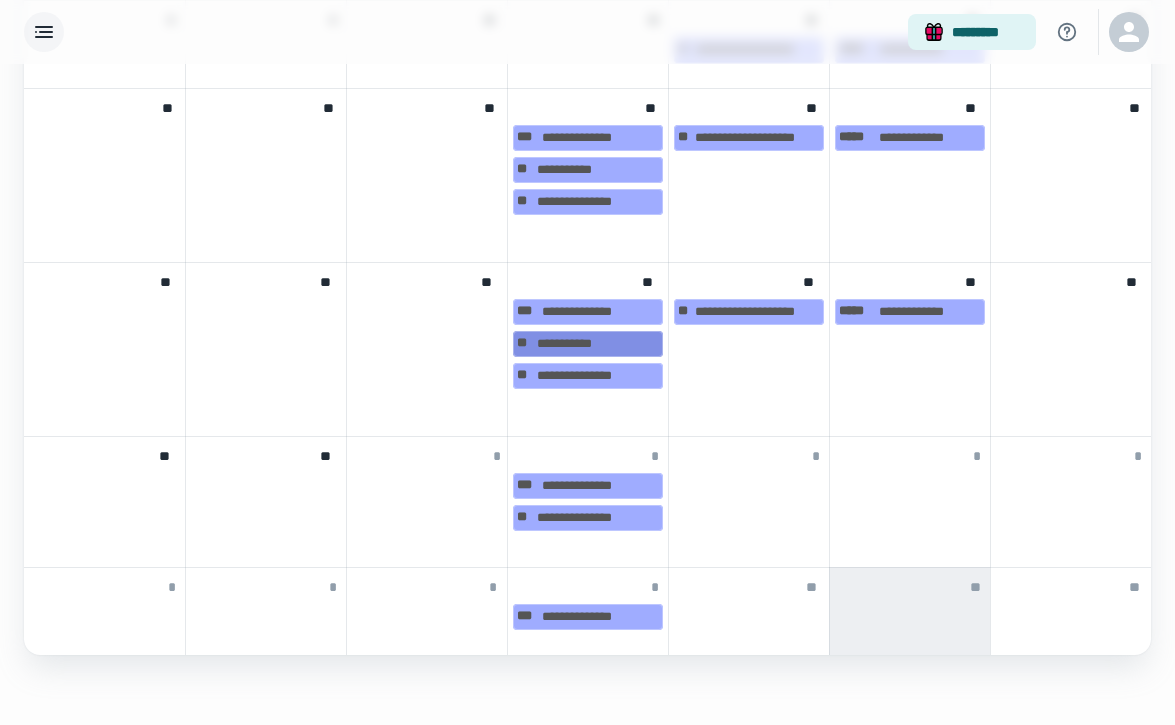 click on "**********" at bounding box center (588, 344) 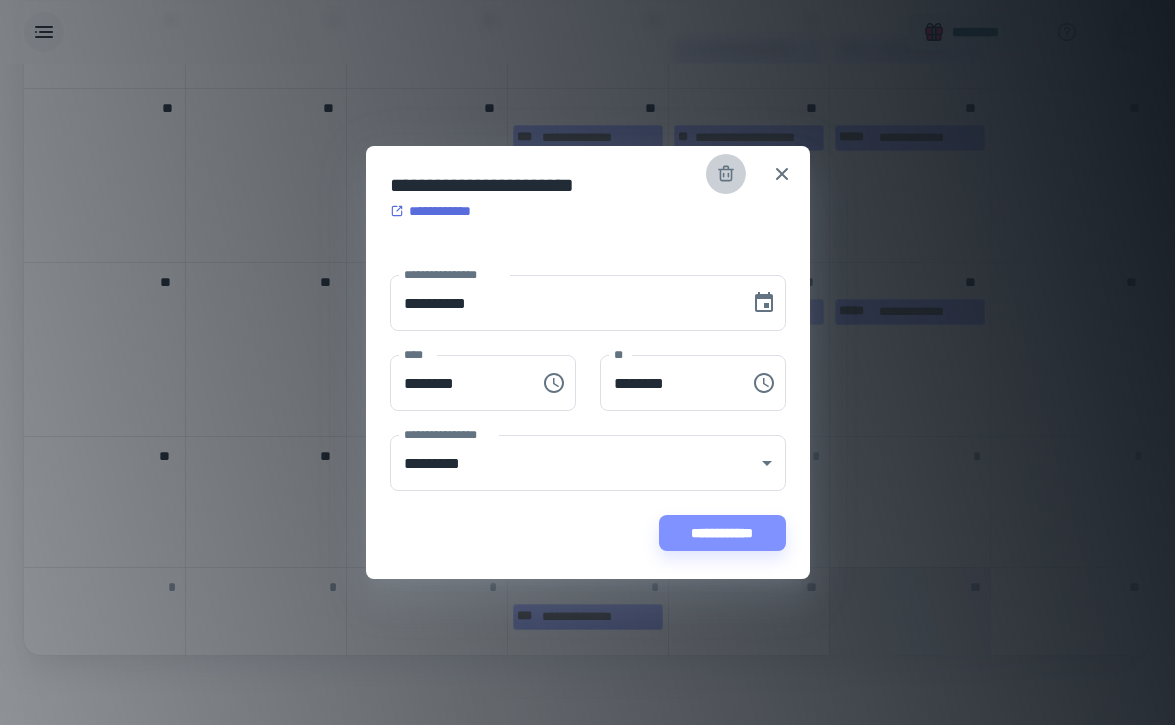 click 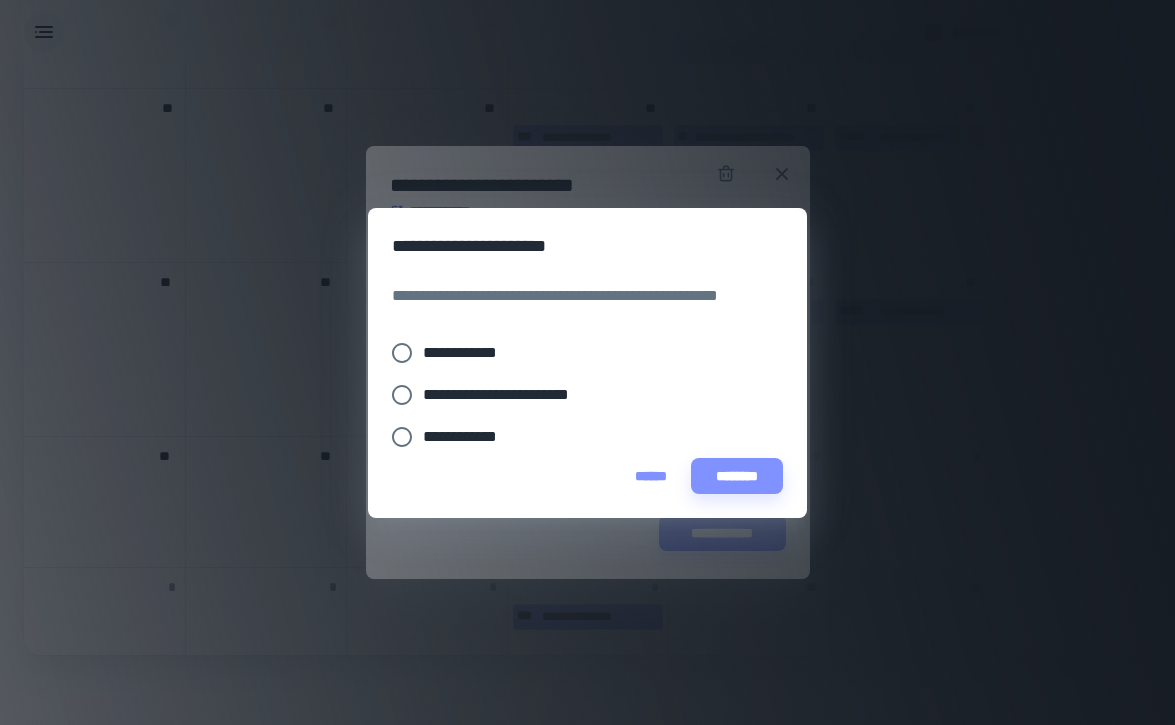 click on "**********" at bounding box center (468, 353) 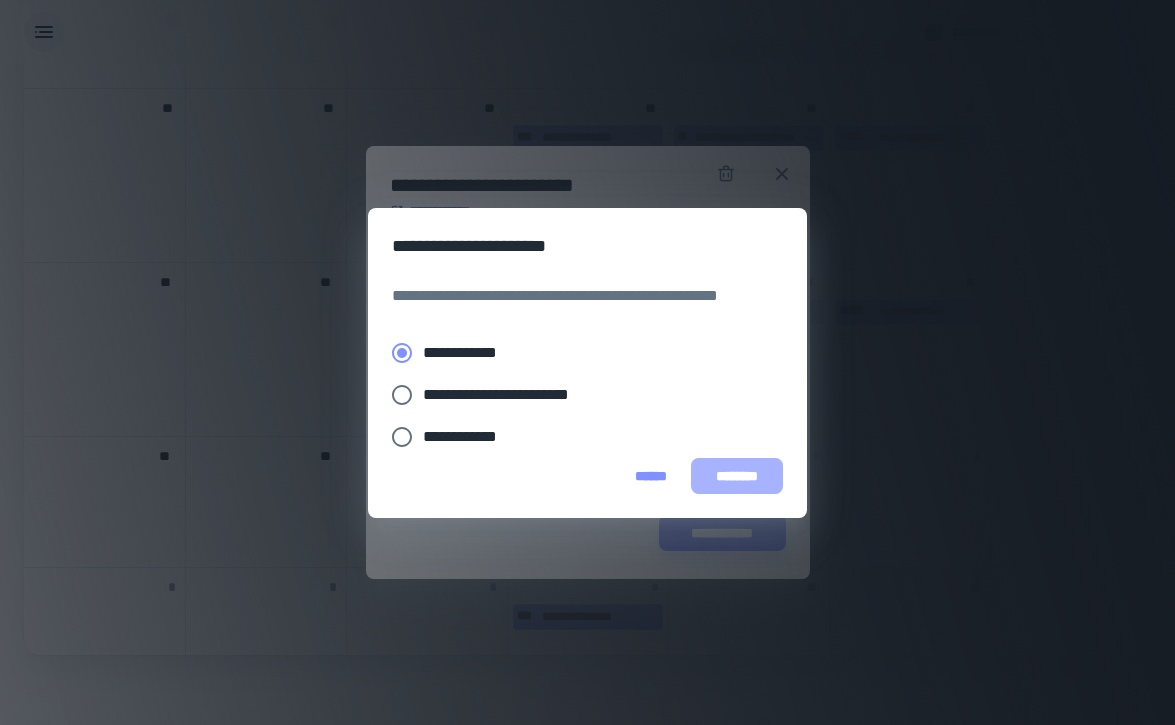 click on "********" at bounding box center (737, 476) 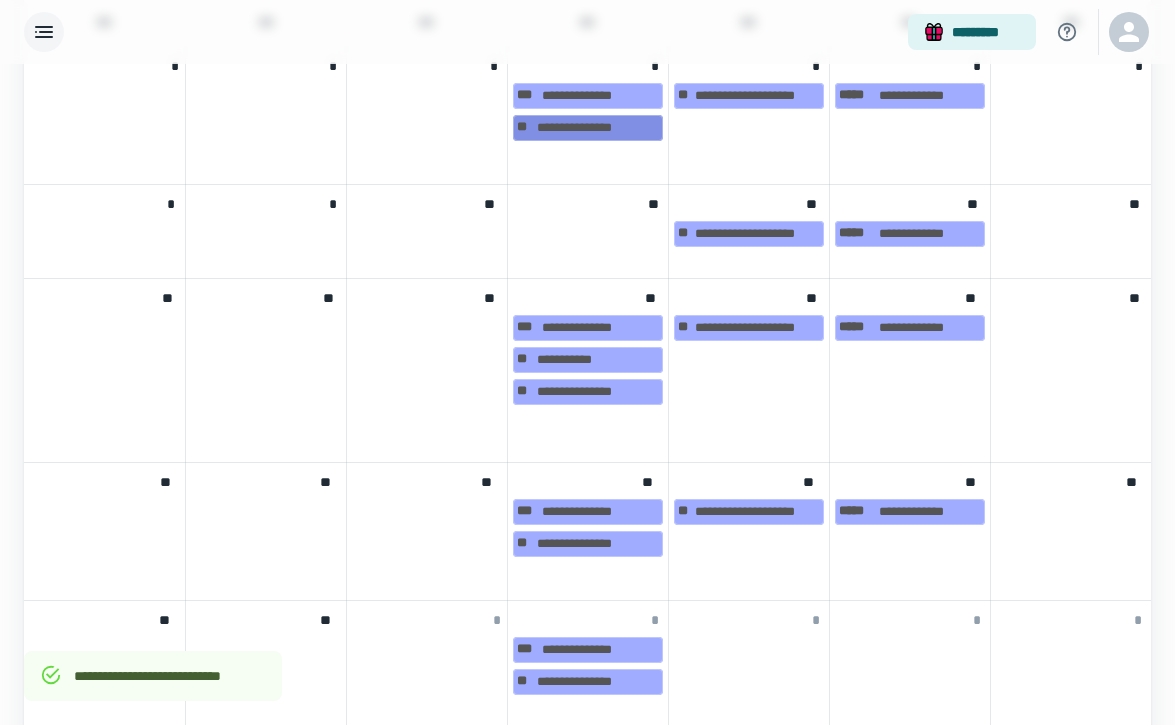 scroll, scrollTop: 1064, scrollLeft: 0, axis: vertical 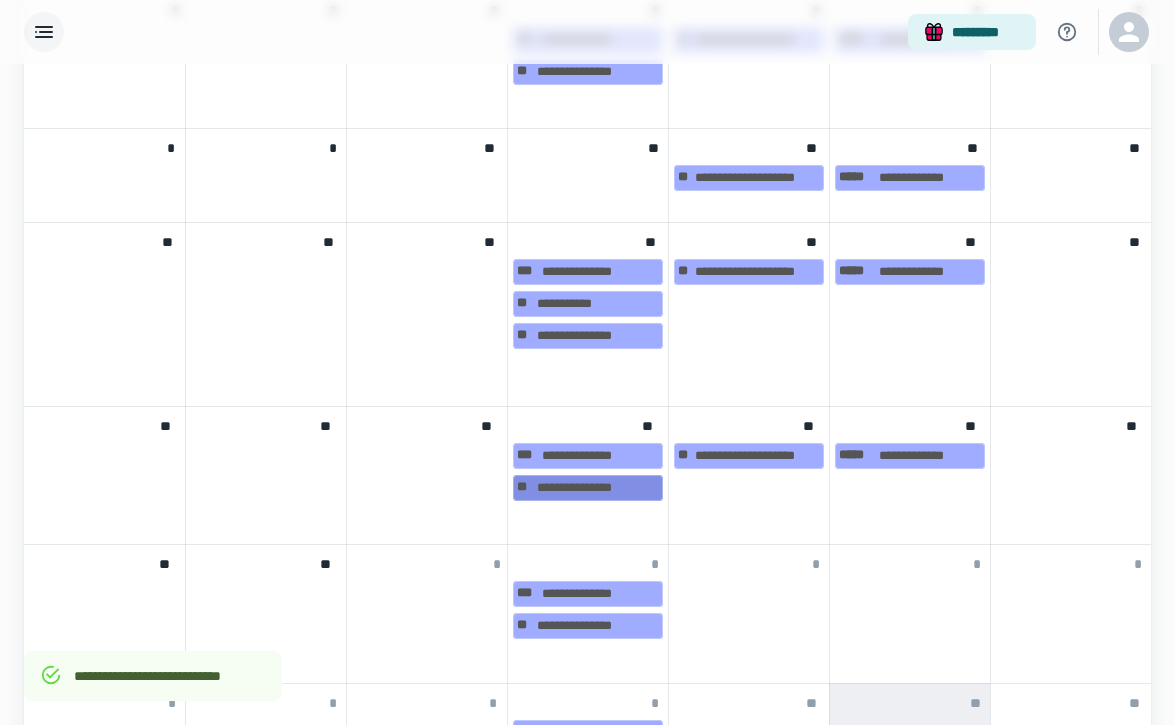 click on "**********" at bounding box center (588, 488) 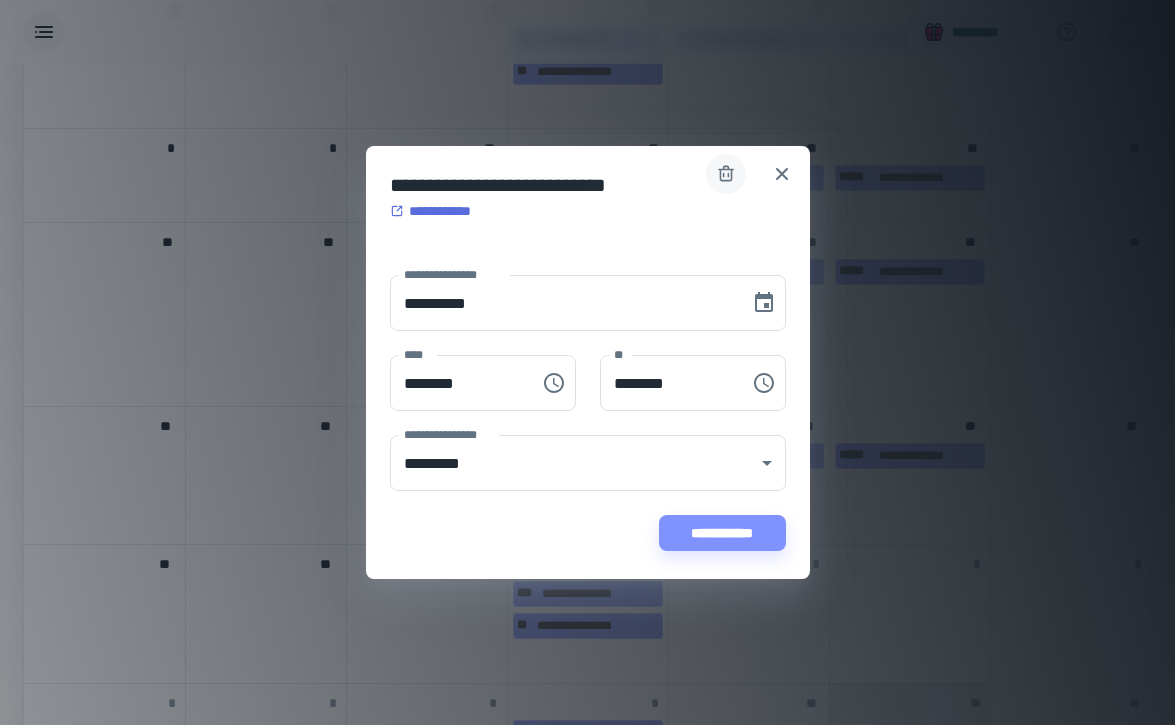click 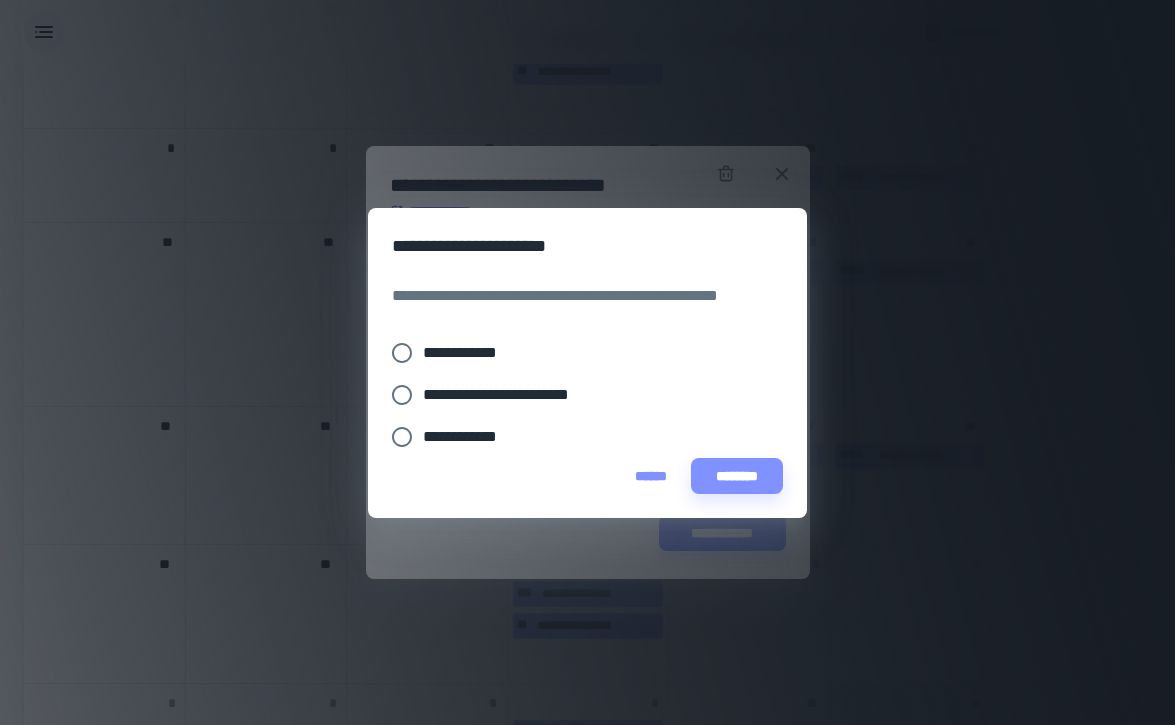 click on "**********" at bounding box center (468, 353) 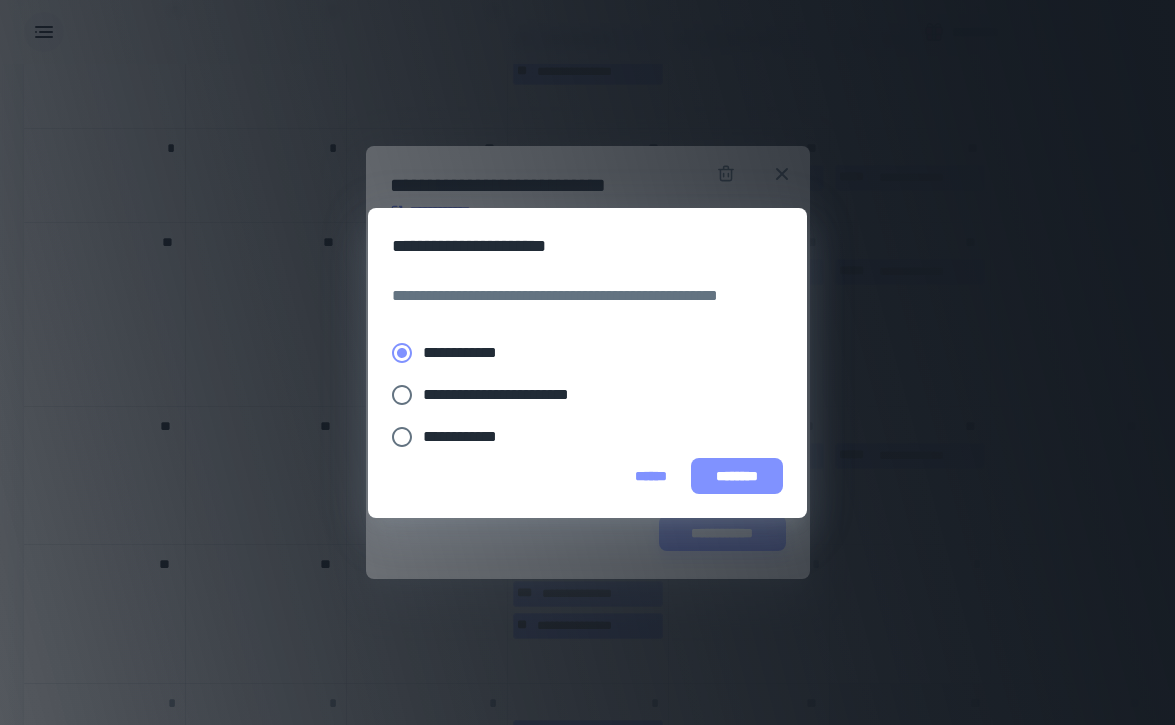 click on "********" at bounding box center (737, 476) 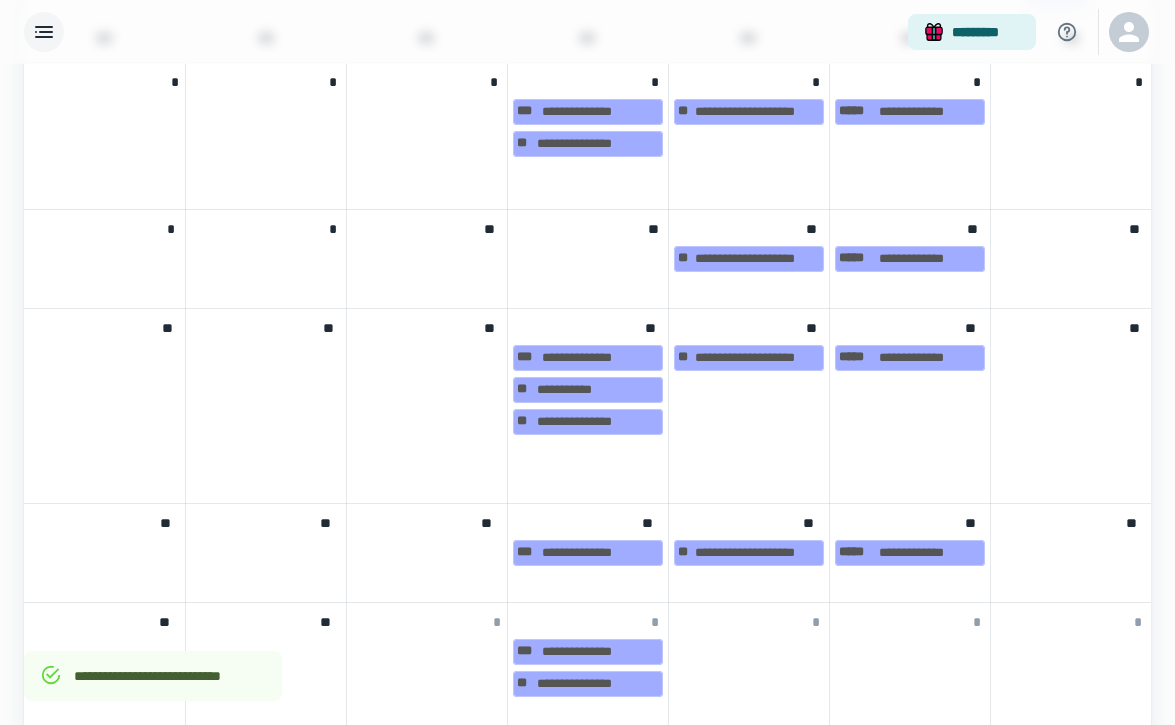 scroll, scrollTop: 1000, scrollLeft: 0, axis: vertical 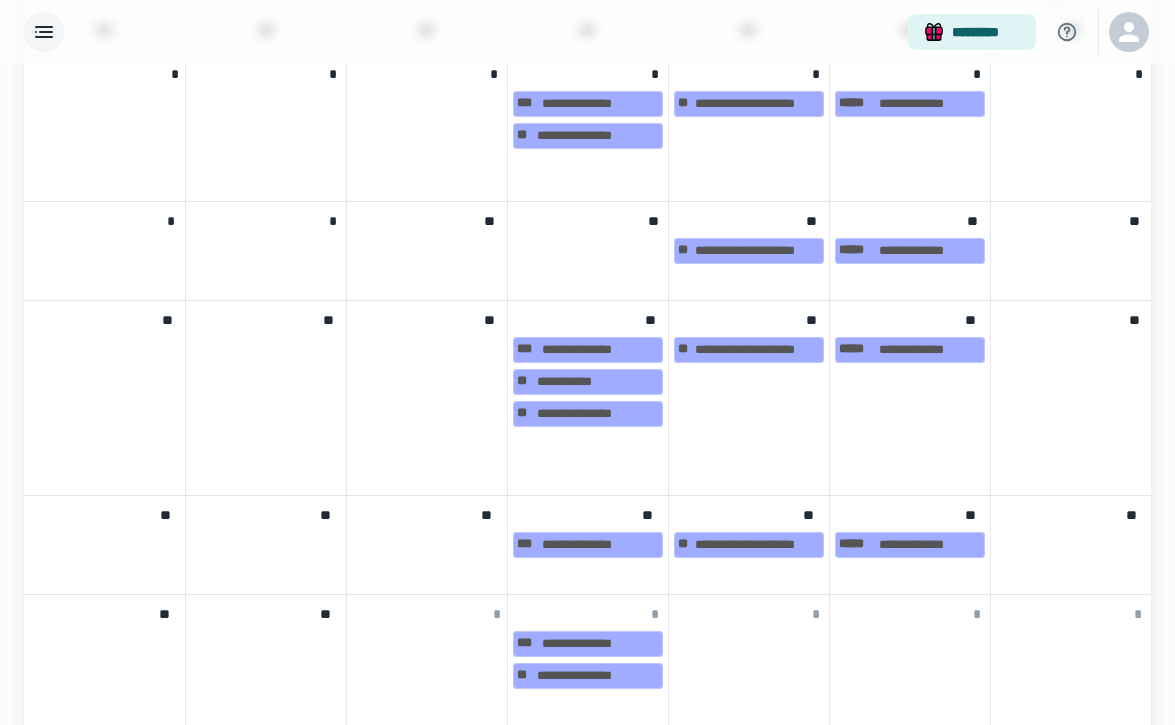click at bounding box center [266, 543] 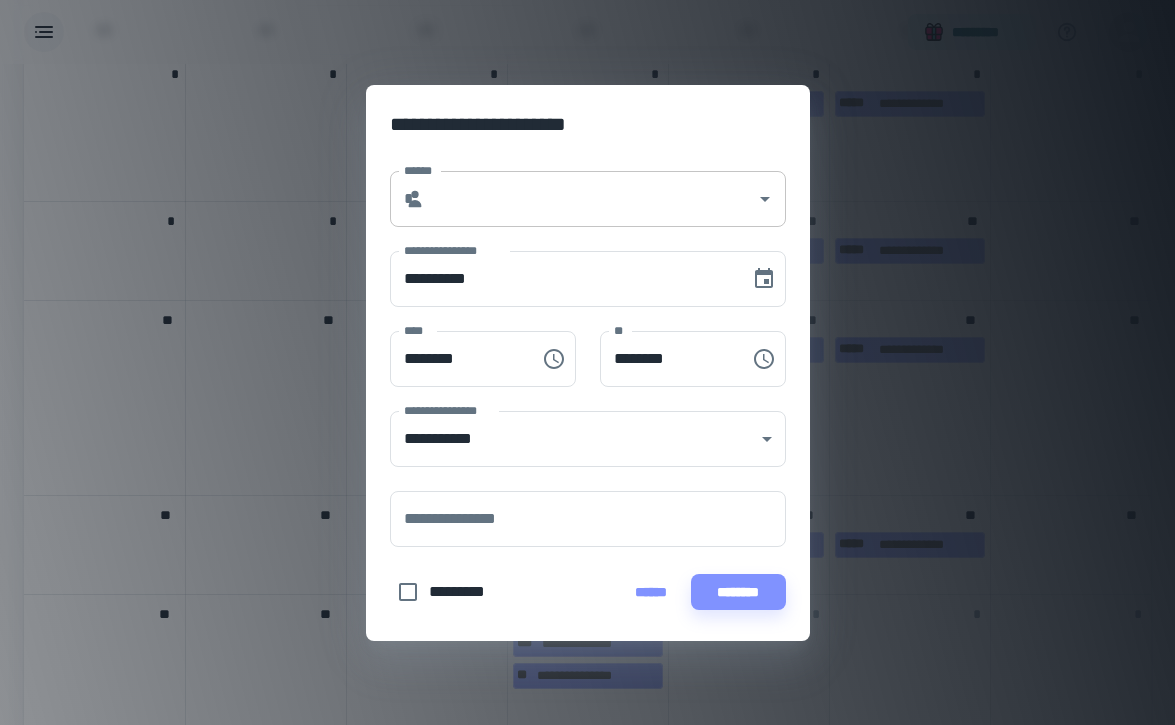 click on "******" at bounding box center [590, 199] 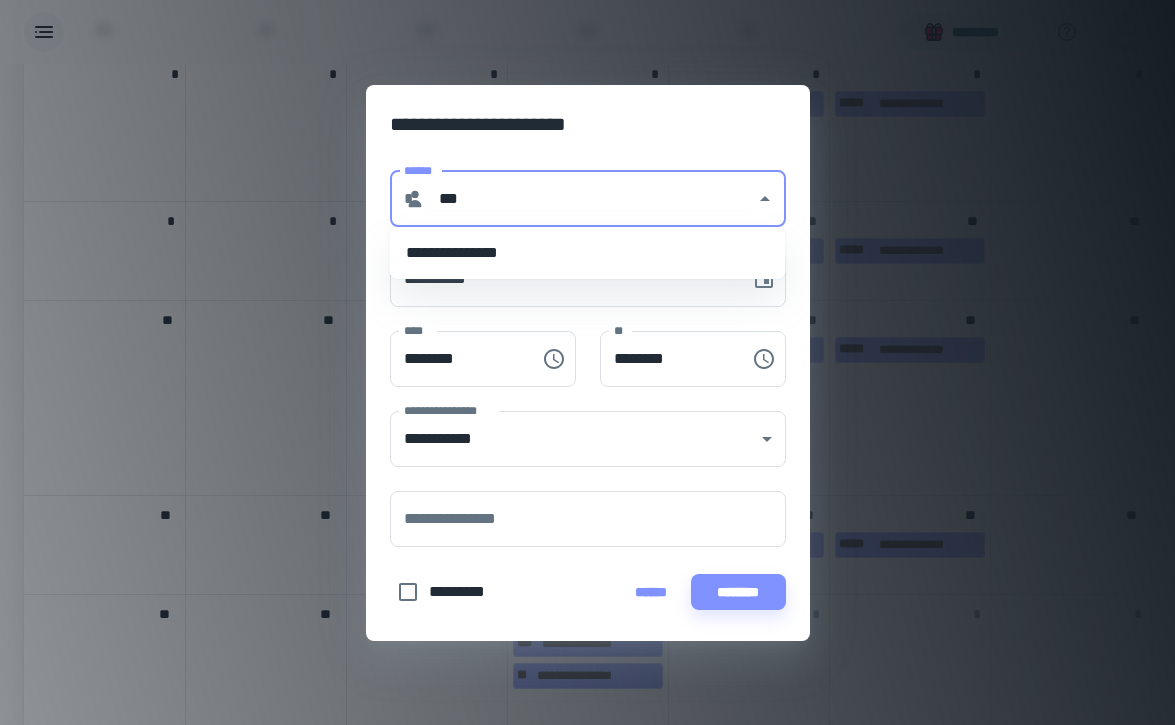click on "**********" at bounding box center [588, 253] 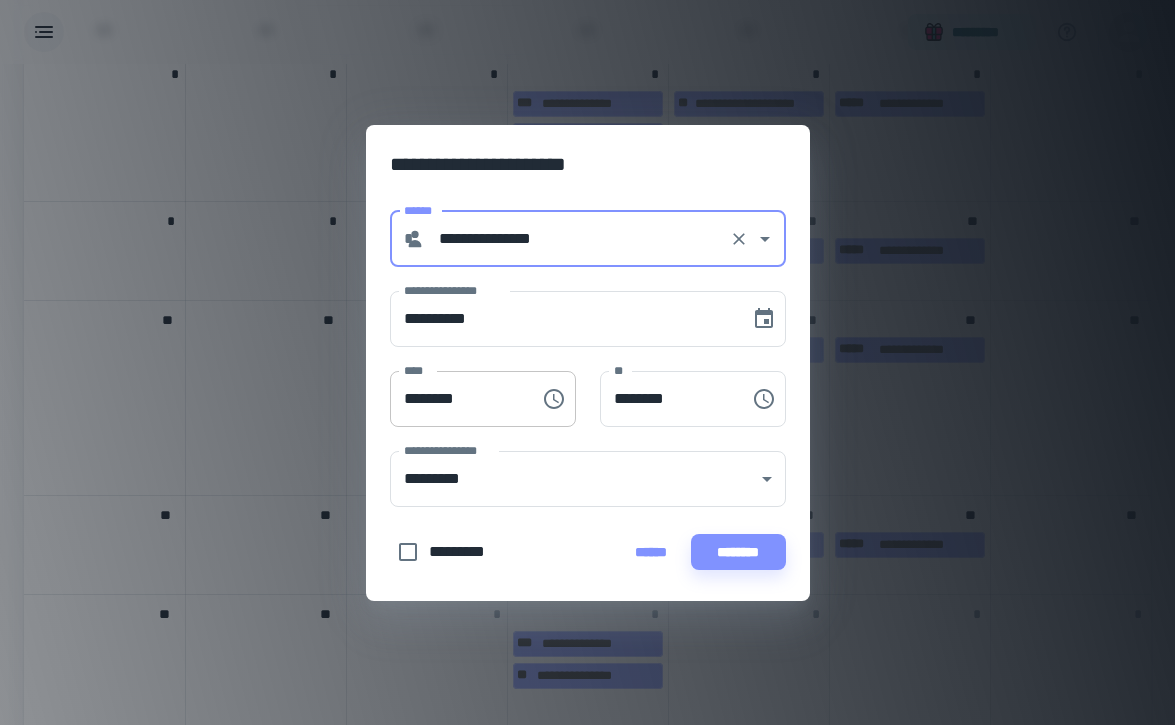type on "**********" 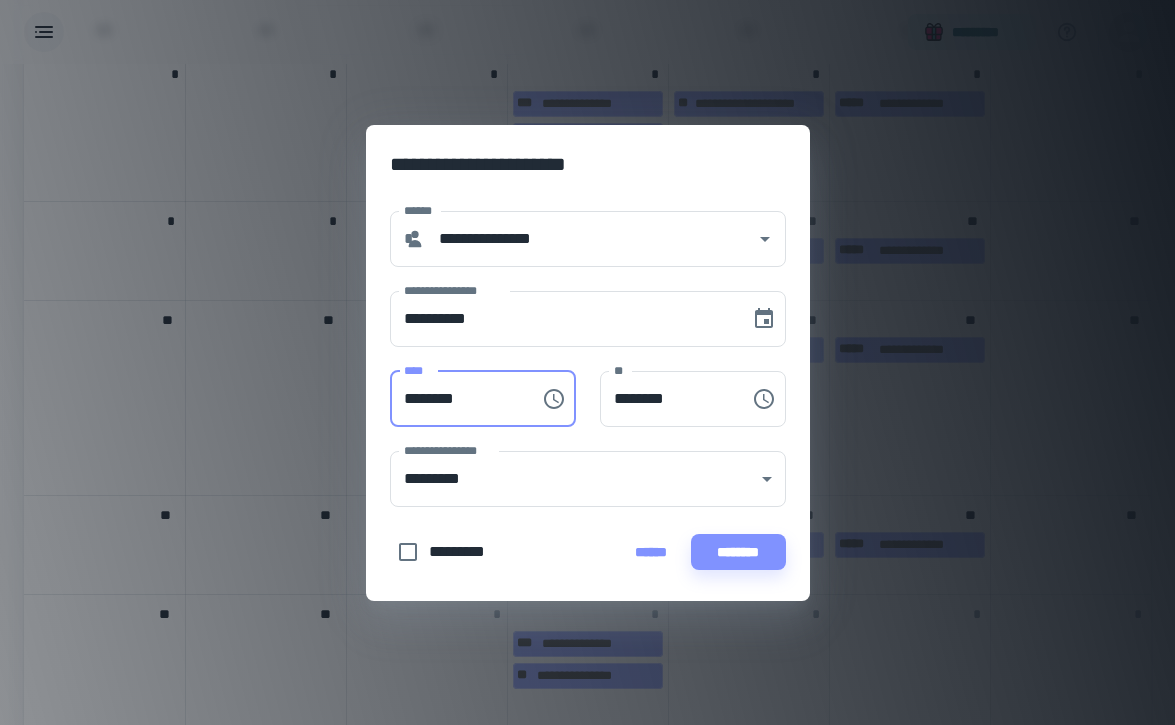 click on "********" at bounding box center (458, 399) 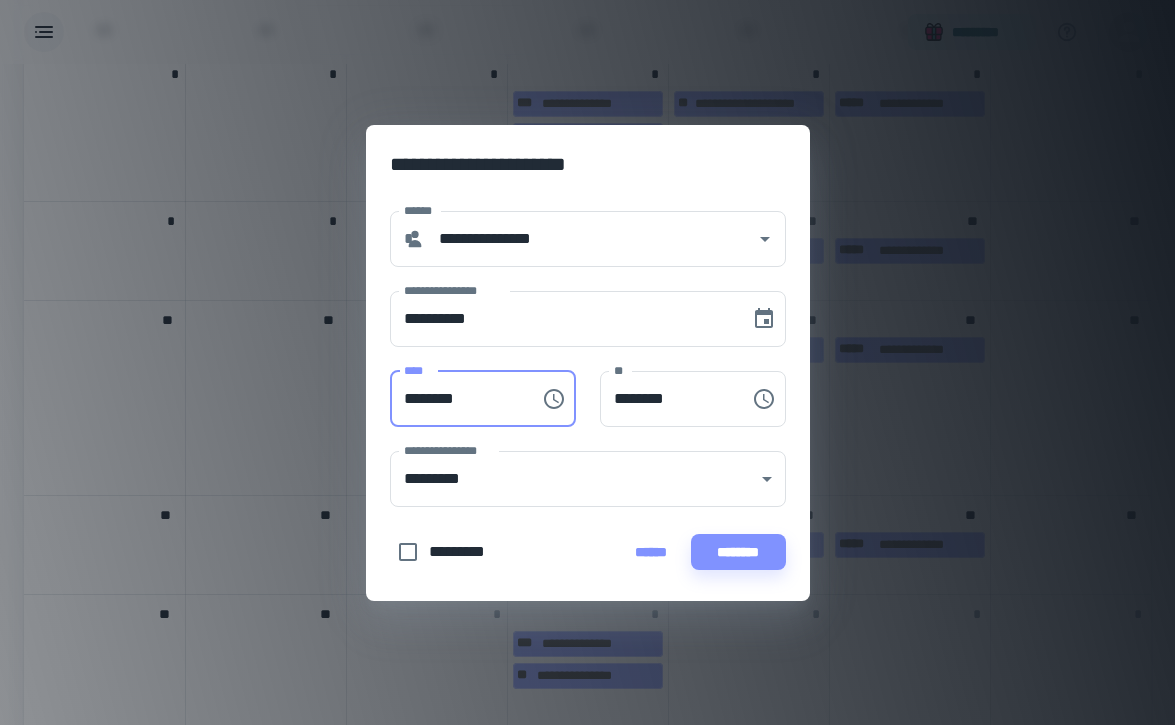 click on "********" at bounding box center (458, 399) 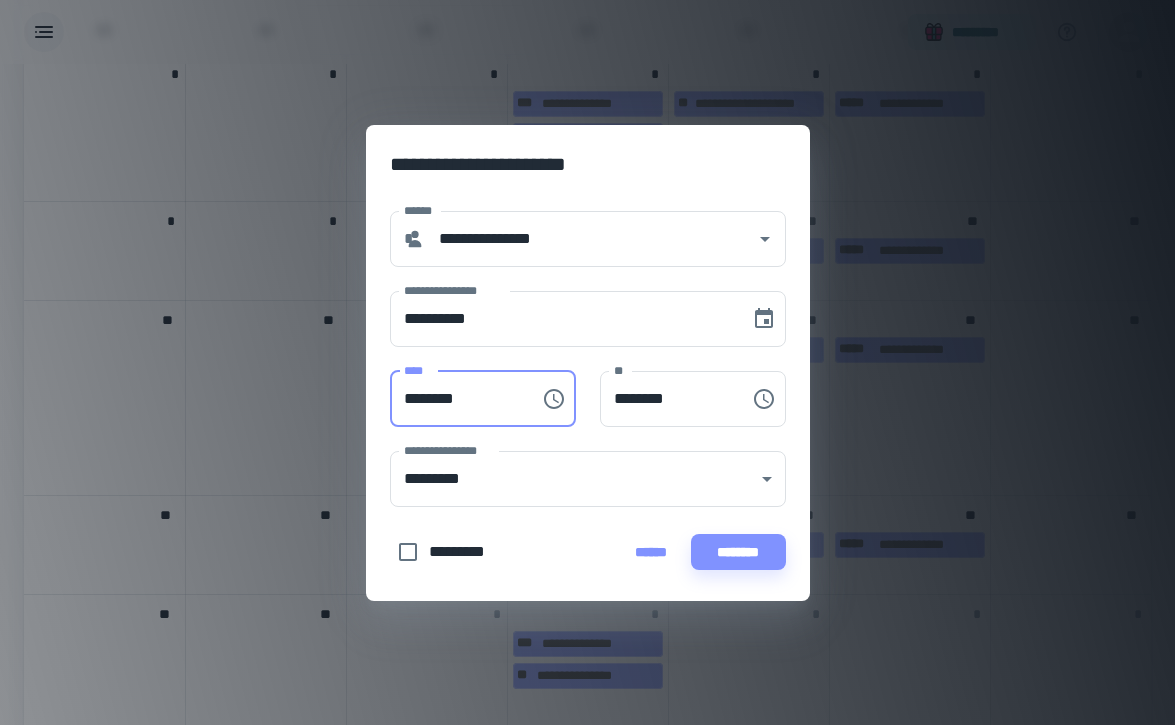 type on "********" 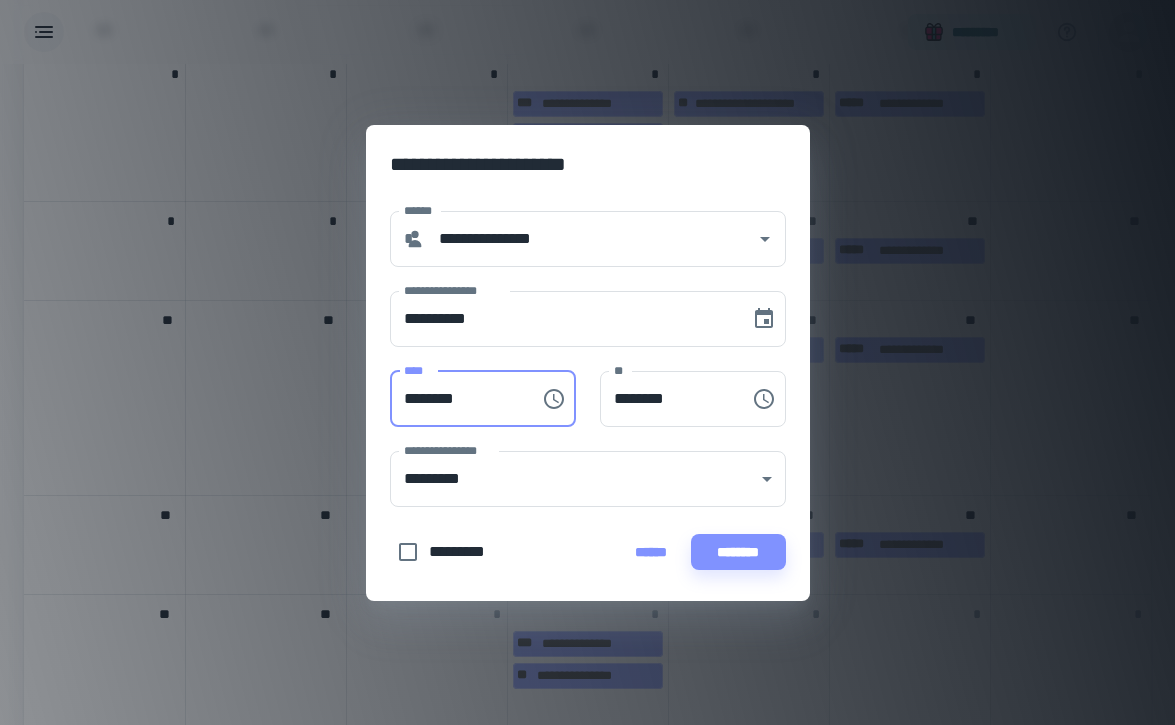 type on "********" 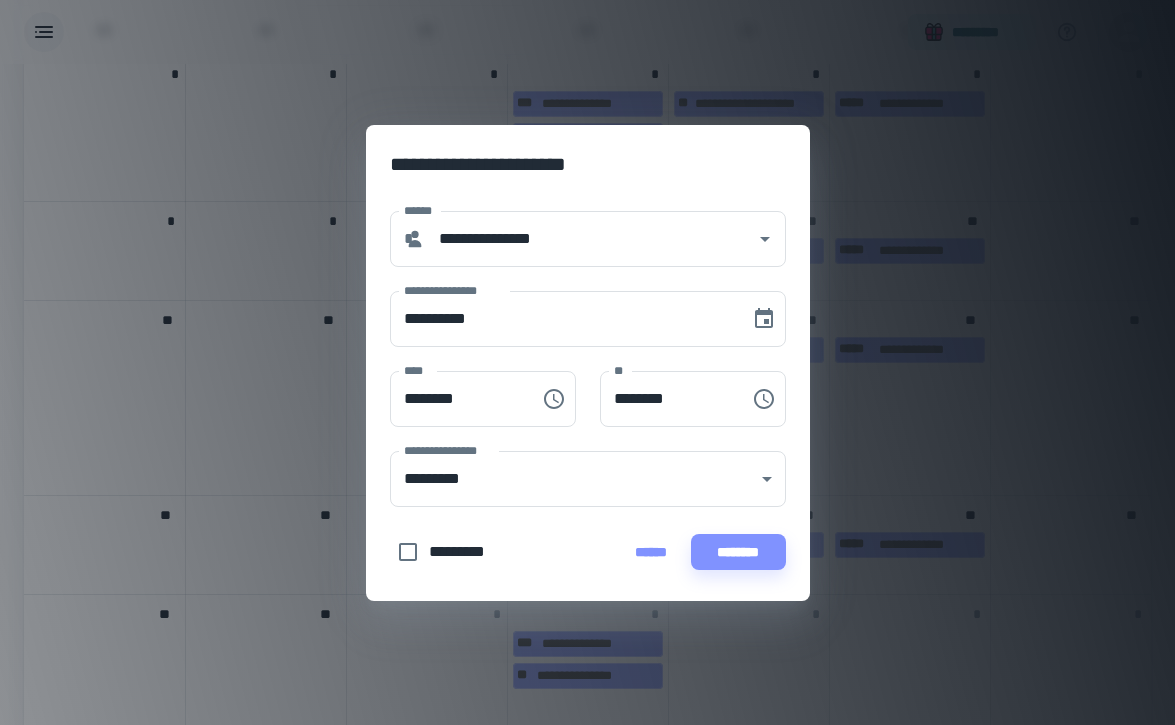 click on "**********" at bounding box center [576, 467] 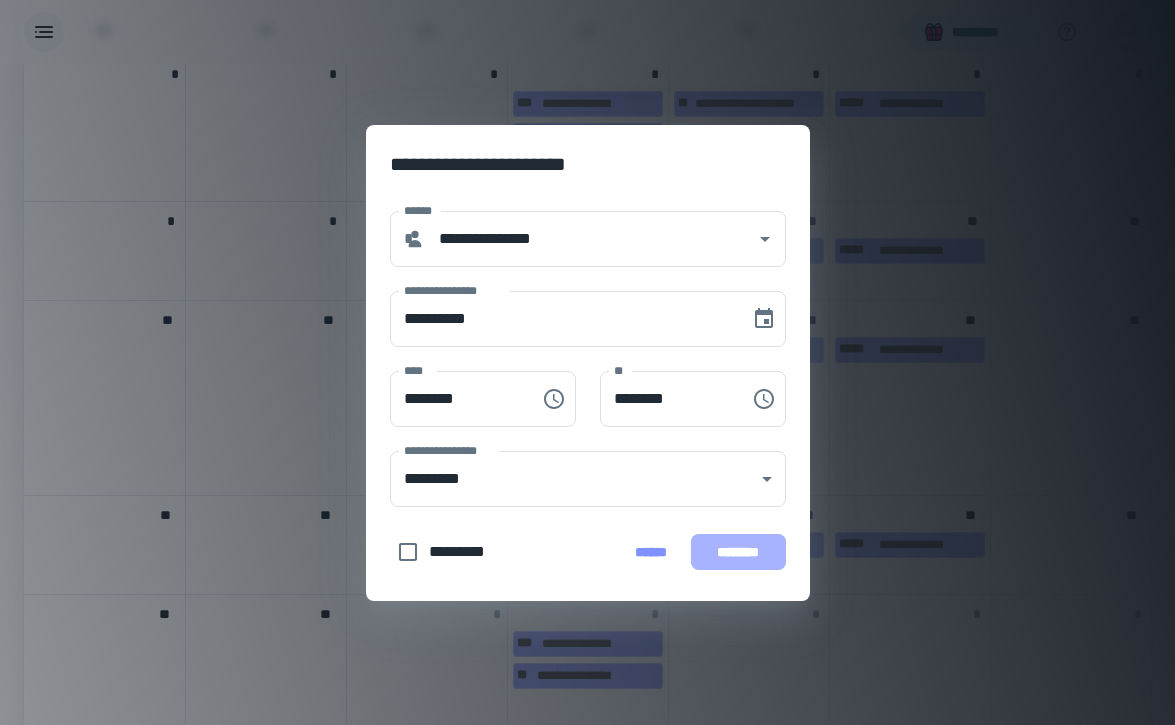 click on "********" at bounding box center (738, 552) 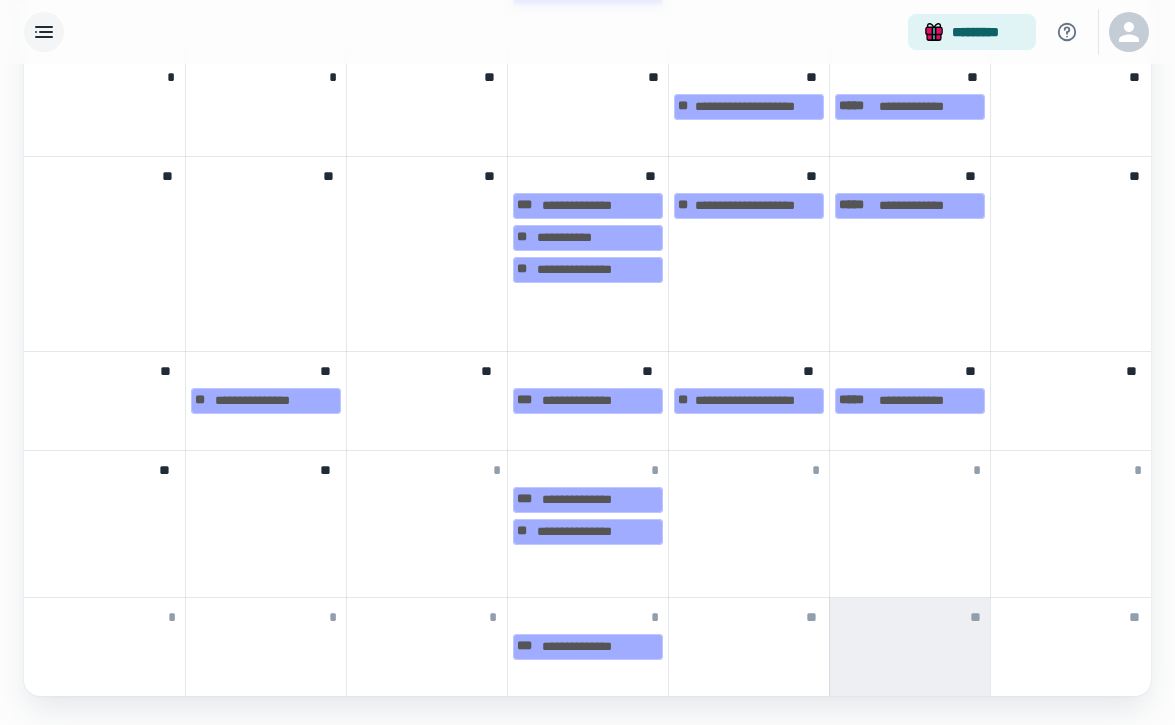 scroll, scrollTop: 1186, scrollLeft: 0, axis: vertical 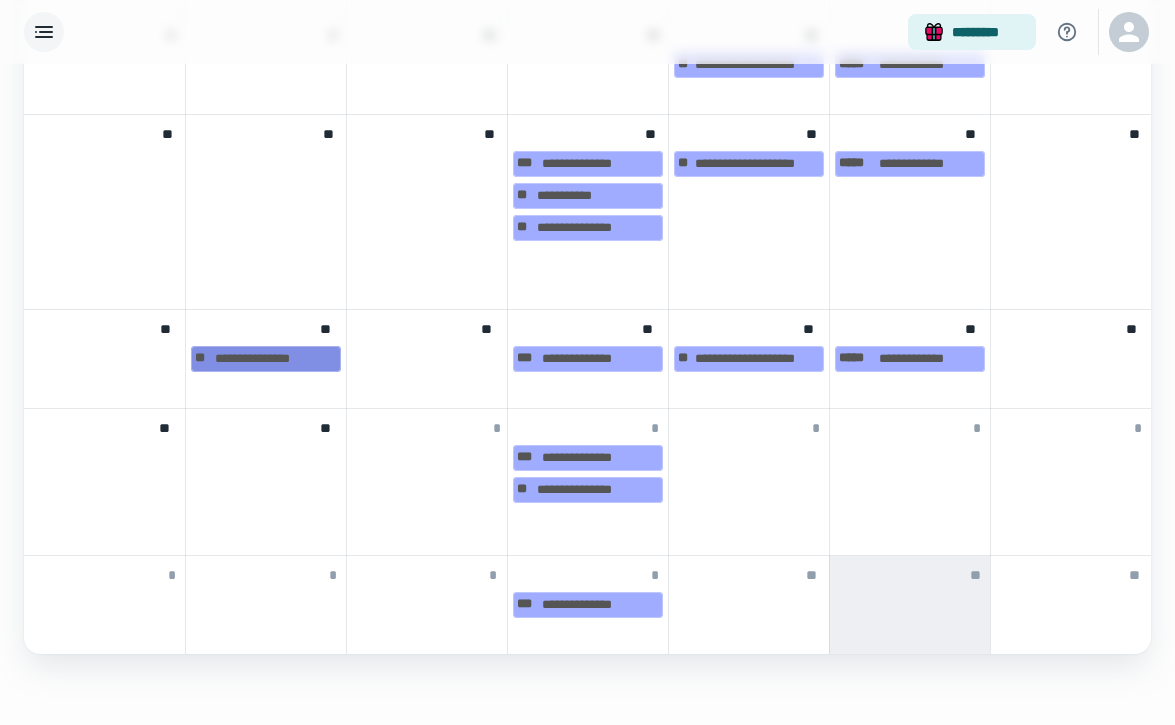 click on "**********" at bounding box center (266, 359) 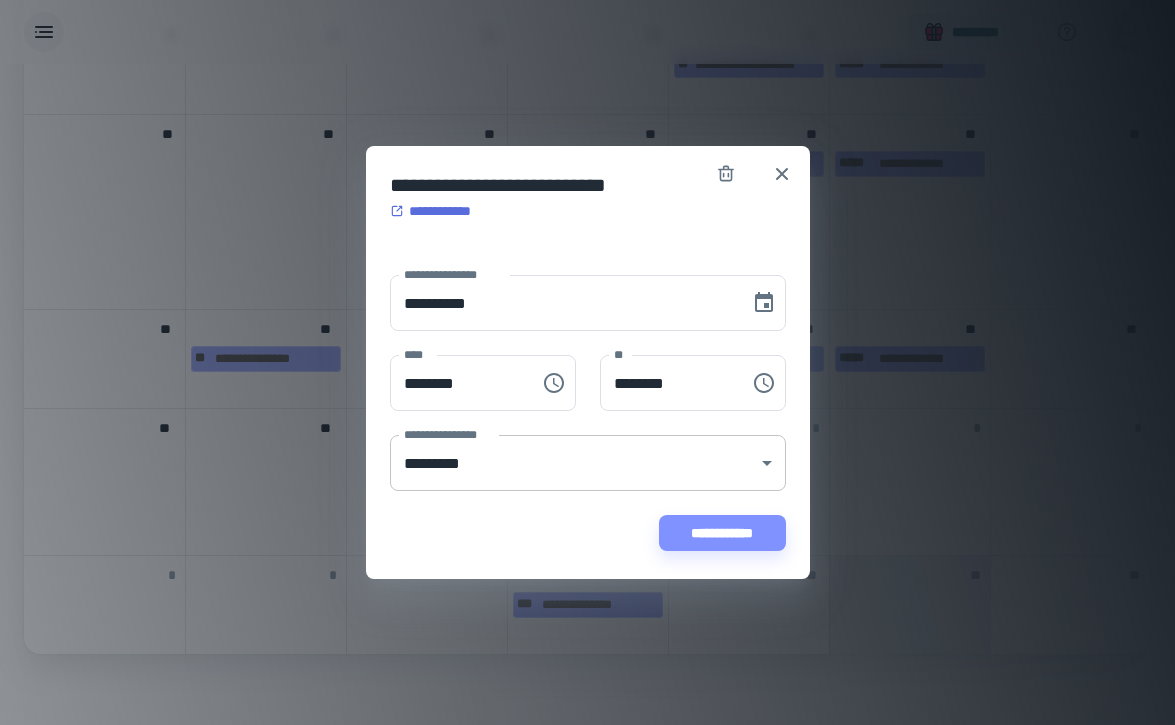 click on "**********" at bounding box center (587, -824) 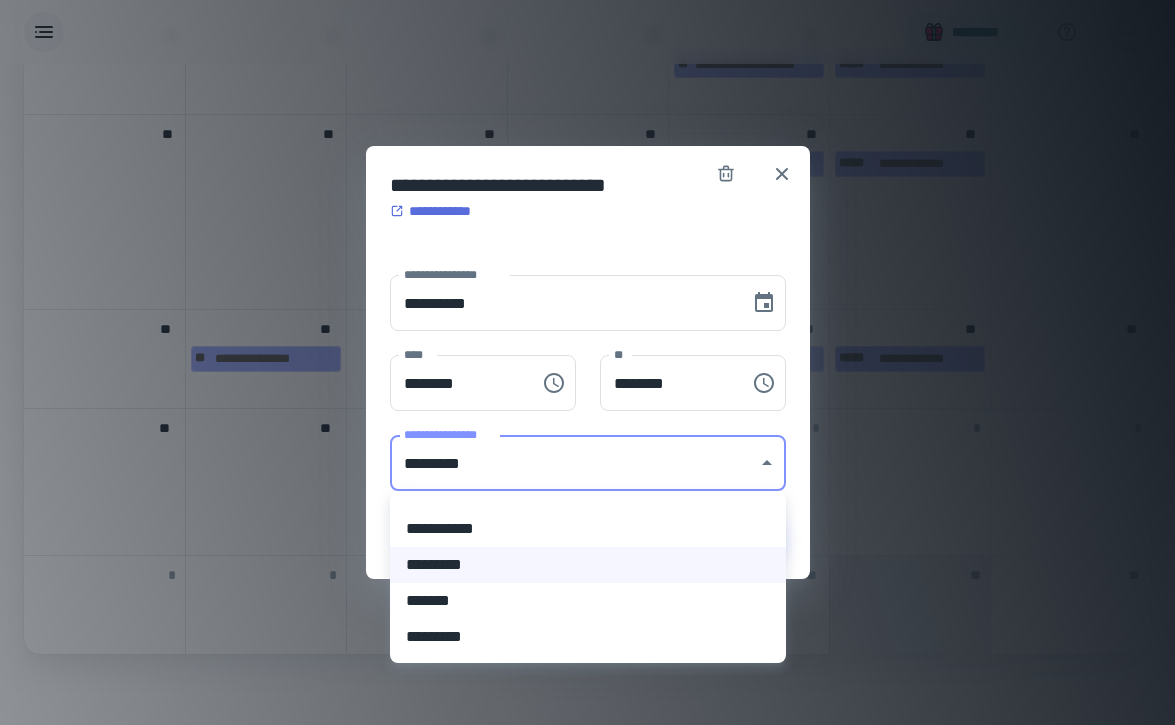 click at bounding box center [587, 362] 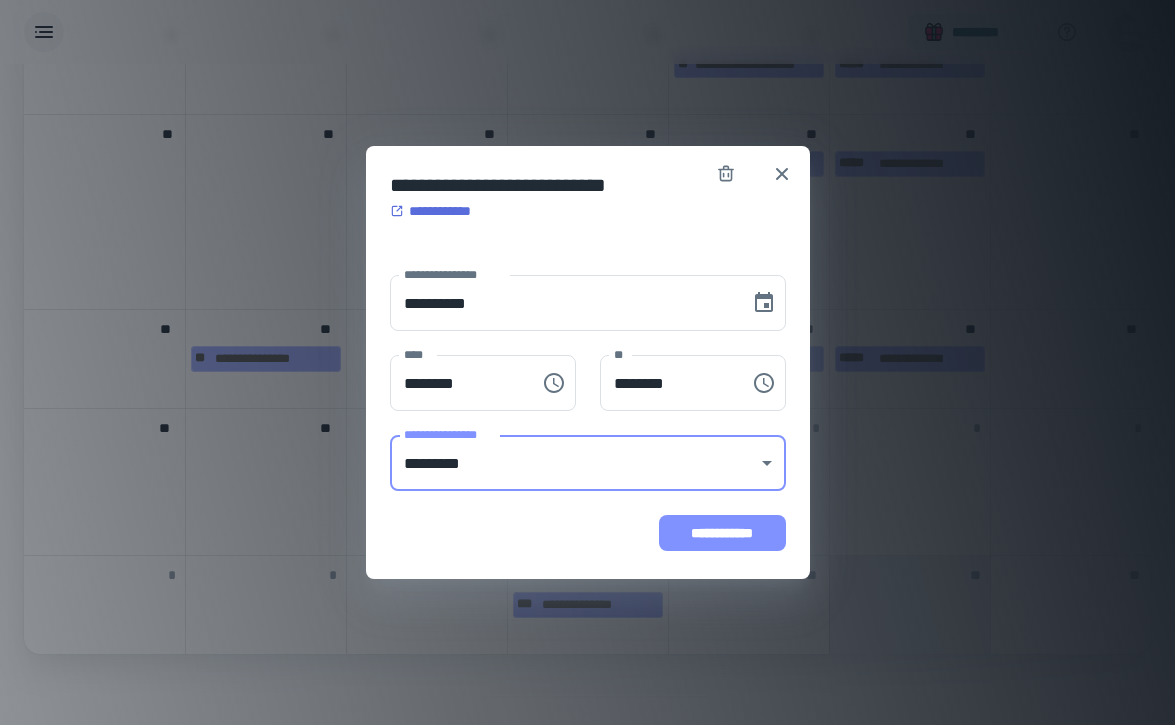 click on "**********" at bounding box center [722, 533] 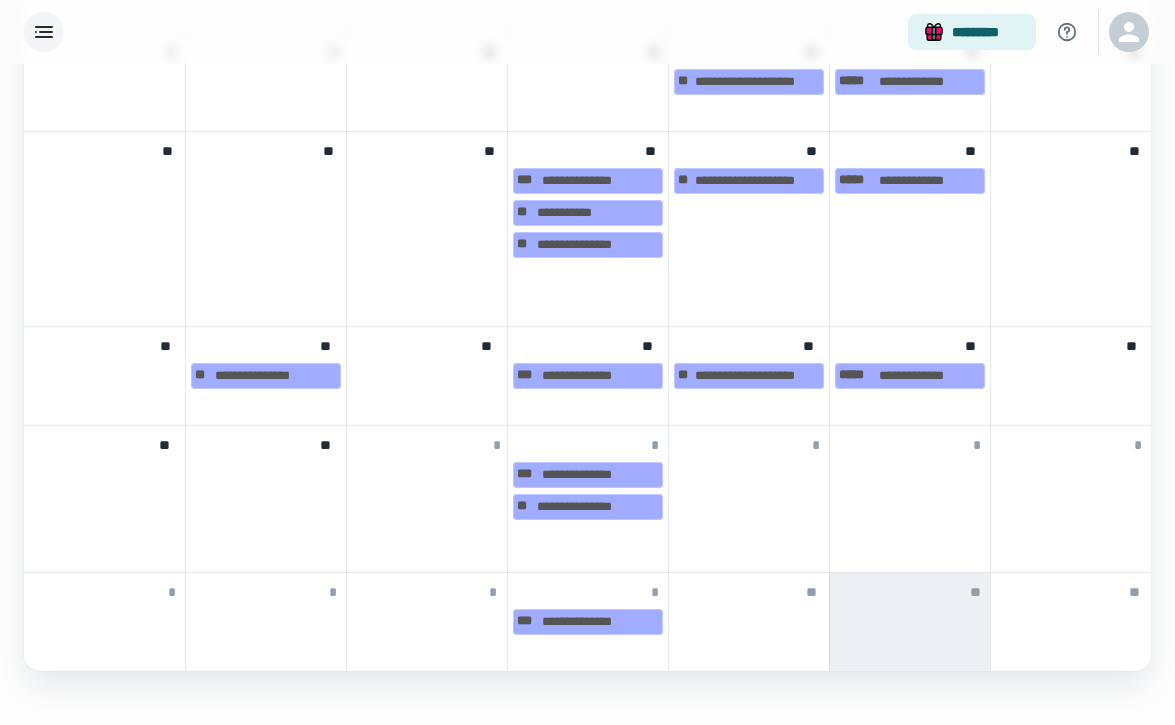 scroll, scrollTop: 1195, scrollLeft: 0, axis: vertical 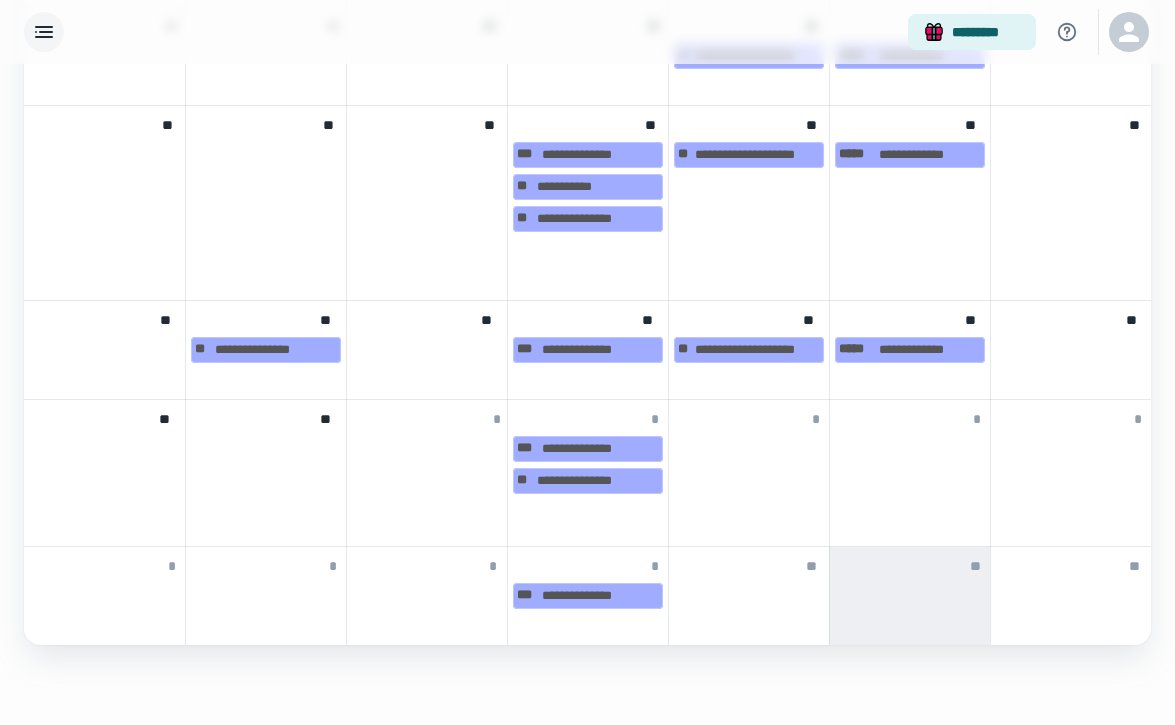 click at bounding box center [266, 447] 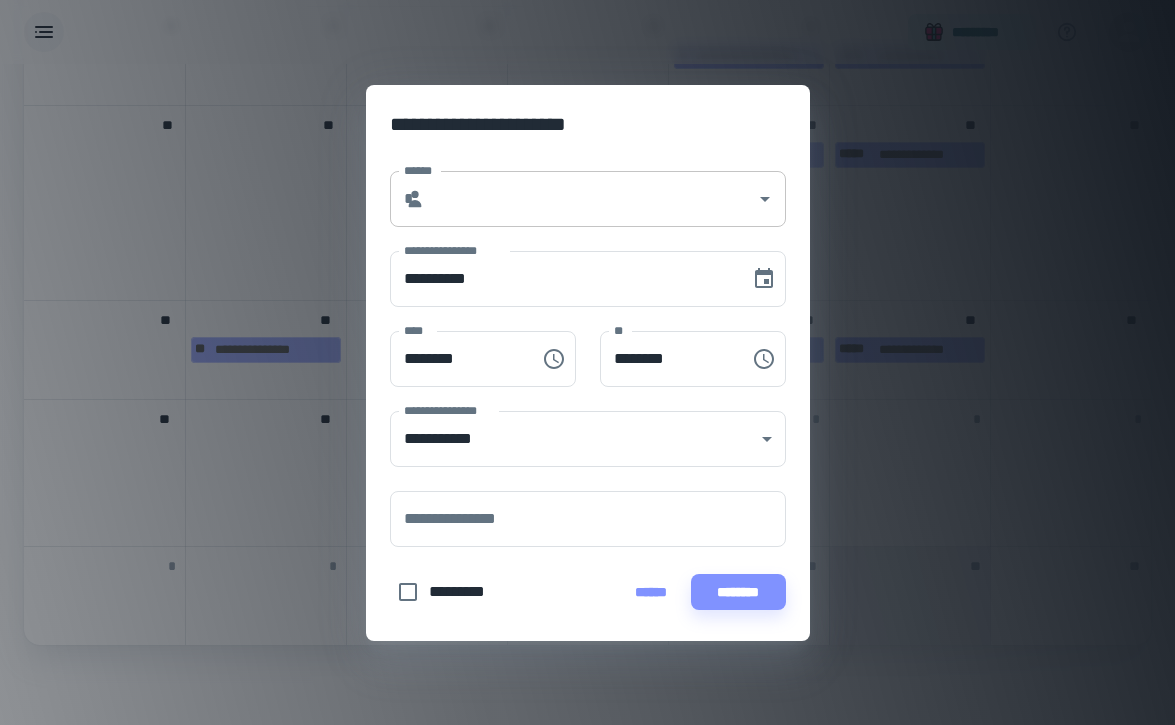 click on "* ******" at bounding box center [588, 199] 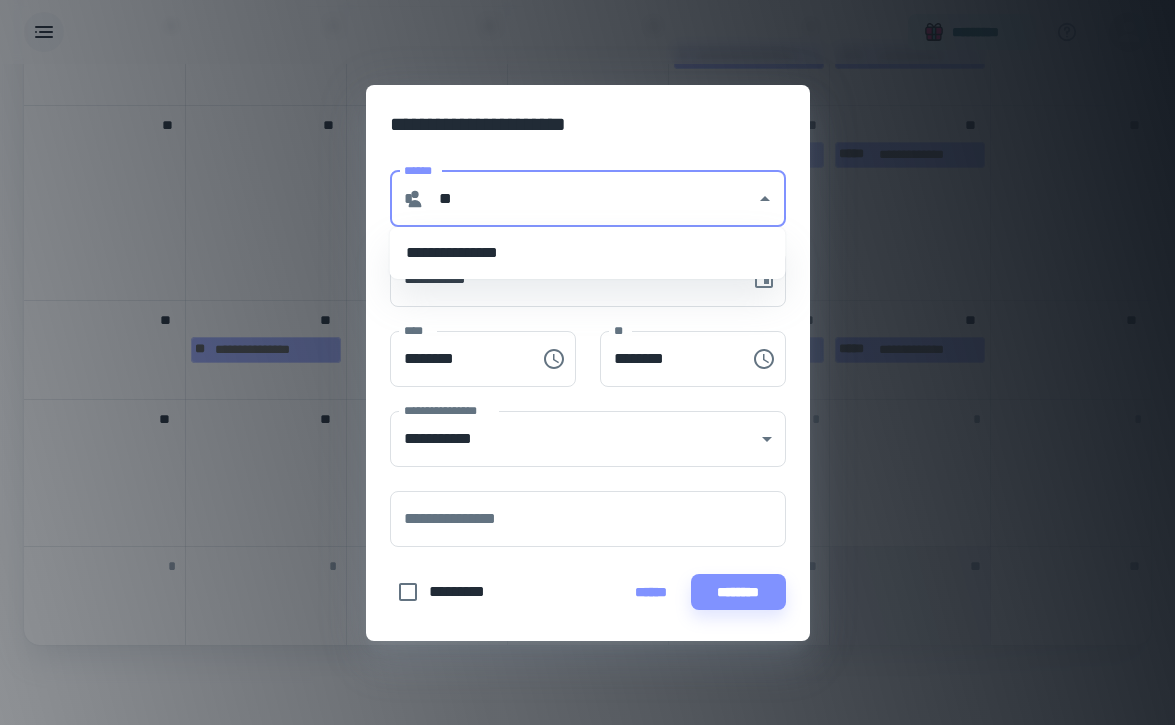 click on "**********" at bounding box center [588, 253] 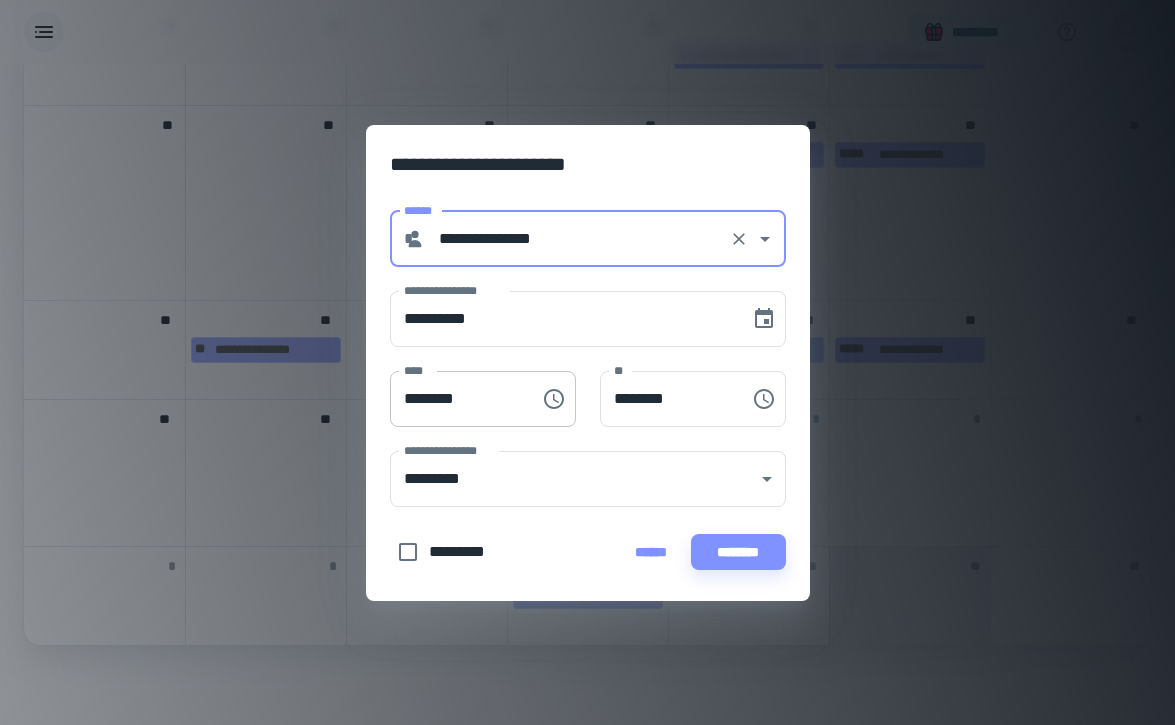 type on "**********" 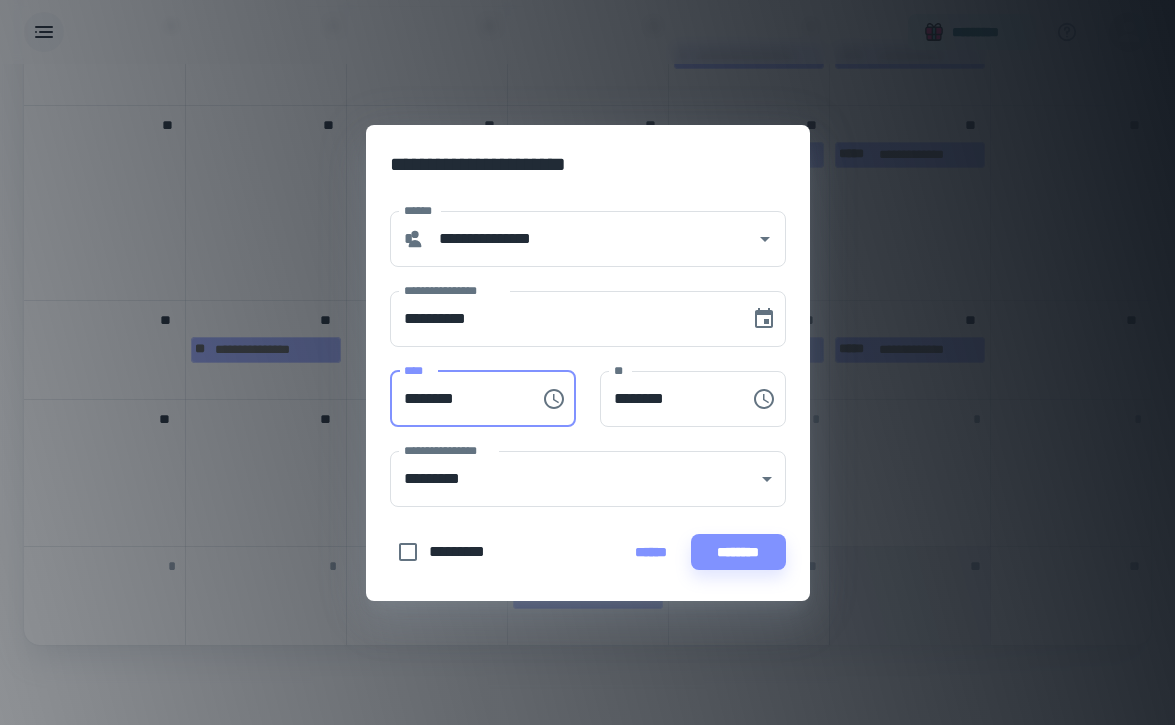 click on "********" at bounding box center [458, 399] 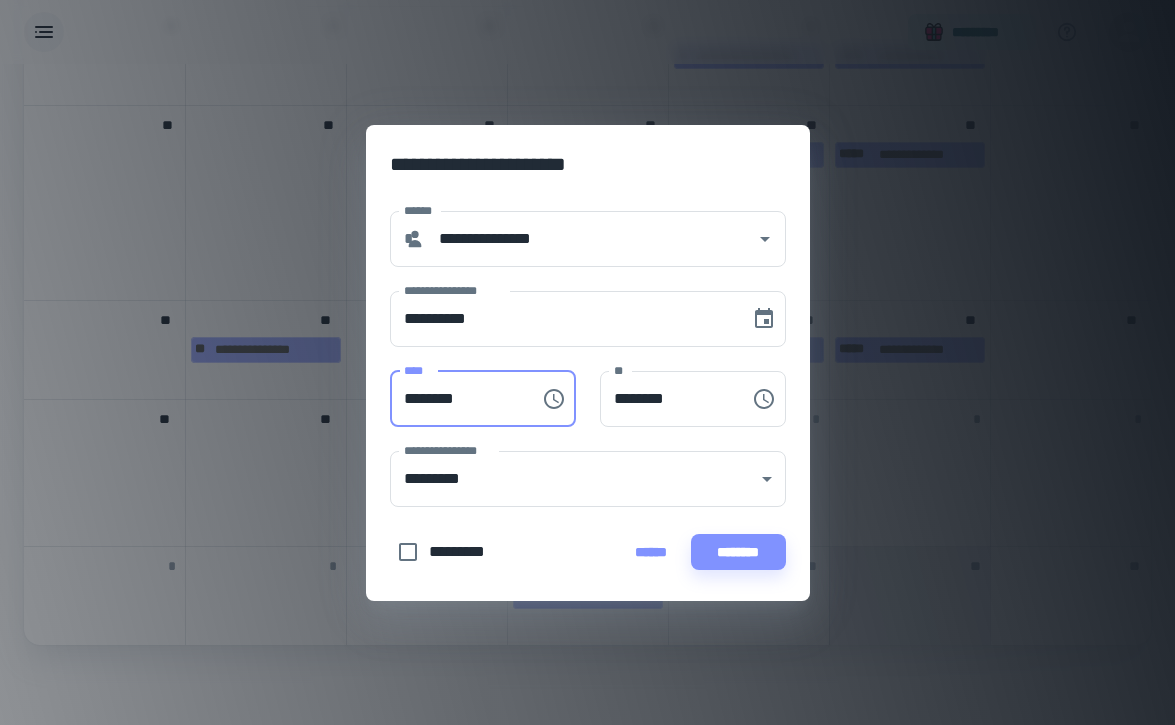 click on "********" at bounding box center [458, 399] 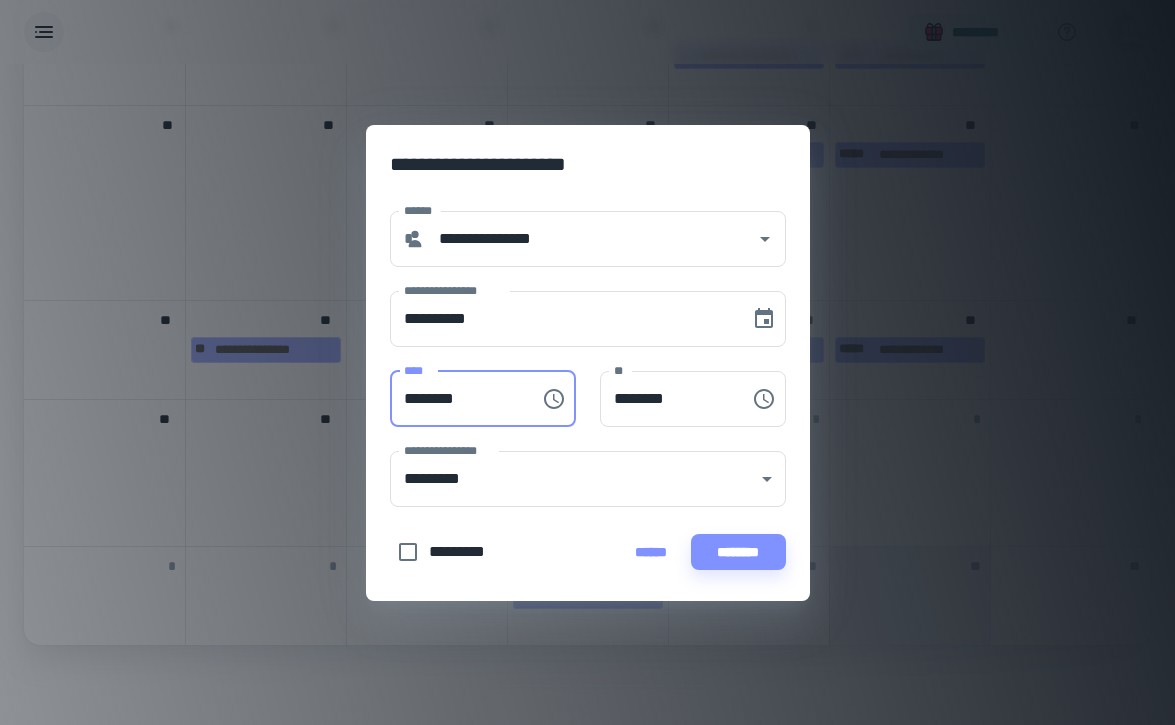 type on "********" 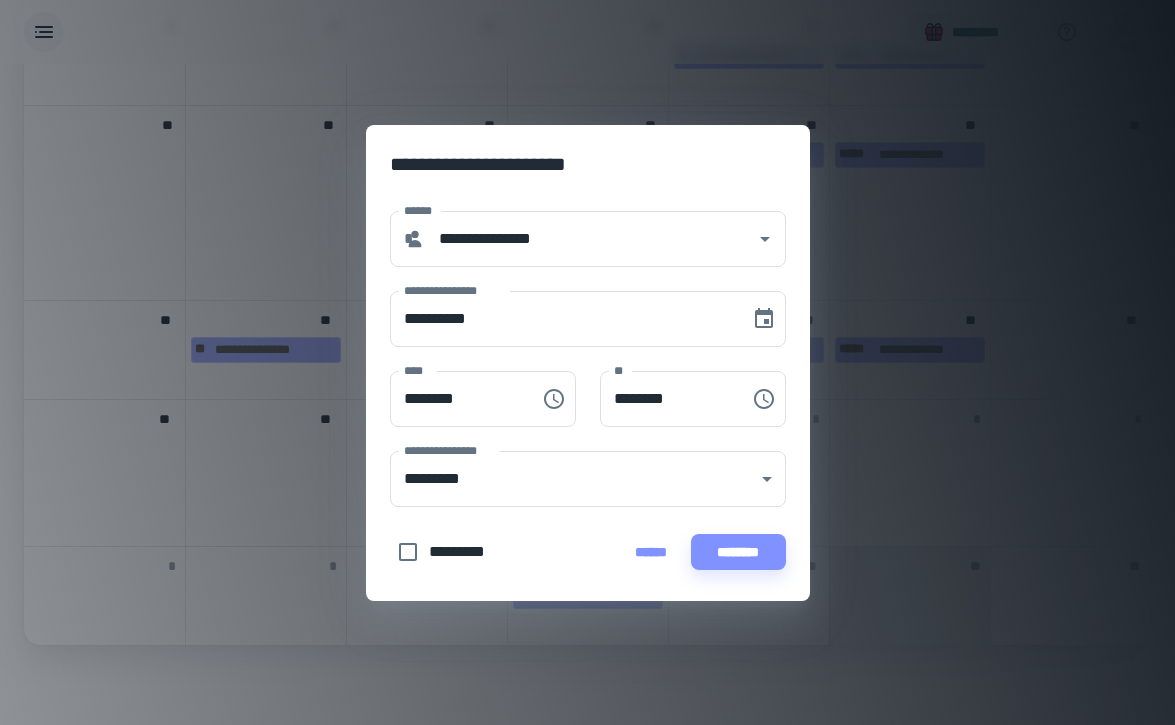 click on "*********" at bounding box center [465, 552] 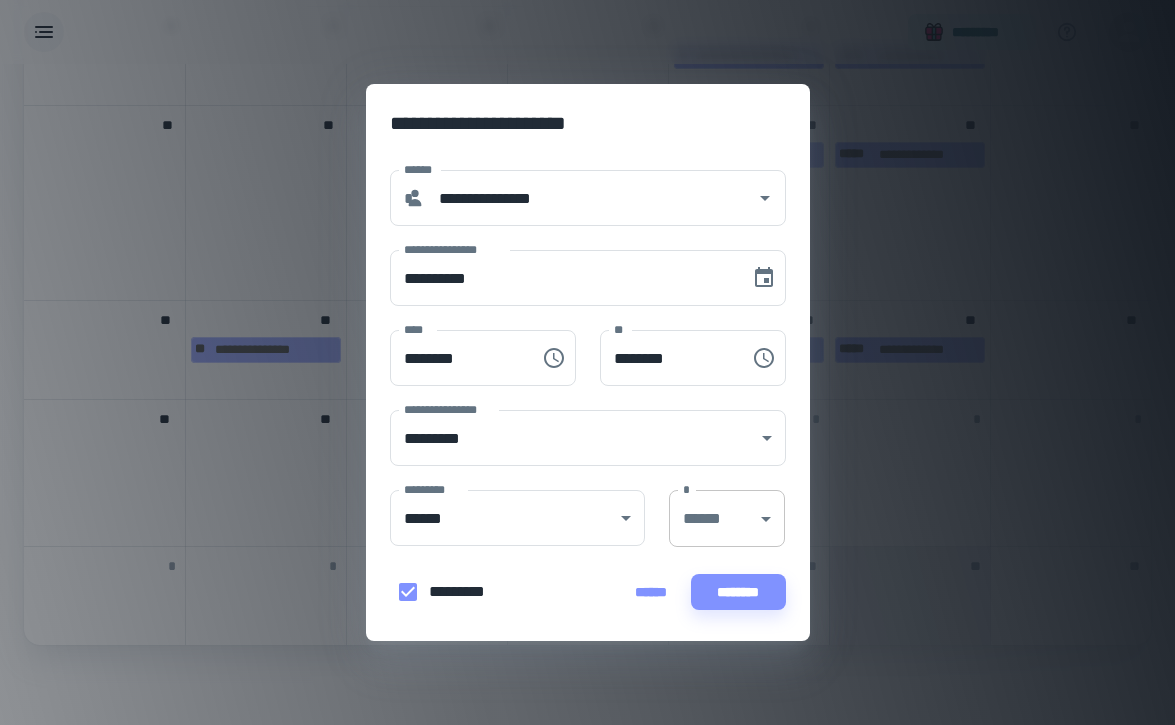 click on "**********" at bounding box center (587, -833) 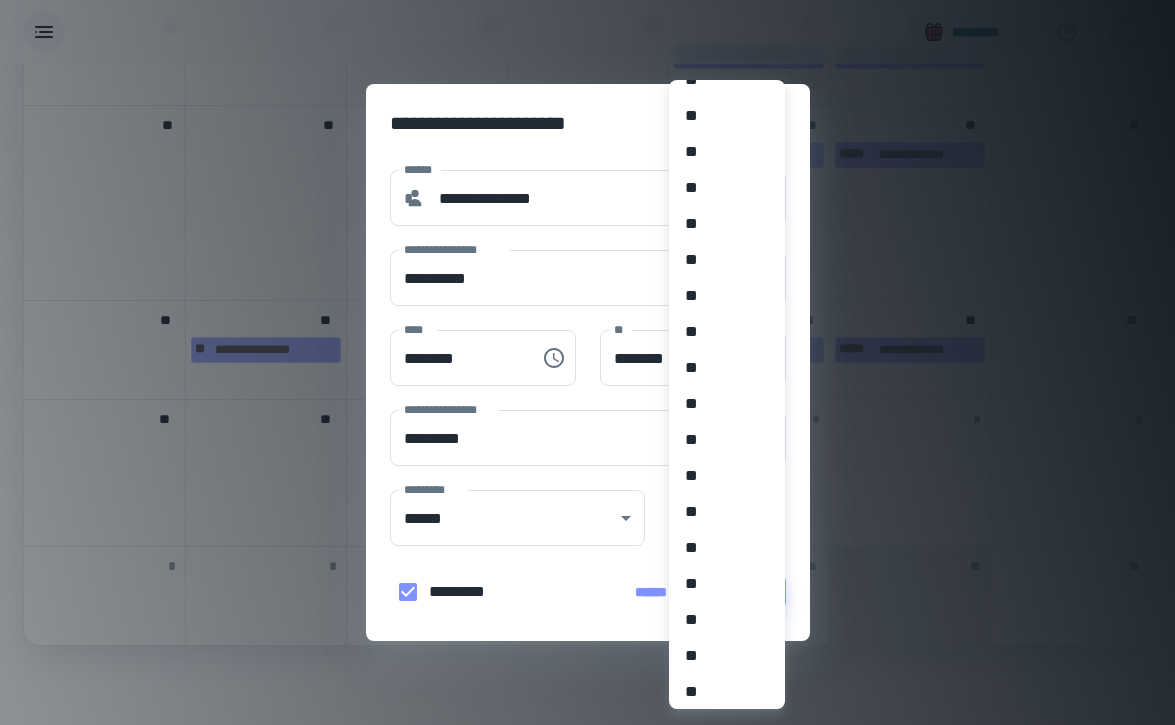 scroll, scrollTop: 1259, scrollLeft: 0, axis: vertical 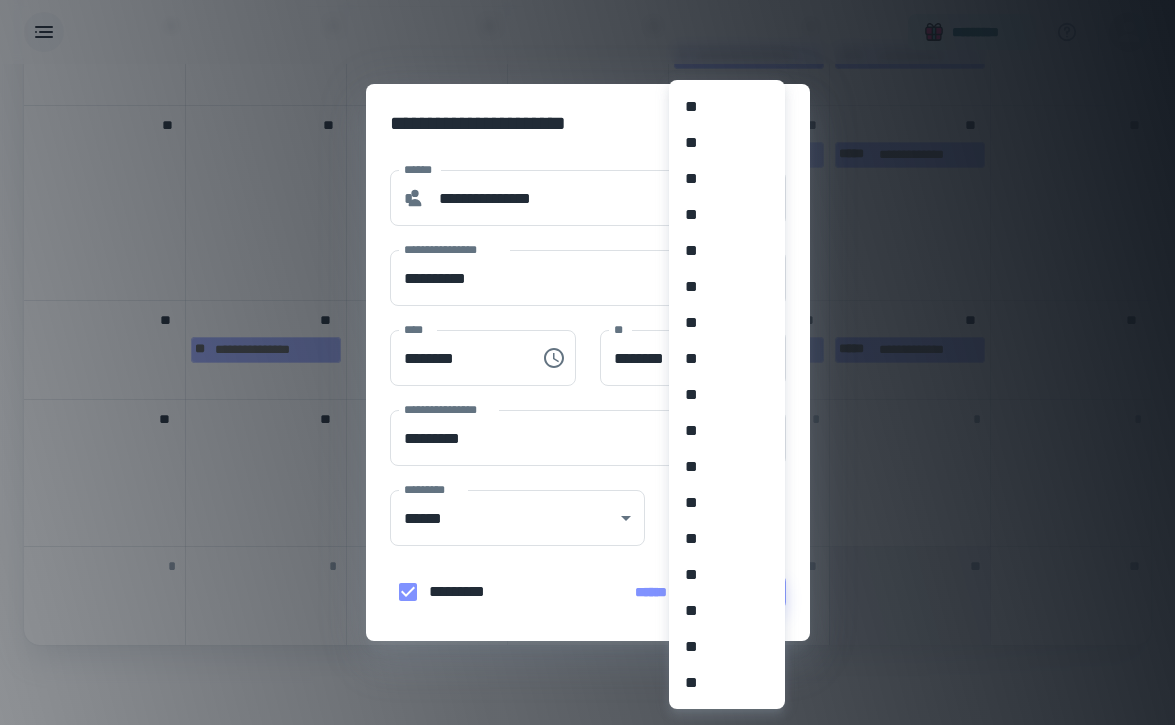 click on "**" at bounding box center [727, 503] 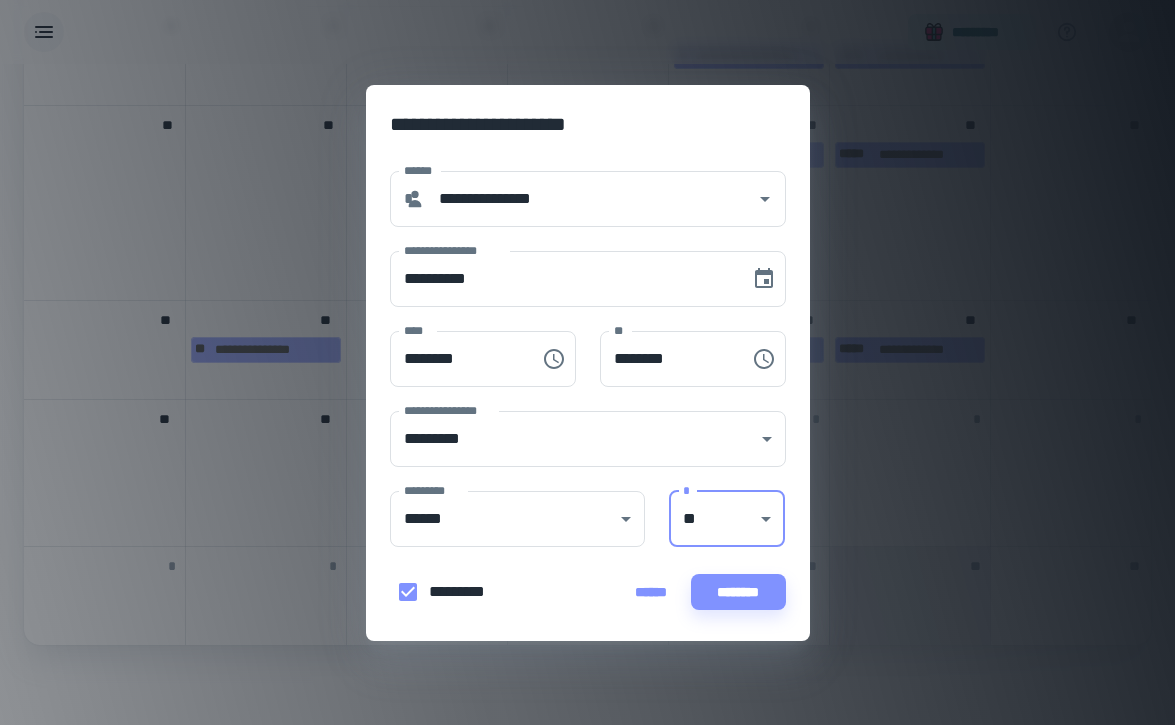 click on "**********" at bounding box center [587, -833] 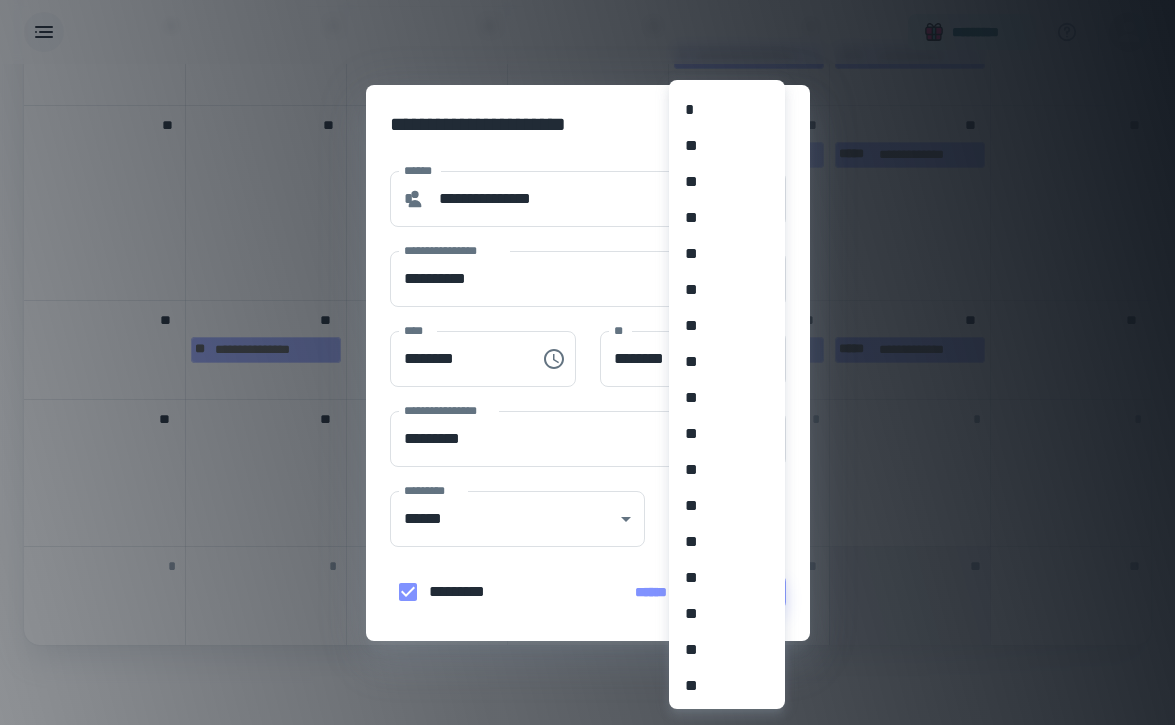 scroll, scrollTop: 0, scrollLeft: 0, axis: both 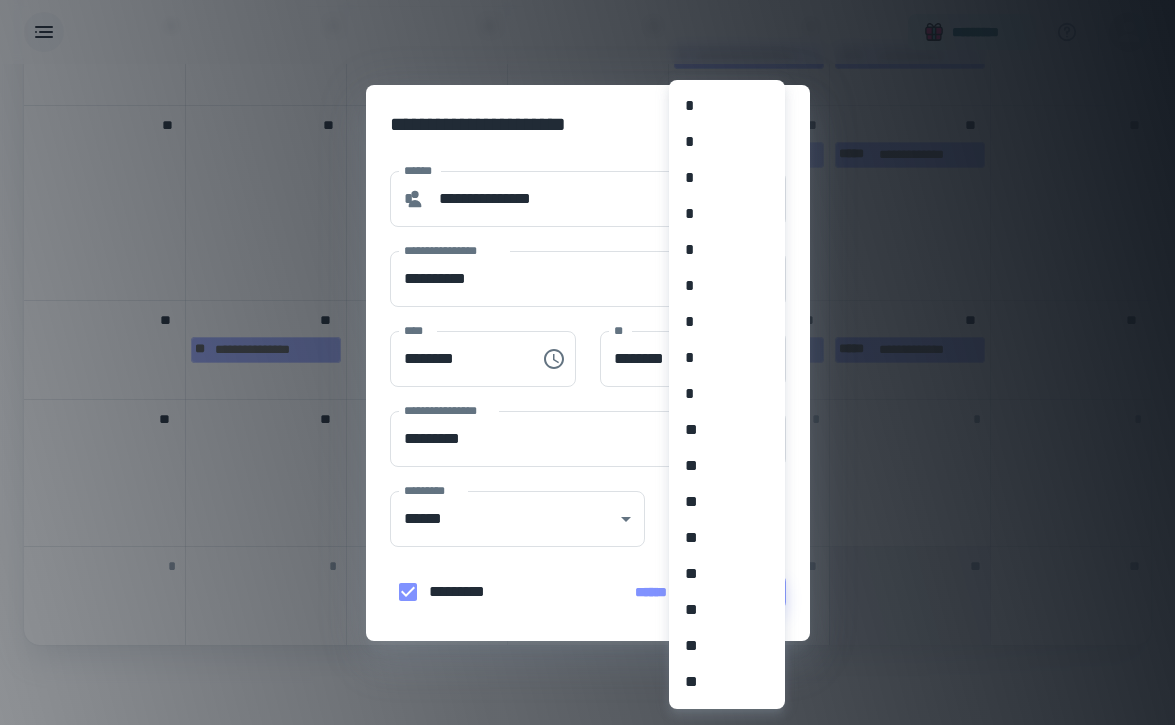 click on "**" at bounding box center [727, 502] 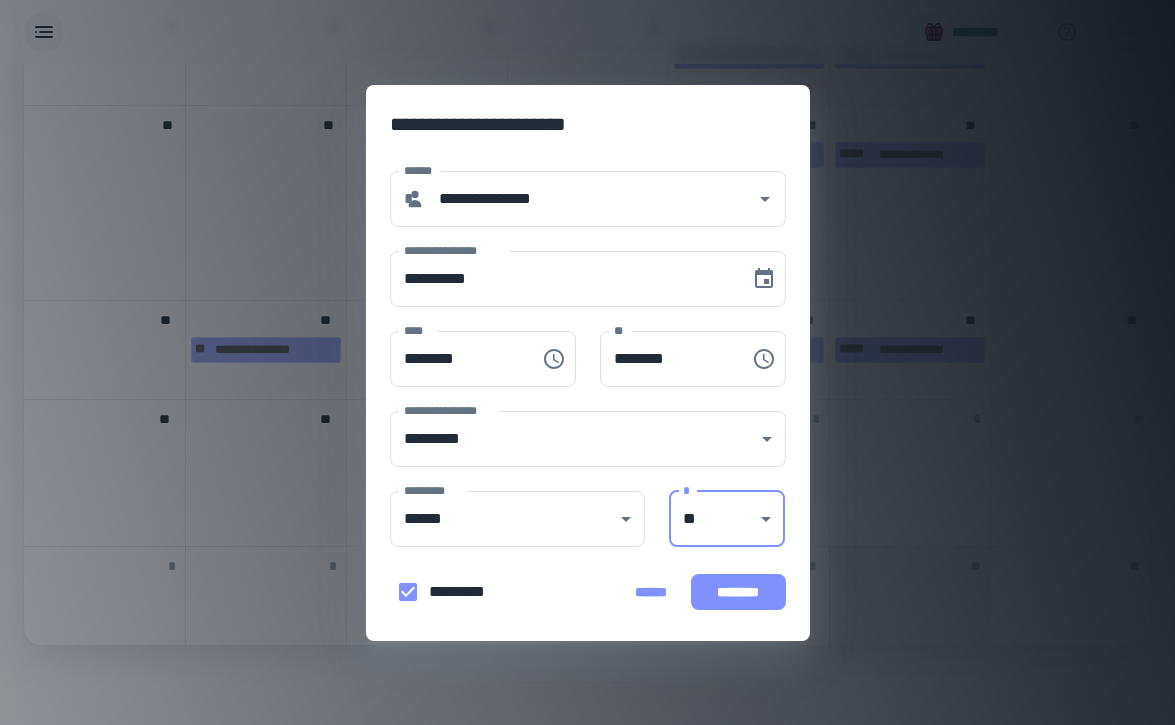 click on "********" at bounding box center (738, 592) 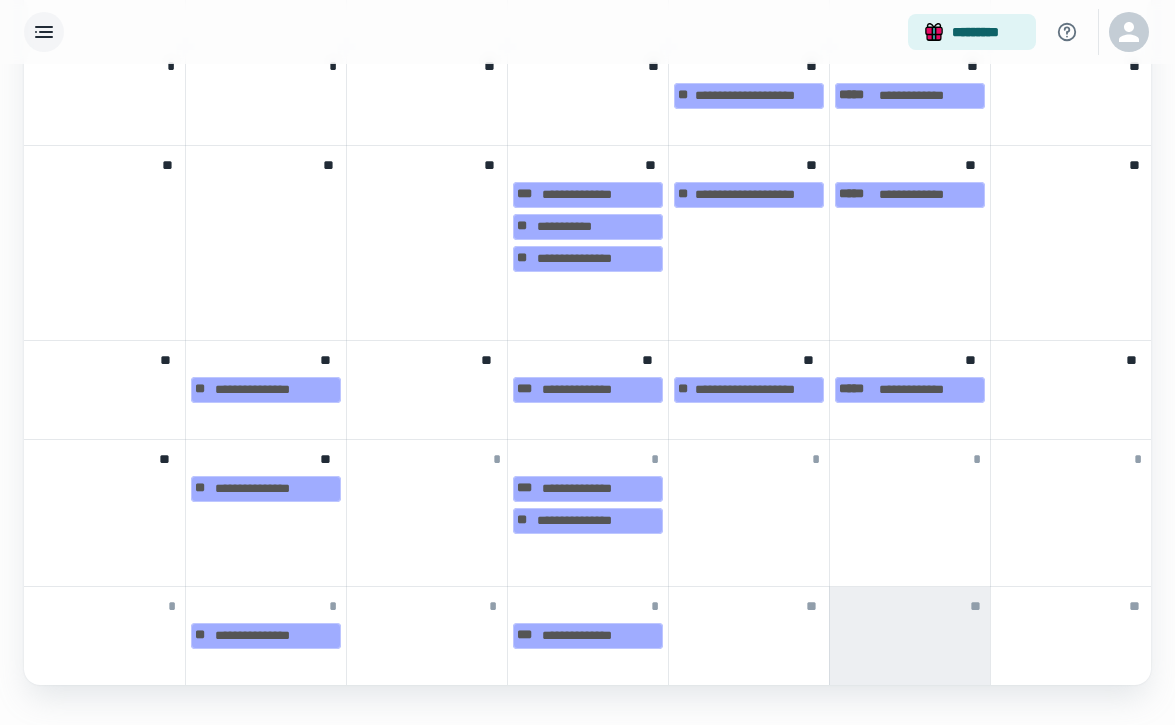 scroll, scrollTop: 1195, scrollLeft: 0, axis: vertical 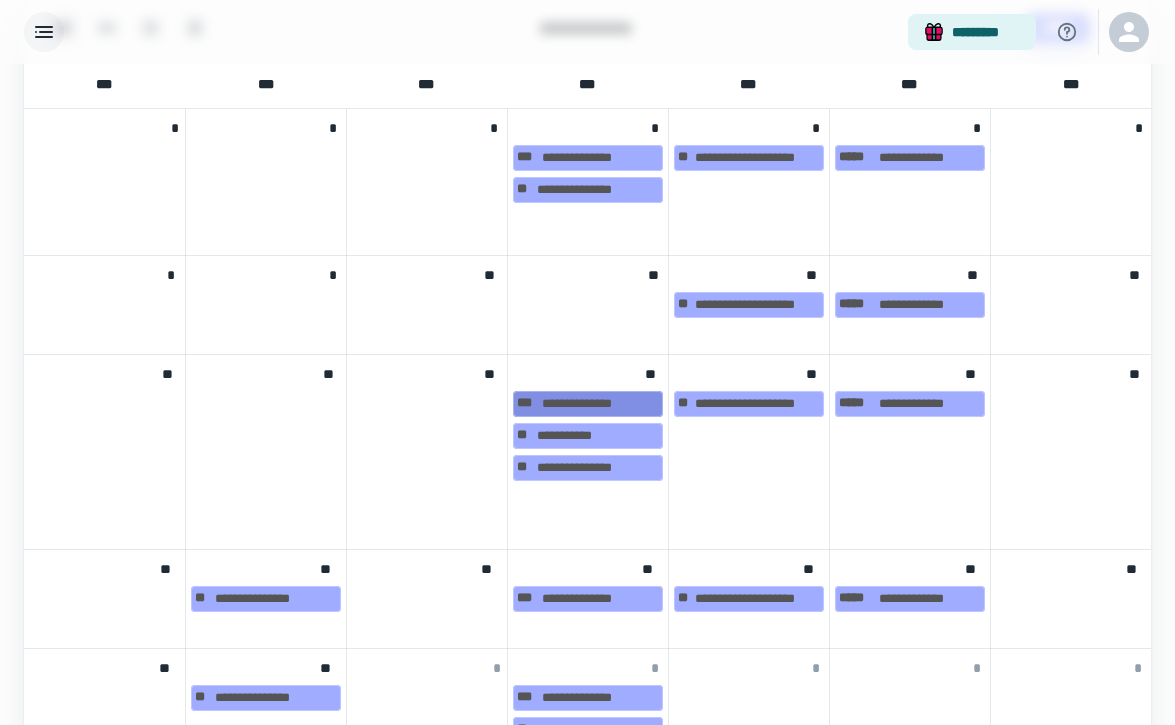 click on "**********" at bounding box center (588, 404) 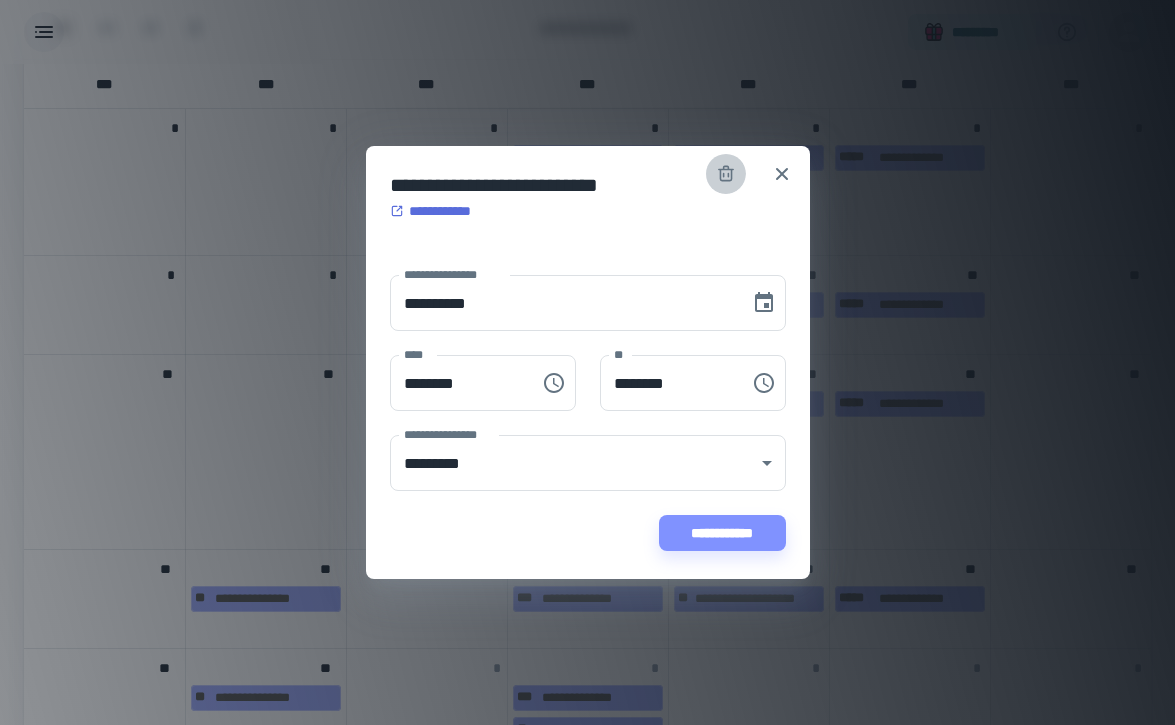 click 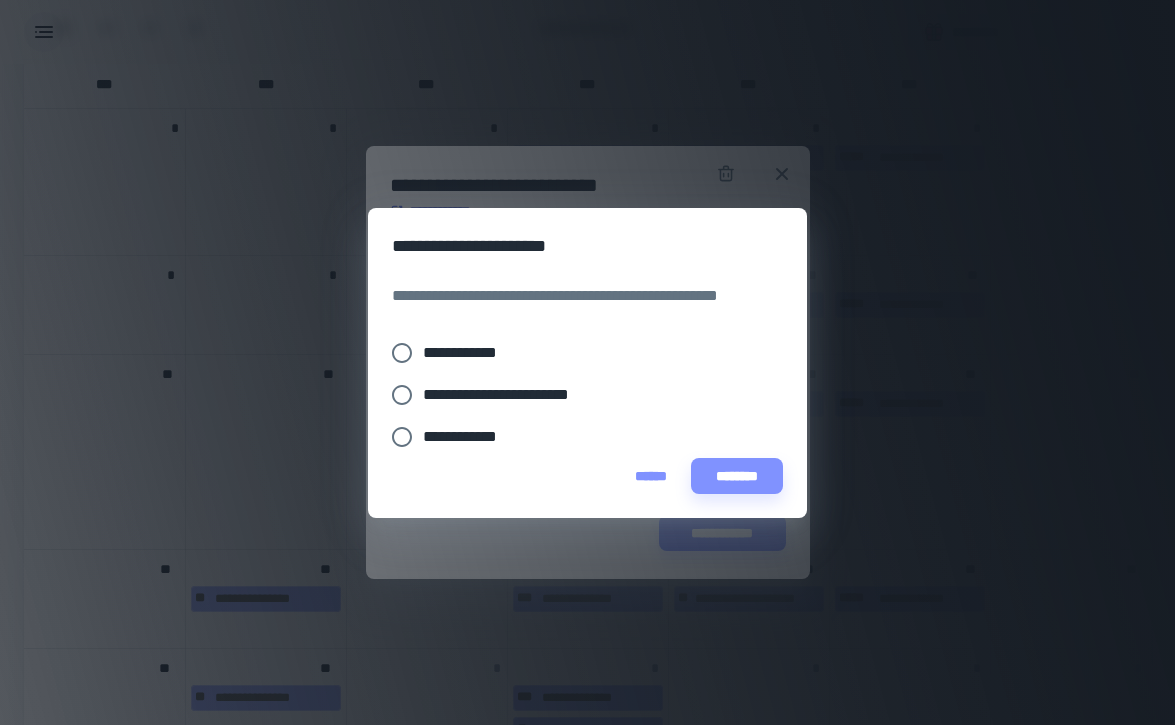 click on "**********" at bounding box center [468, 353] 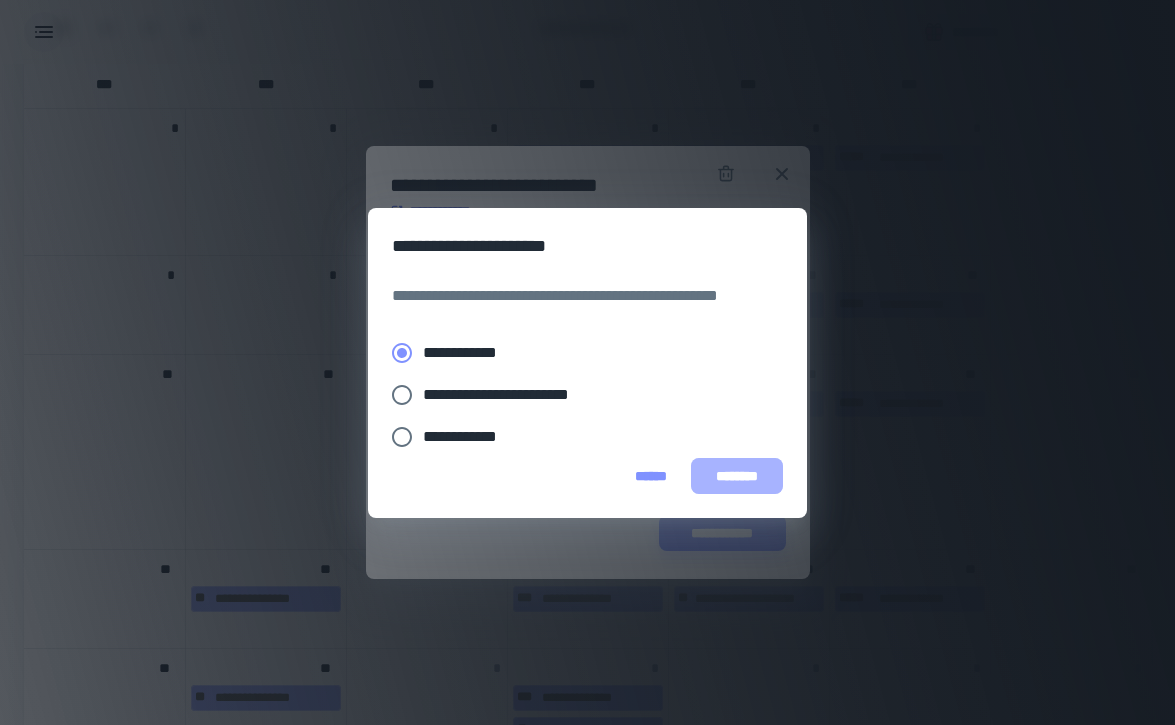 click on "********" at bounding box center [737, 476] 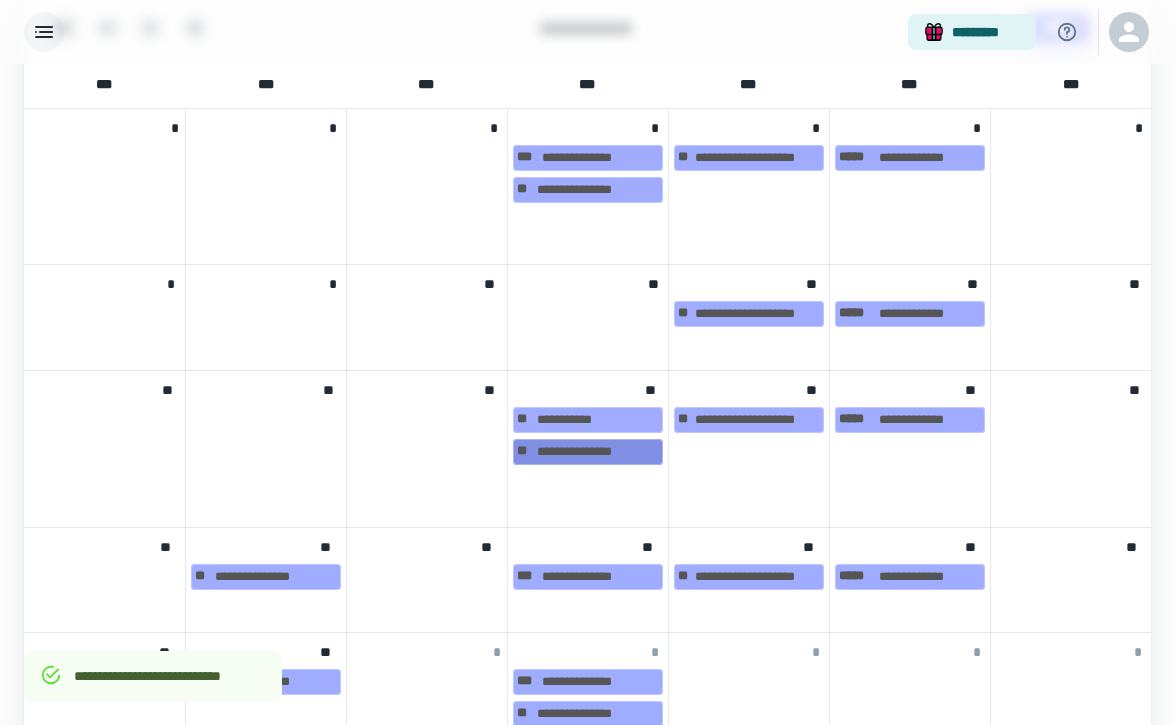 click on "**********" at bounding box center [588, 452] 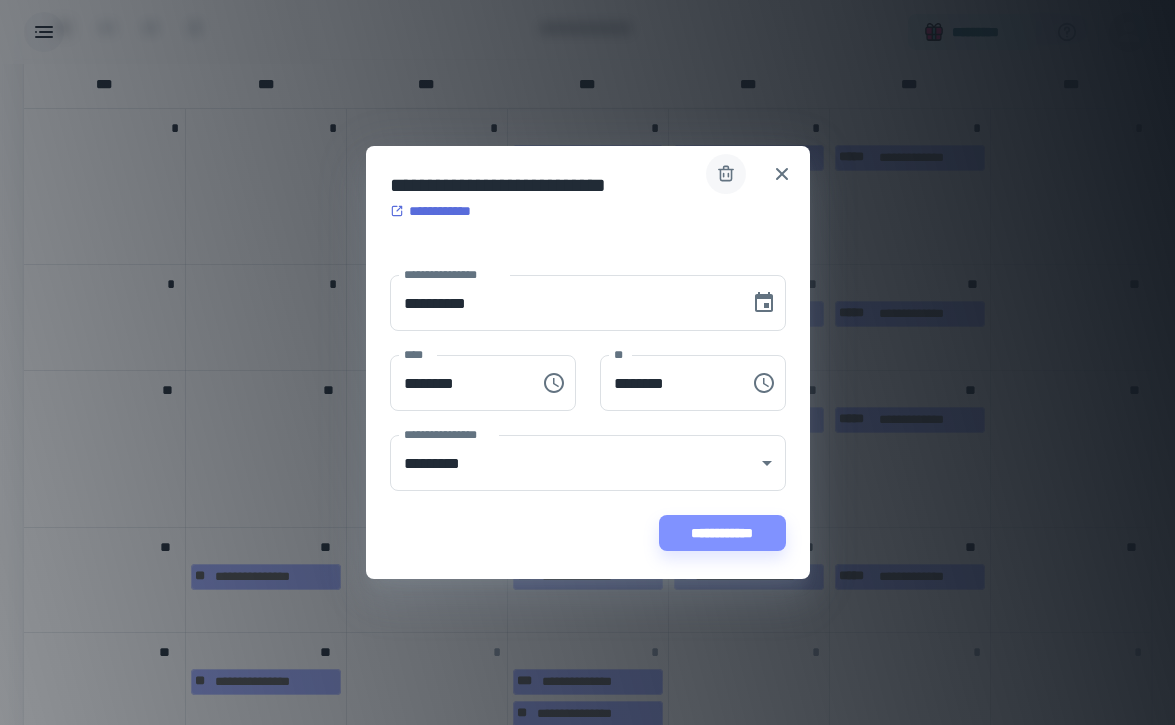 click 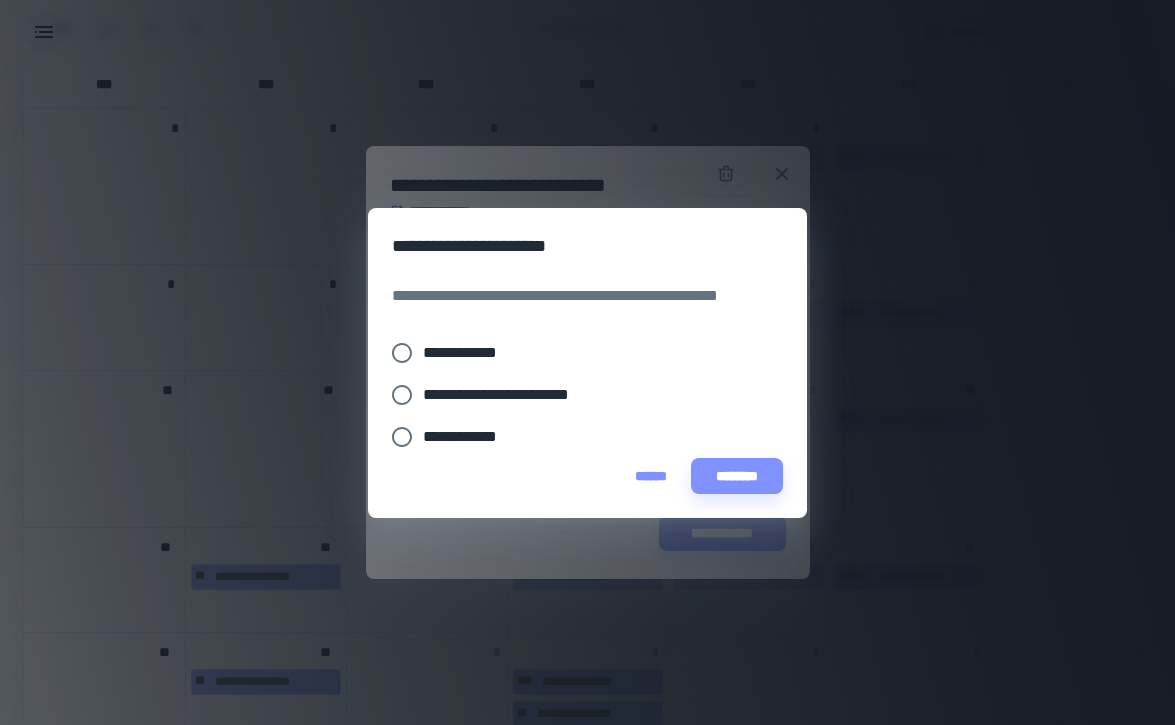 click on "**********" at bounding box center [574, 353] 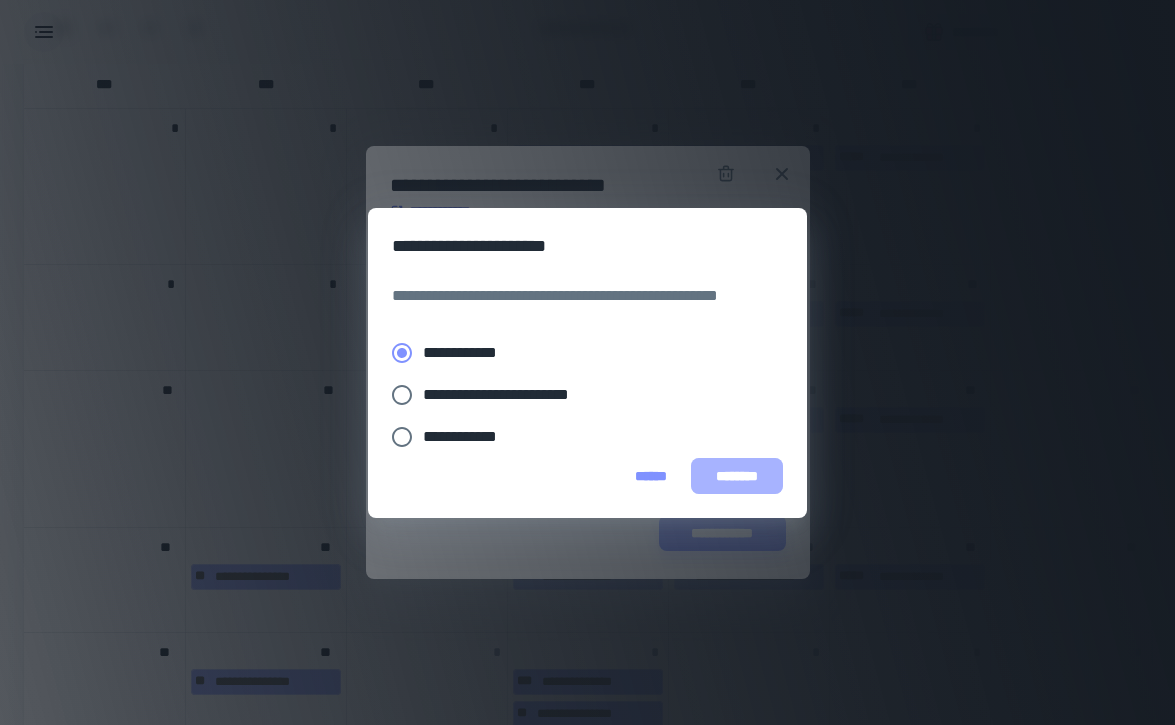 click on "********" at bounding box center (737, 476) 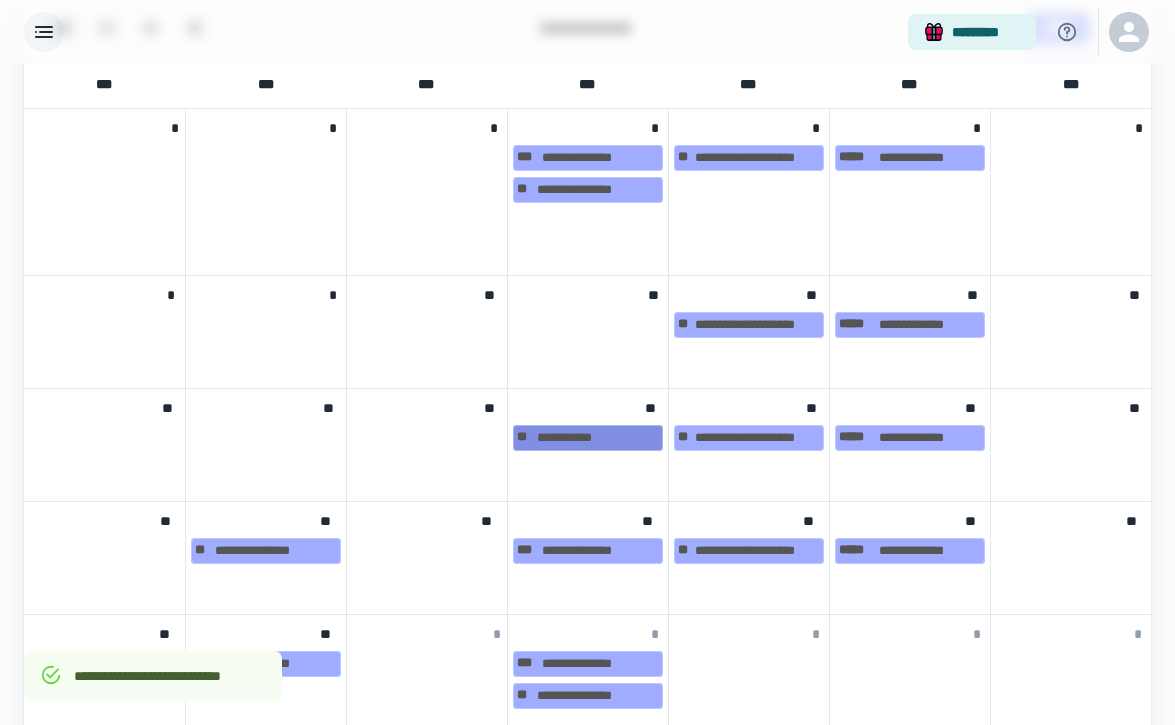 click on "**********" at bounding box center [588, 438] 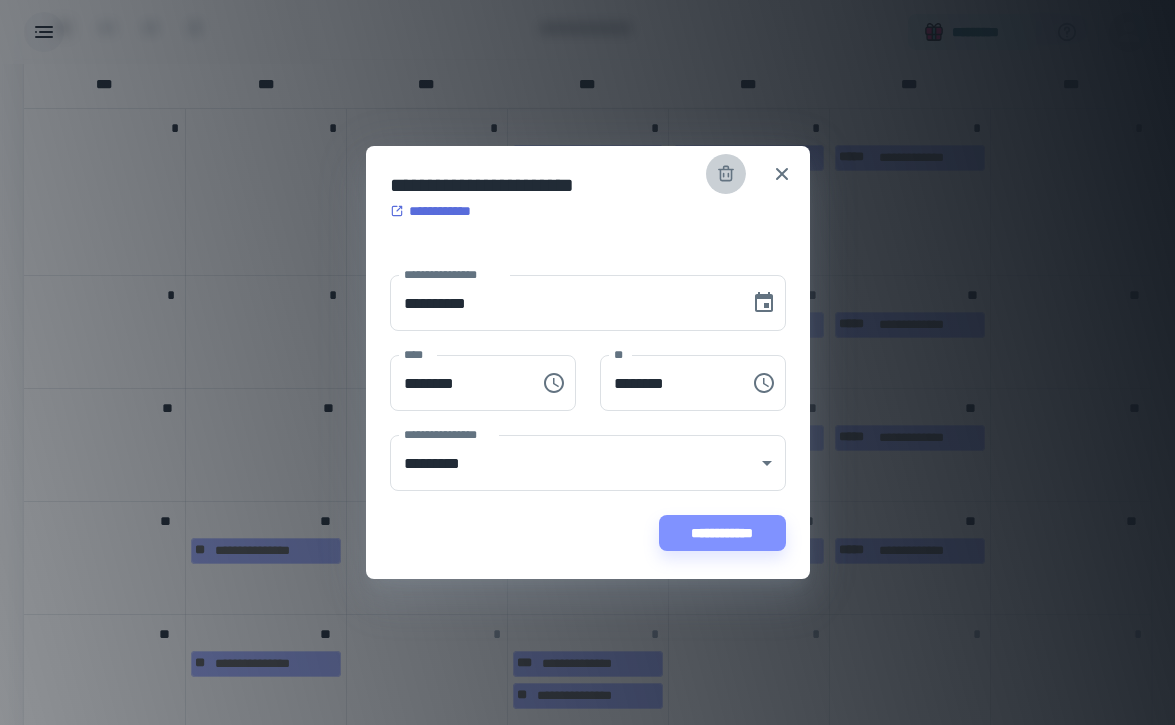 click 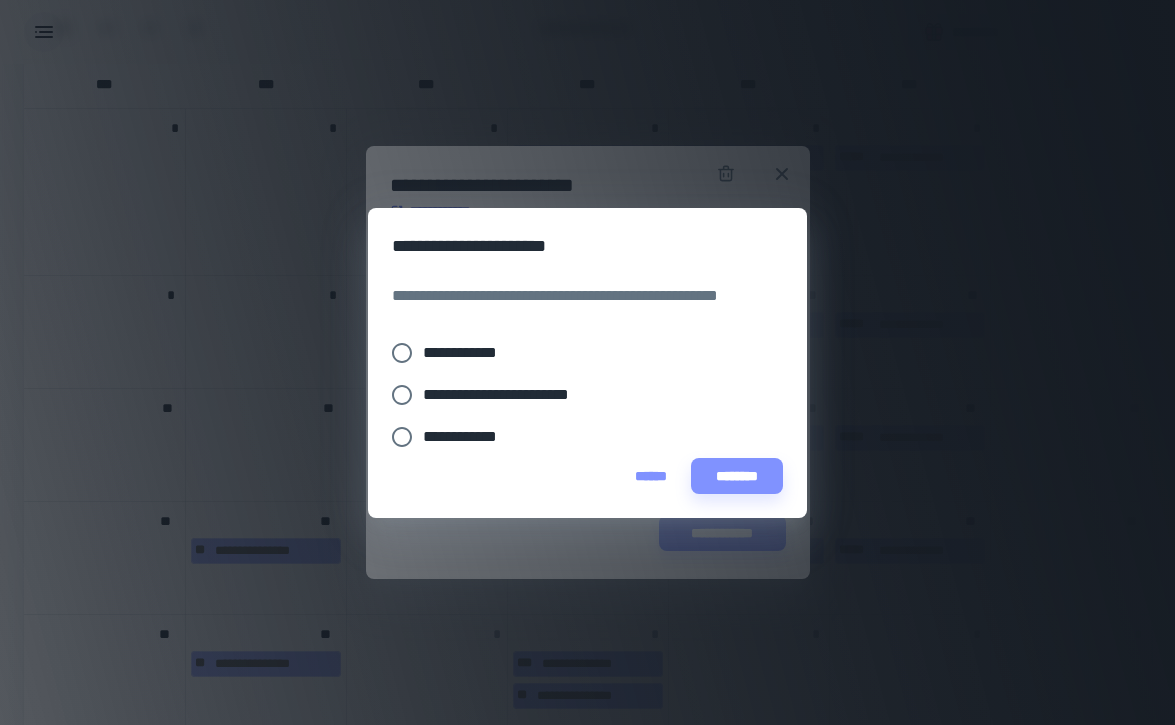 click on "**********" at bounding box center [468, 353] 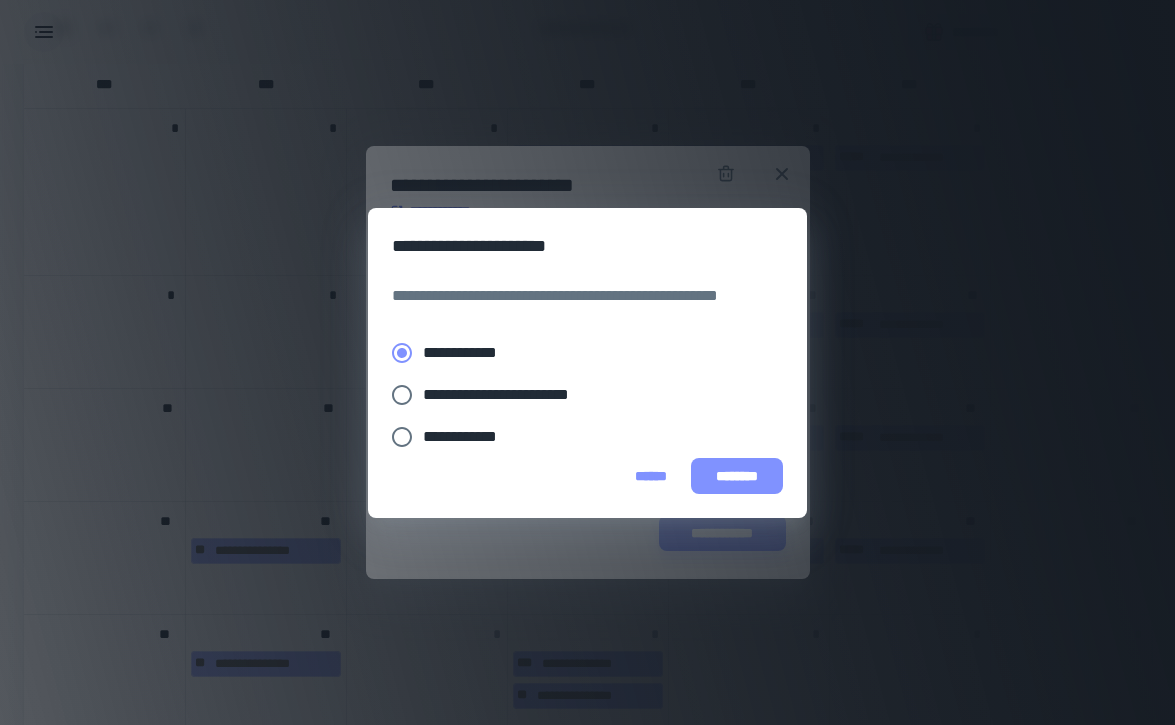 click on "********" at bounding box center (737, 476) 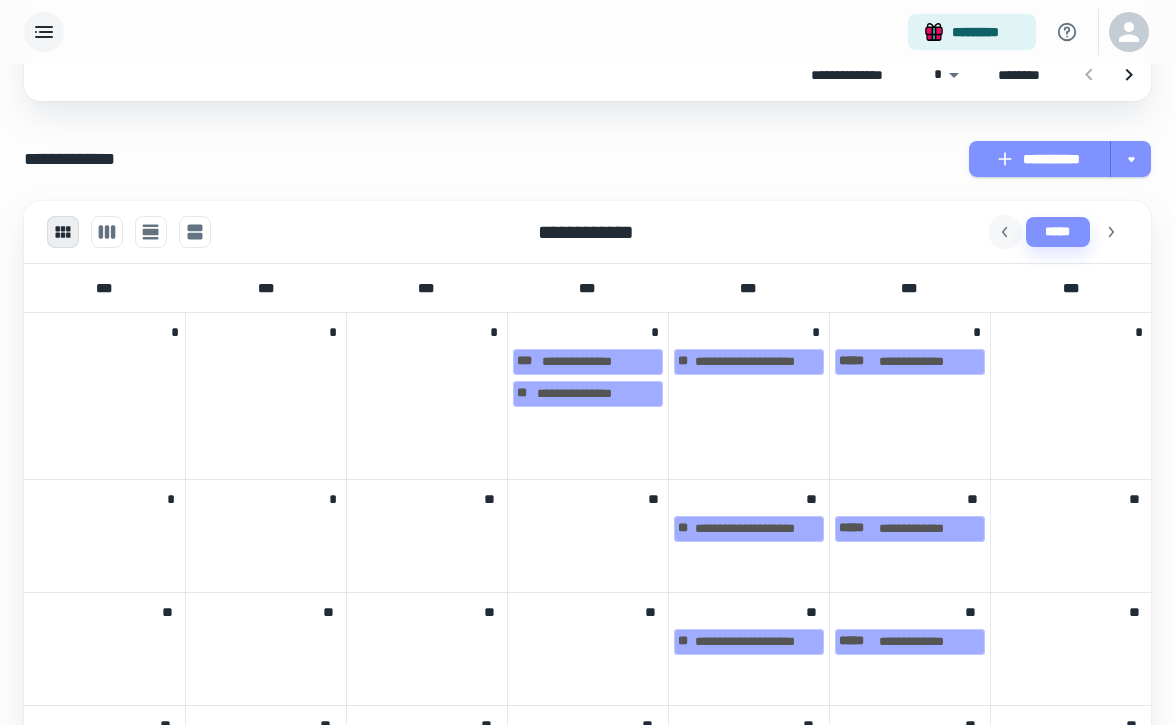 scroll, scrollTop: 739, scrollLeft: 0, axis: vertical 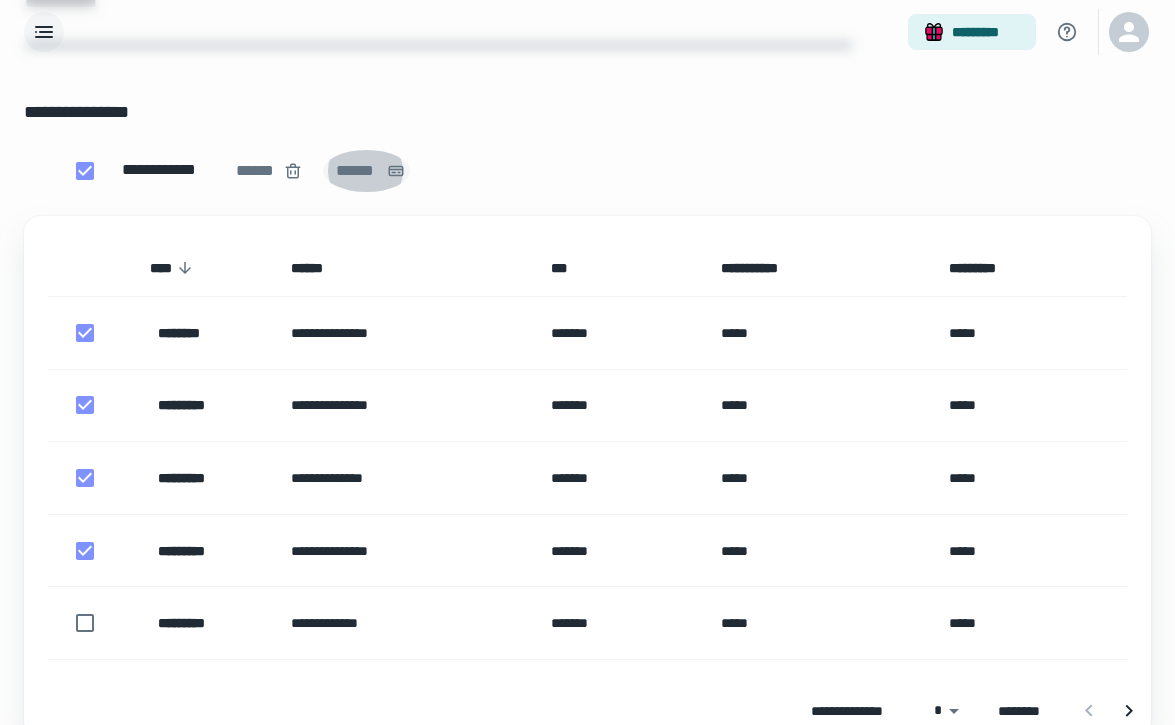 click on "******" at bounding box center [357, 171] 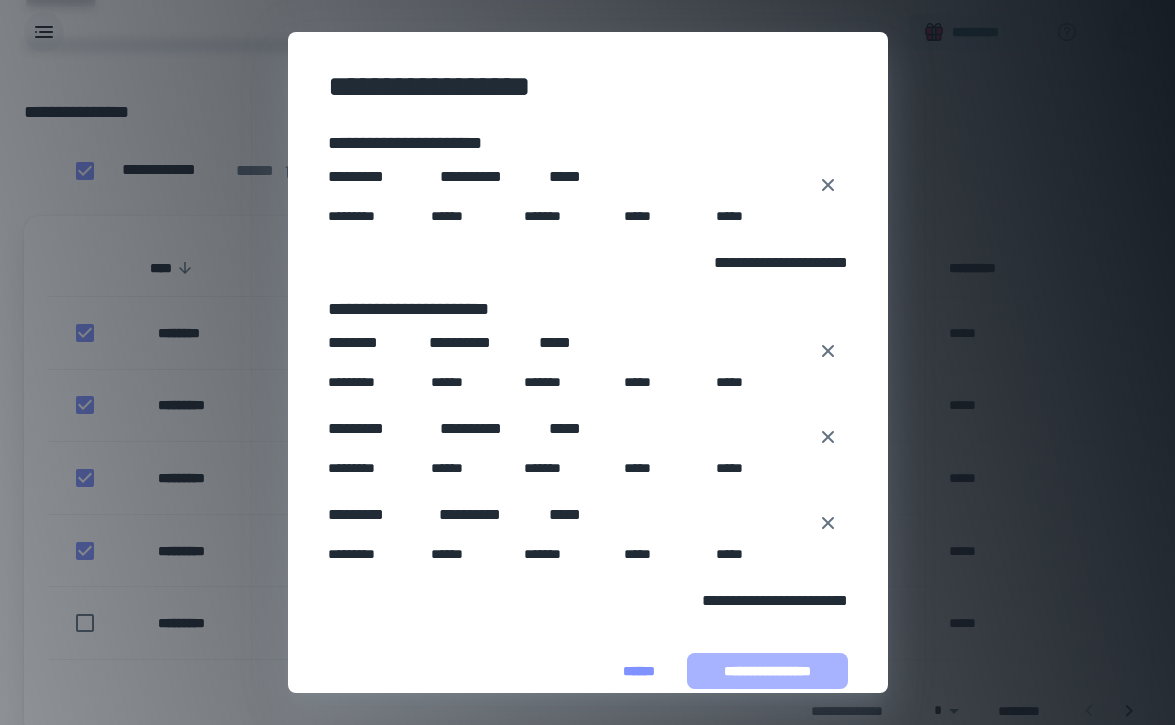 click on "**********" at bounding box center (767, 671) 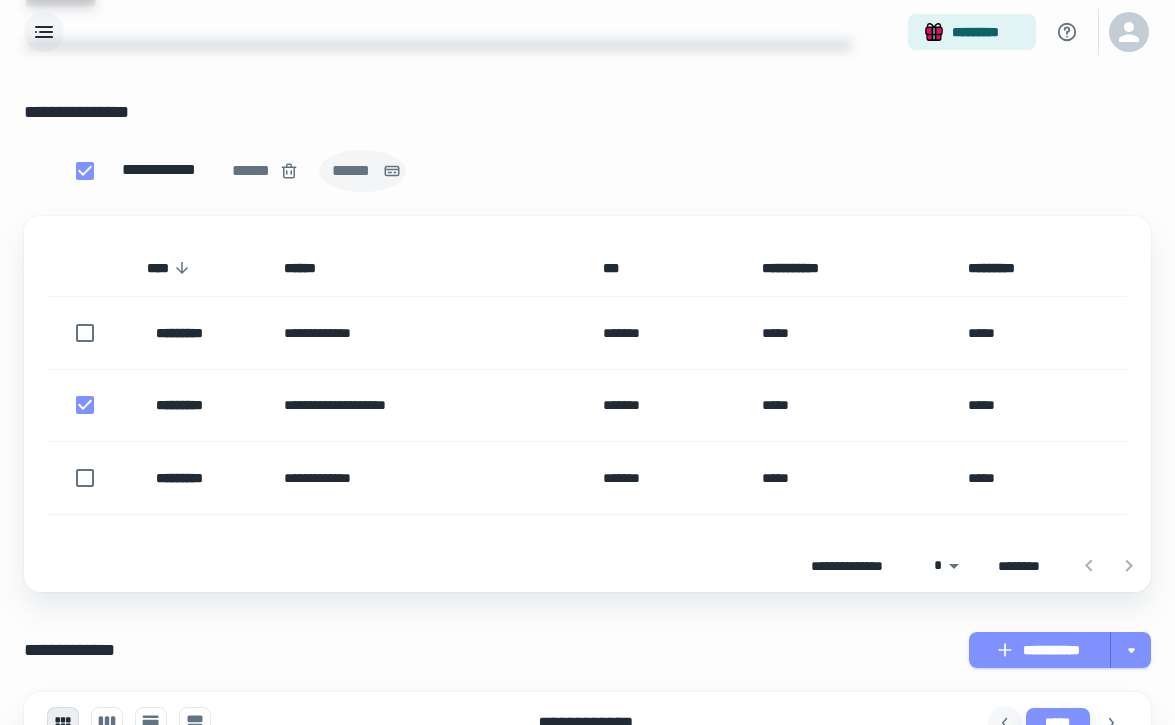 click on "******" at bounding box center (353, 171) 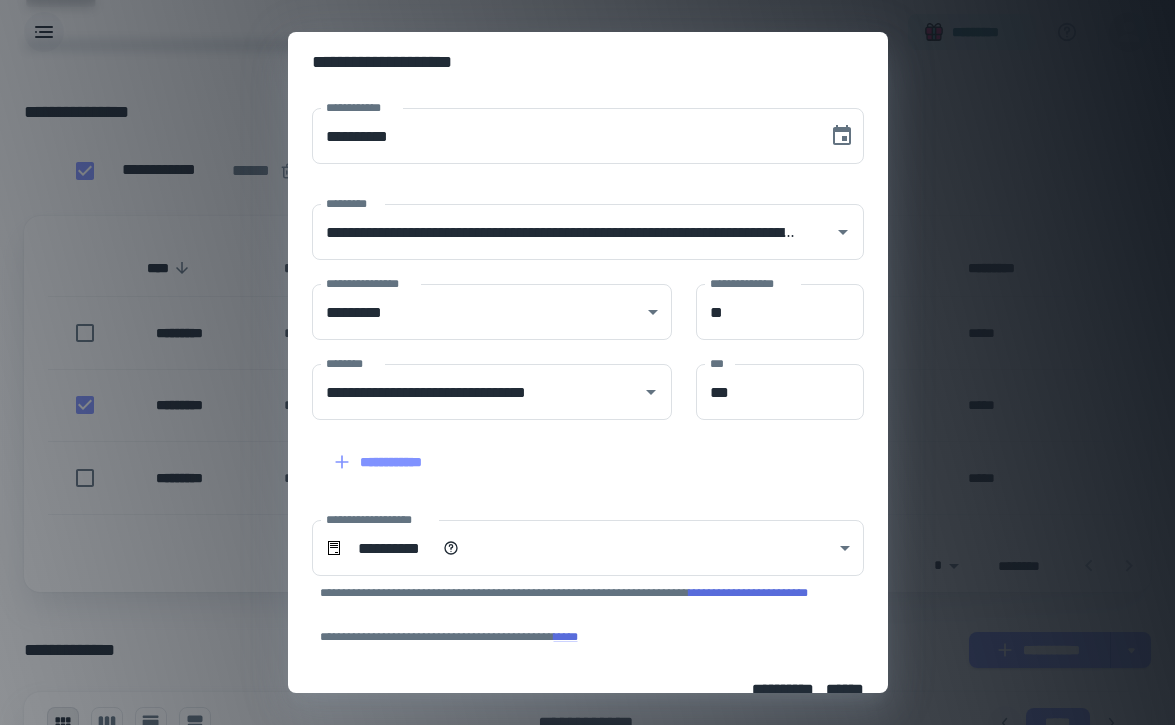 scroll, scrollTop: 131, scrollLeft: 0, axis: vertical 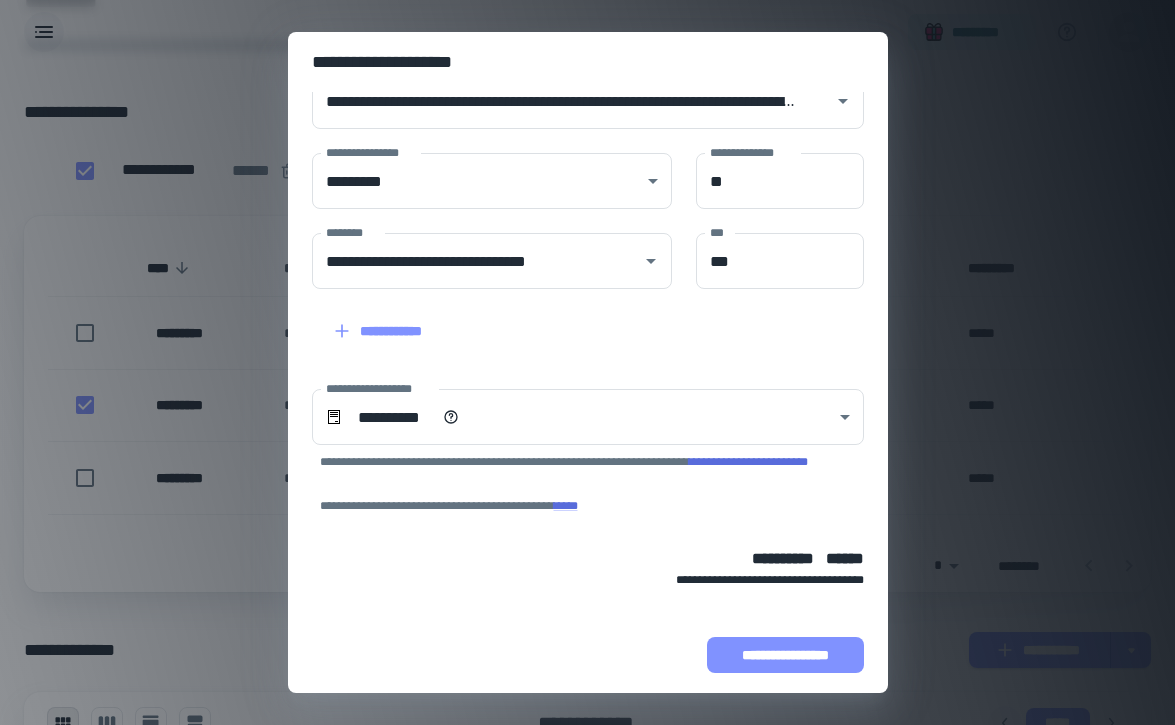 click on "**********" at bounding box center [785, 655] 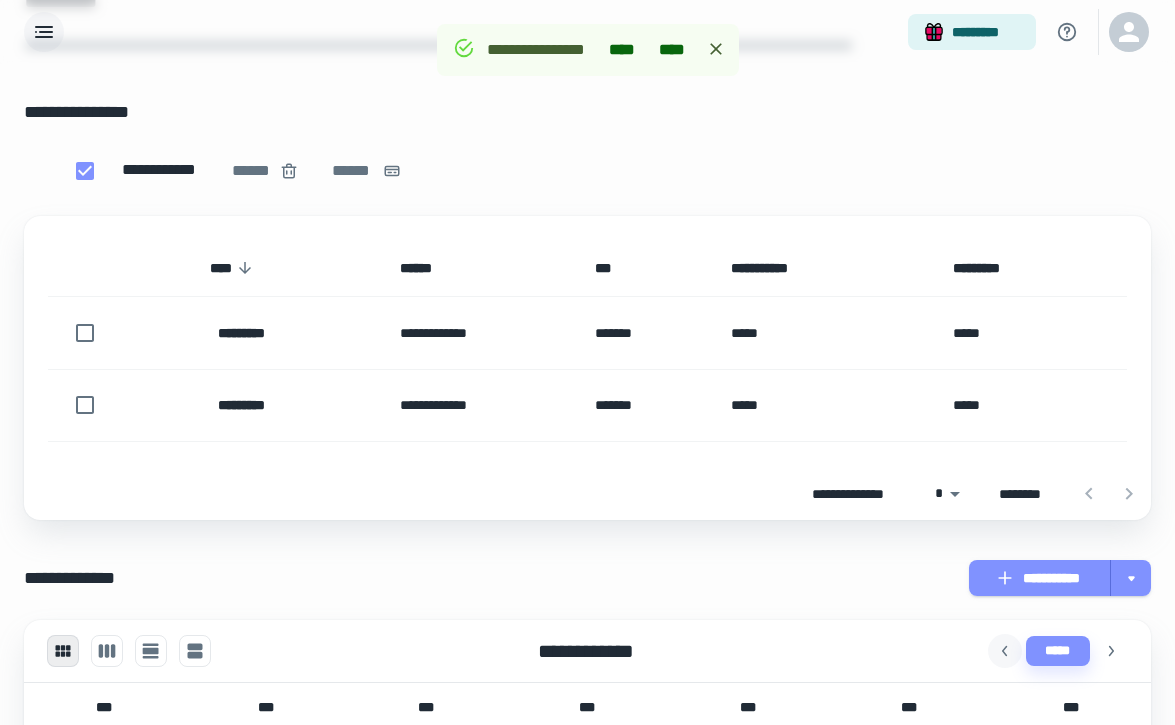 scroll, scrollTop: 257, scrollLeft: 0, axis: vertical 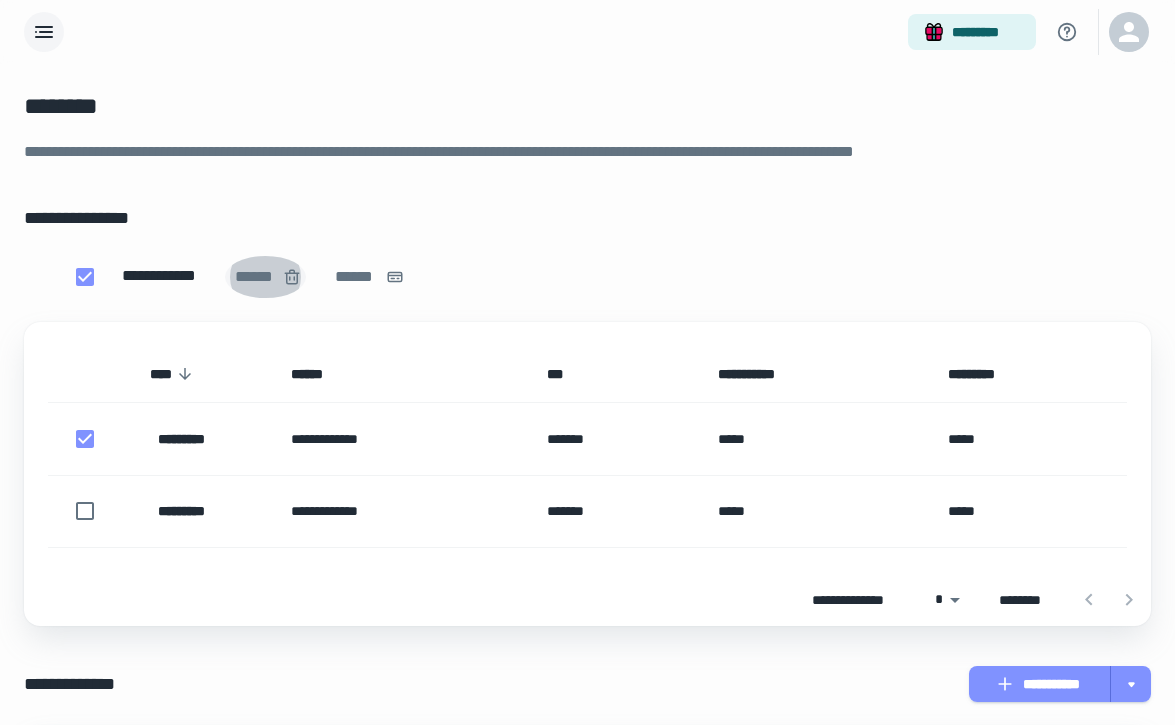 click on "******" at bounding box center (256, 277) 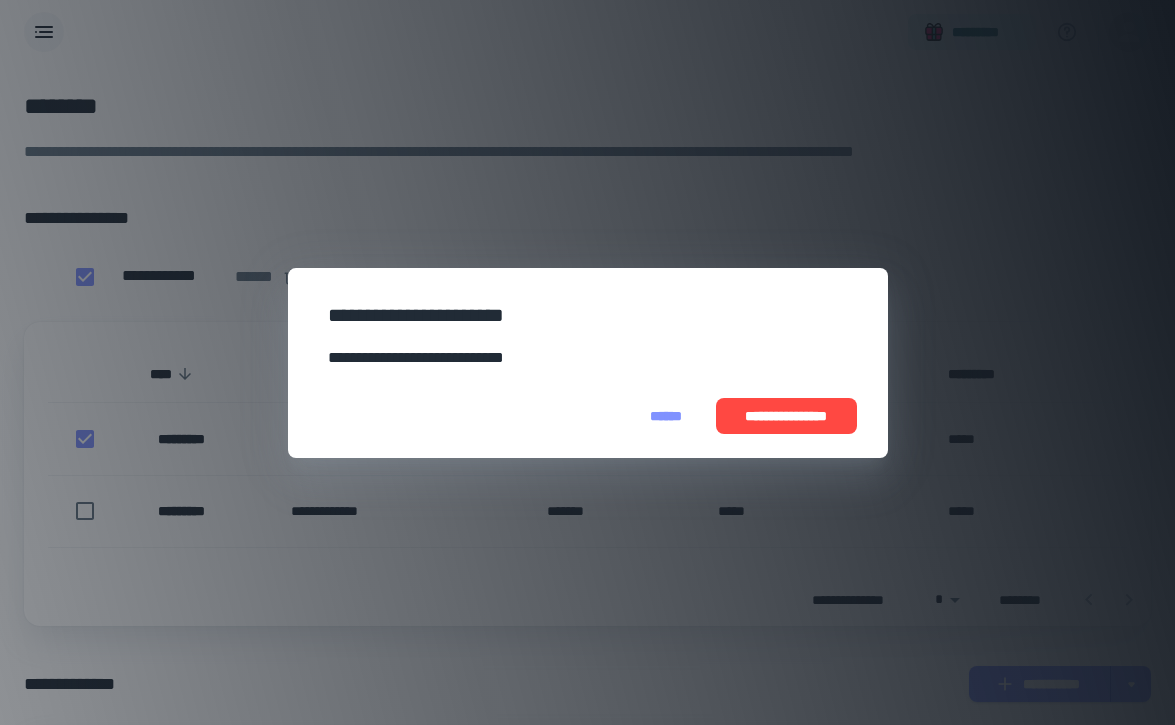 click on "**********" at bounding box center [786, 416] 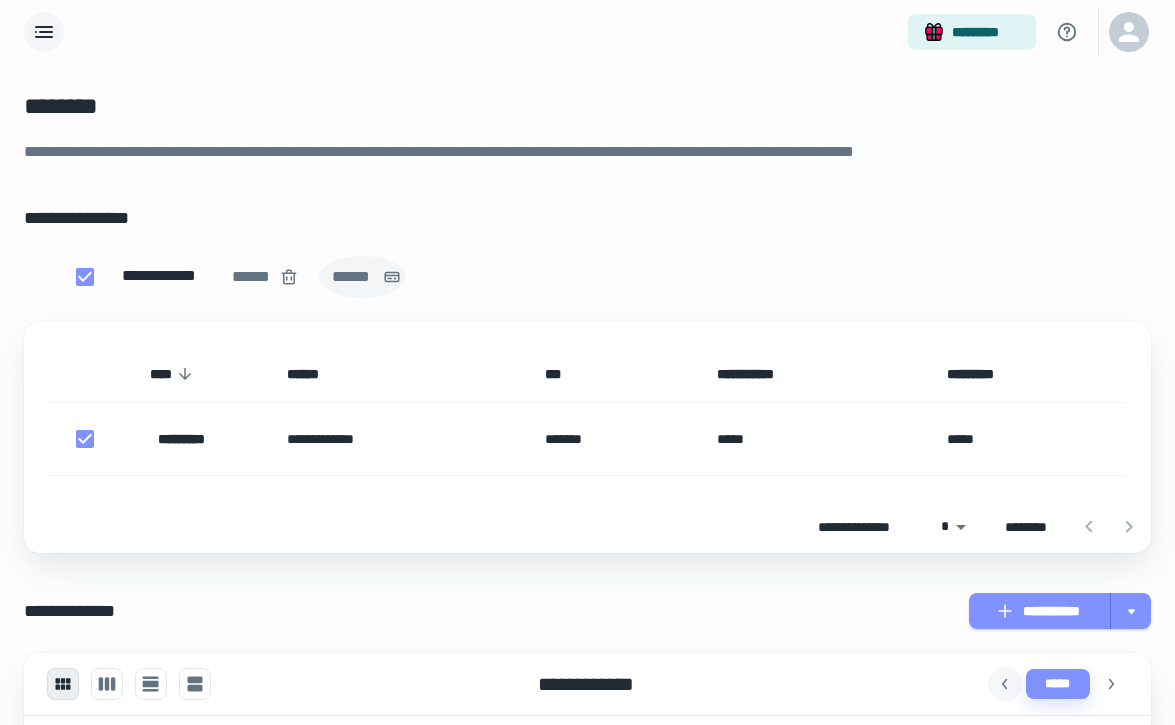 click on "******" at bounding box center [353, 277] 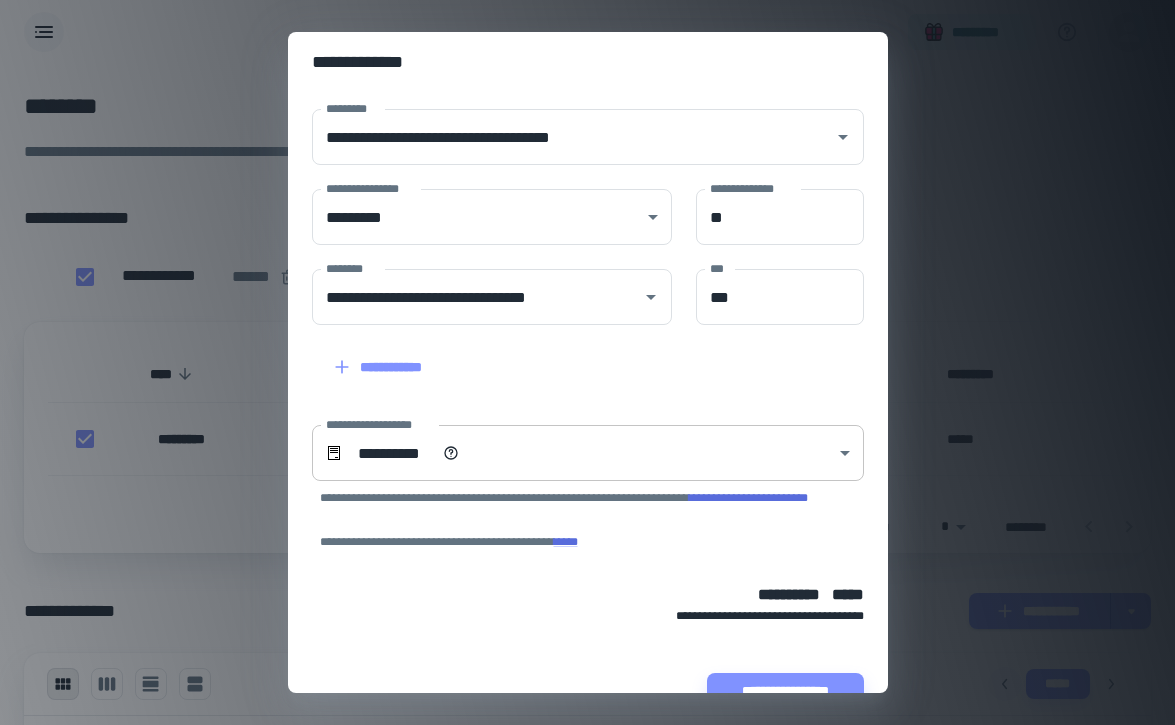 scroll, scrollTop: 131, scrollLeft: 0, axis: vertical 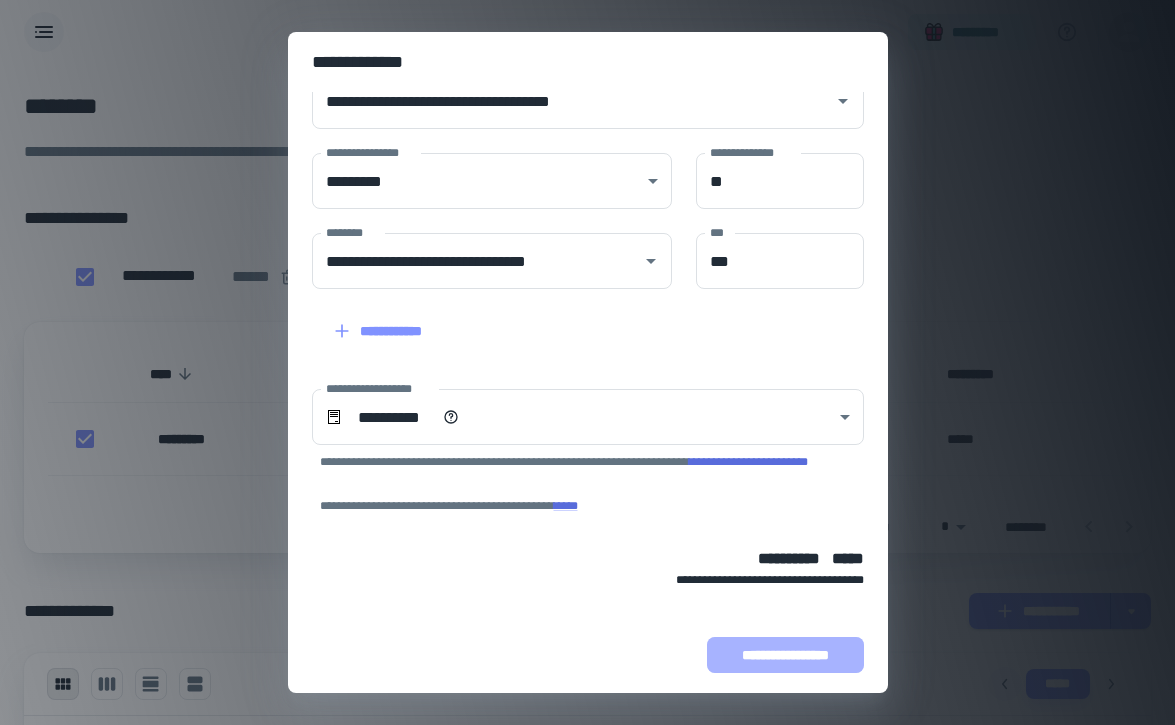 click on "**********" at bounding box center (785, 655) 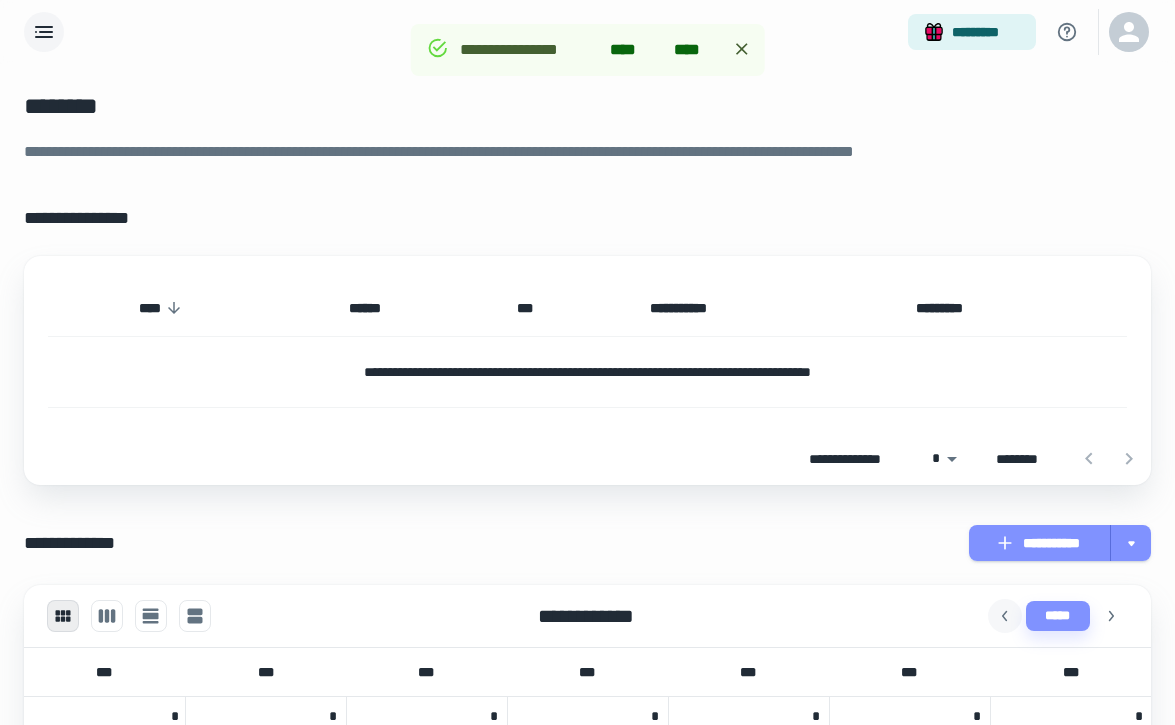 scroll, scrollTop: 257, scrollLeft: 0, axis: vertical 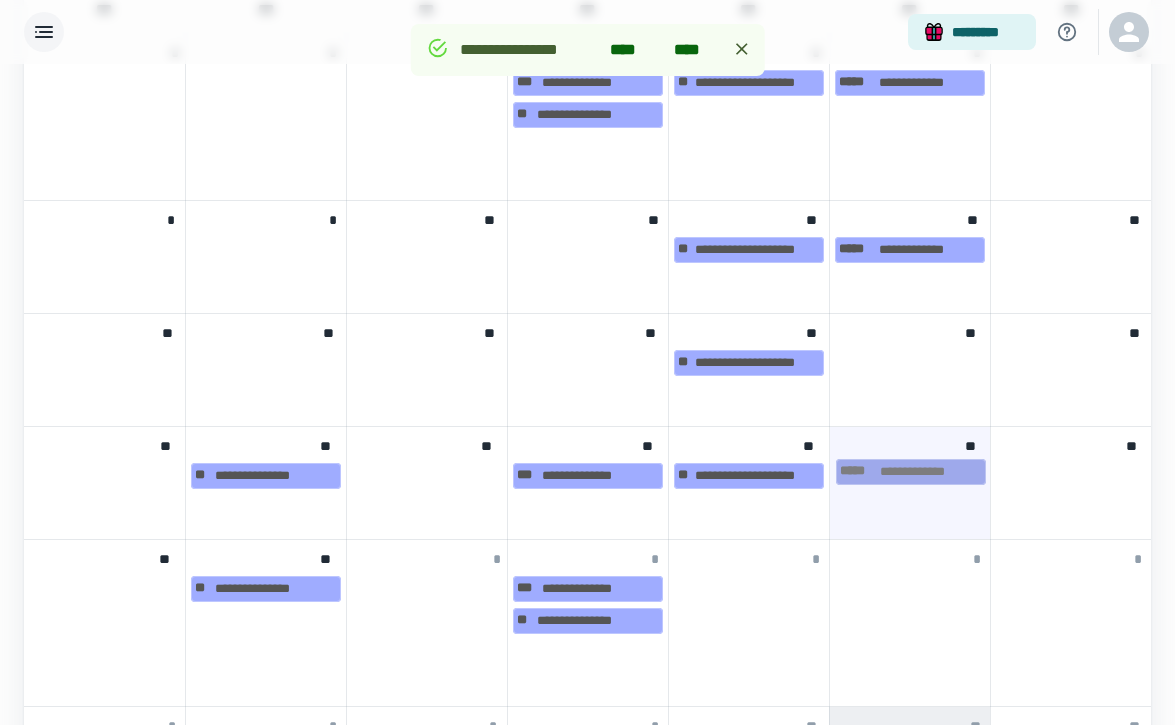 click on "**********" at bounding box center [587, 402] 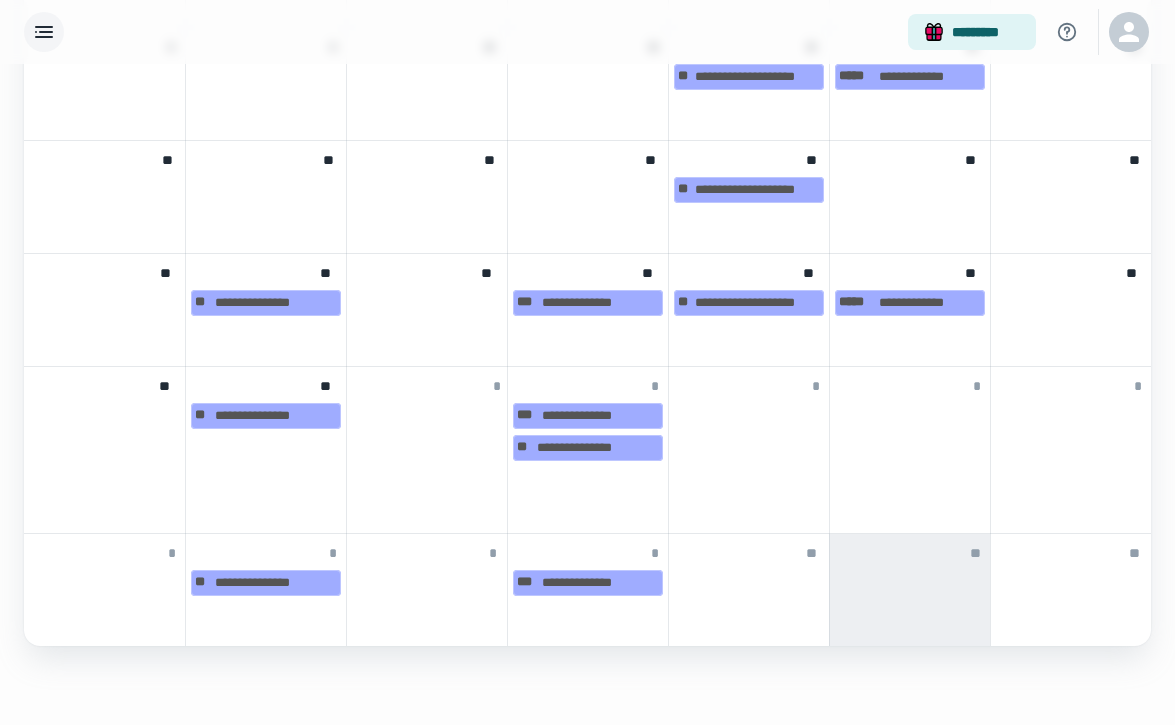 scroll, scrollTop: 837, scrollLeft: 0, axis: vertical 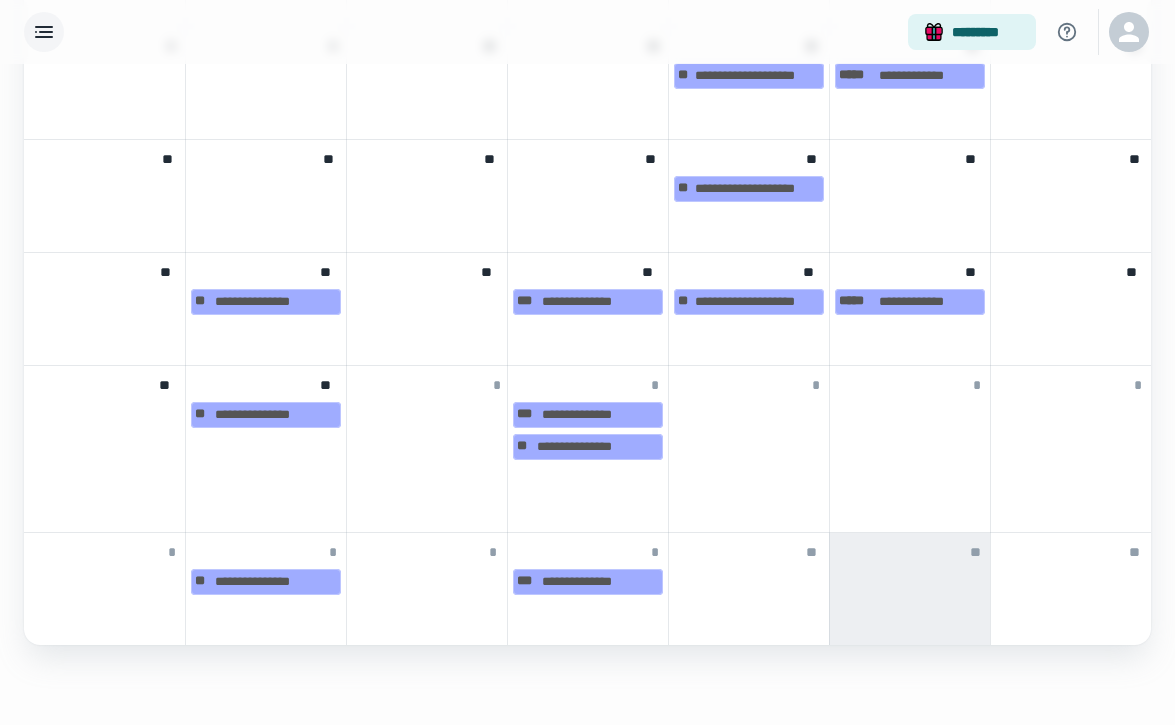 click on "**" at bounding box center [910, 589] 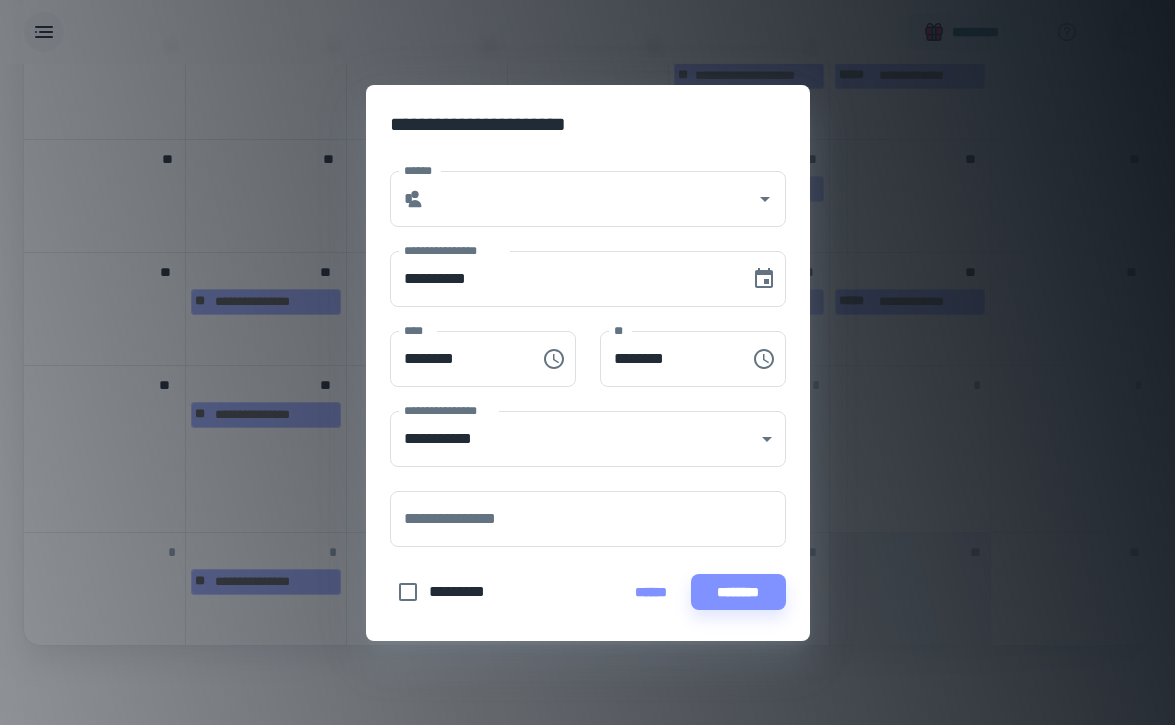 click on "******" at bounding box center [651, 592] 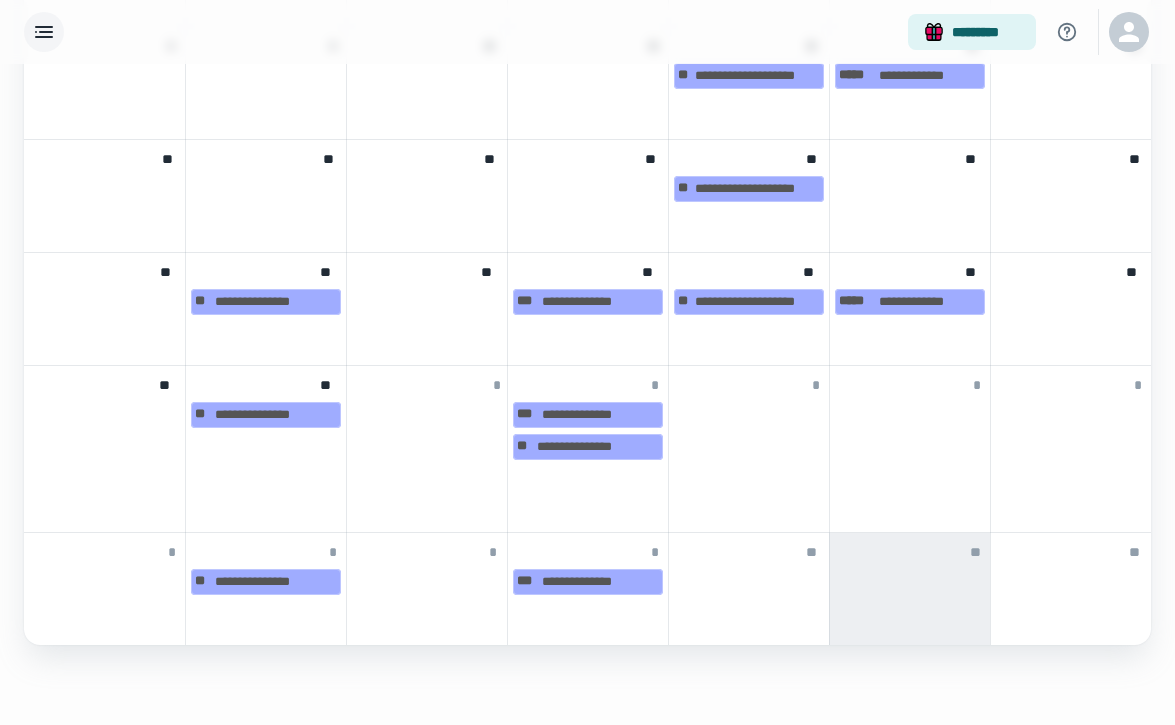 click on "**" at bounding box center [749, 589] 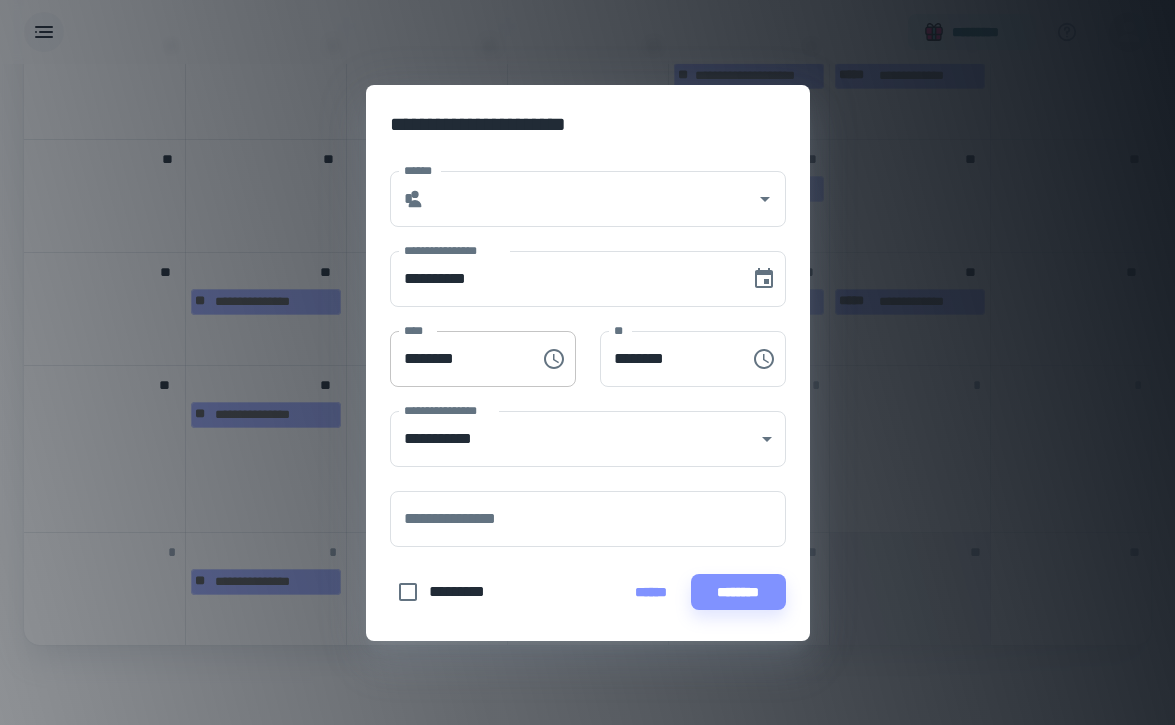 click on "********" at bounding box center [458, 359] 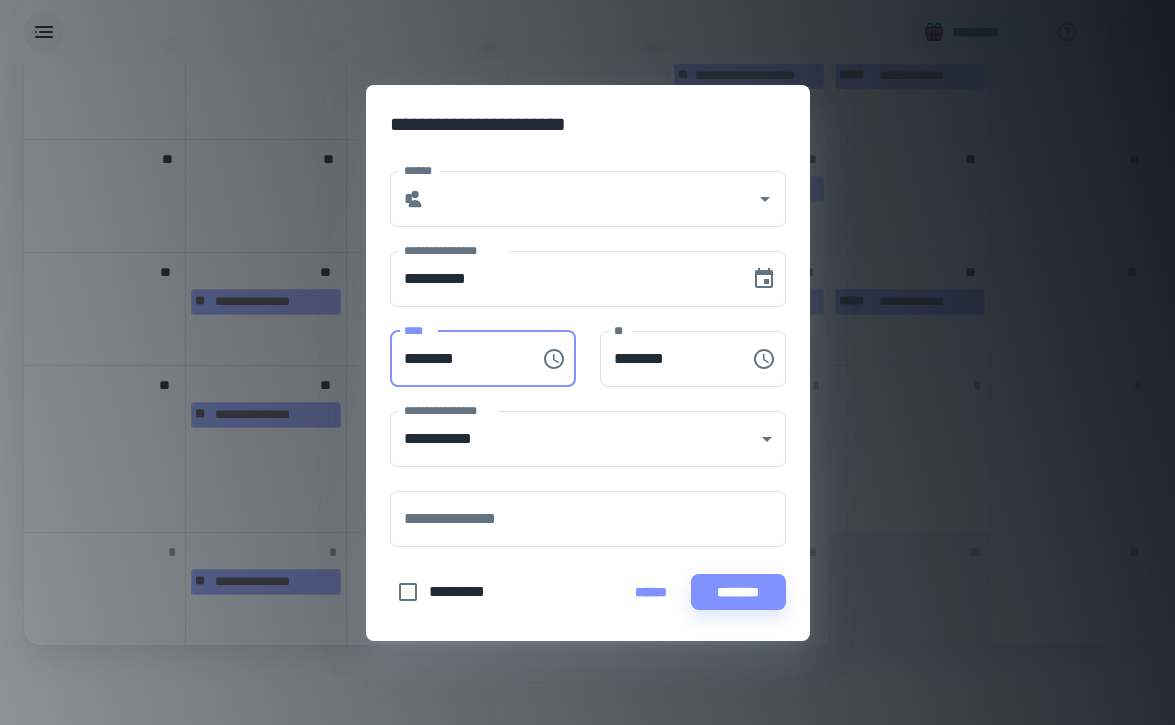 click on "********" at bounding box center (458, 359) 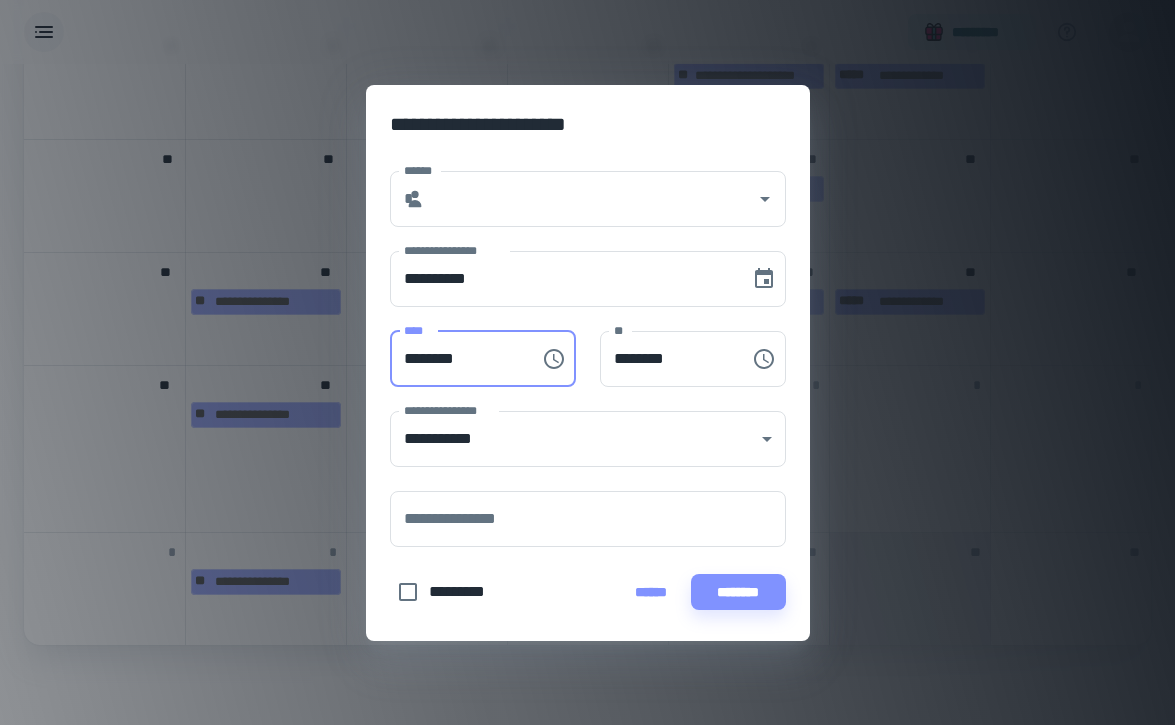type on "********" 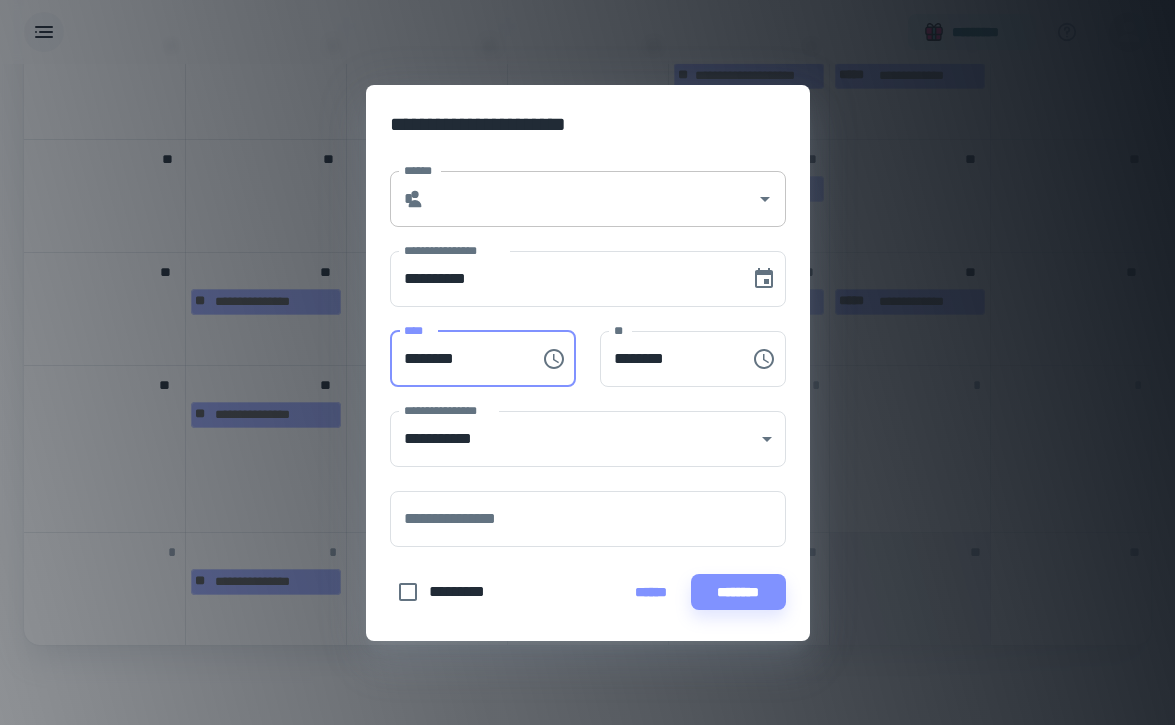 click on "******" at bounding box center [590, 199] 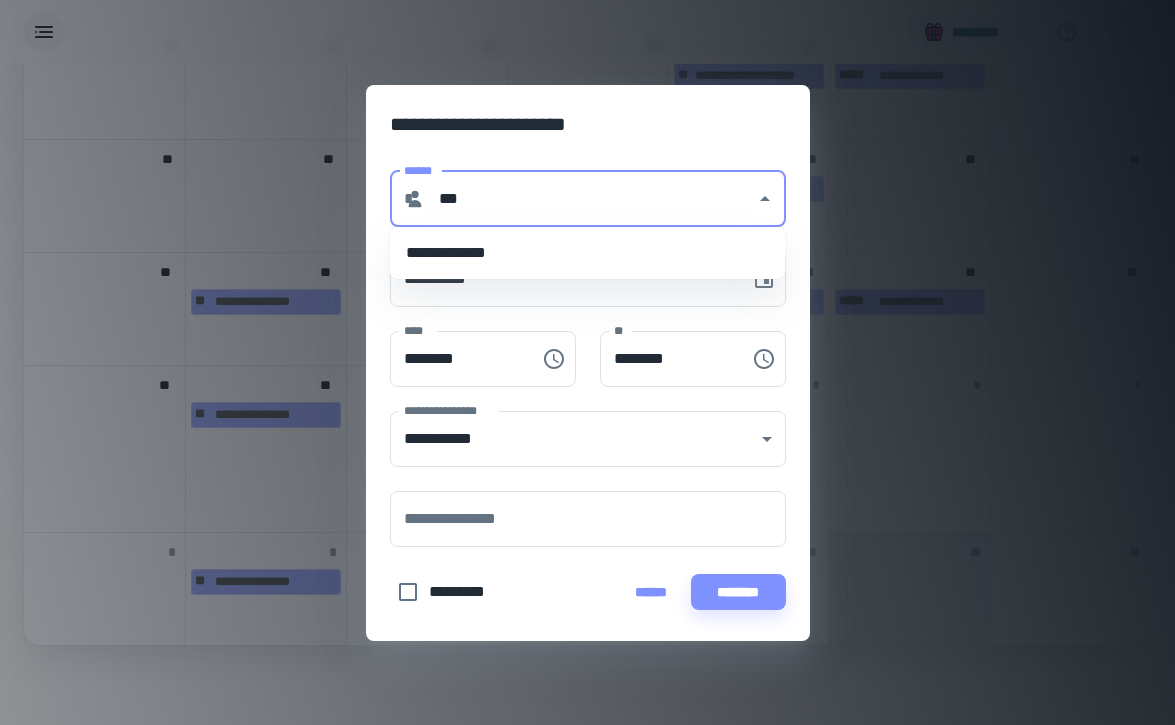 click on "**********" at bounding box center (588, 253) 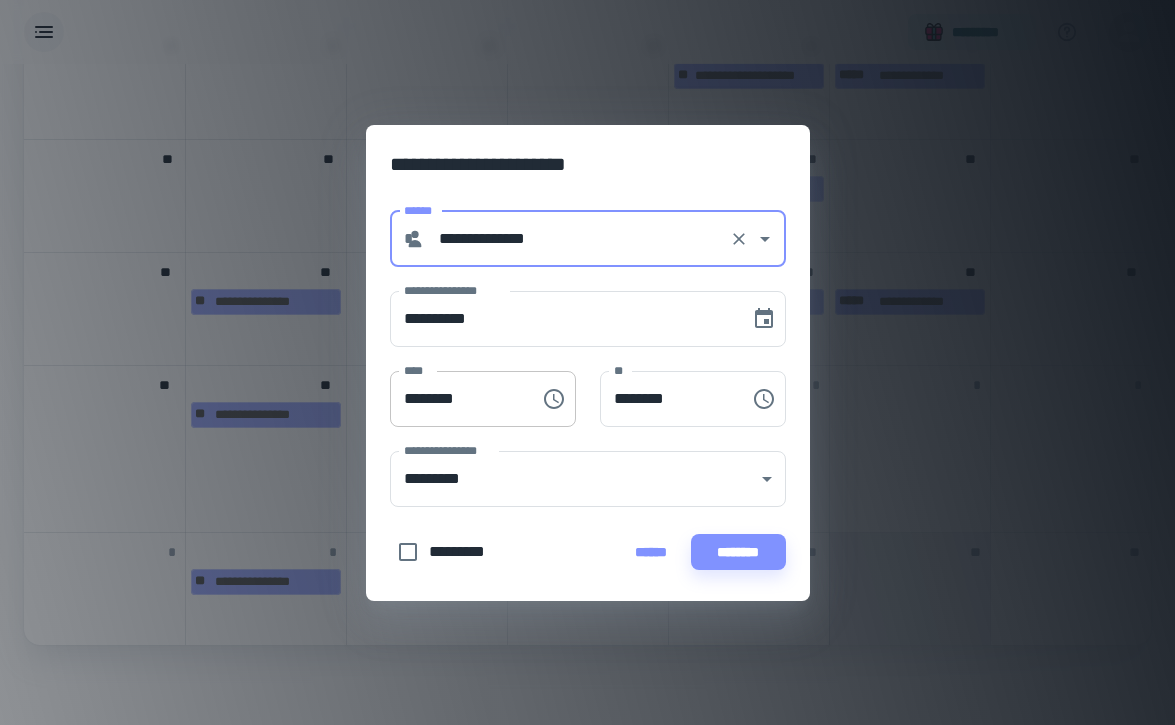 type on "**********" 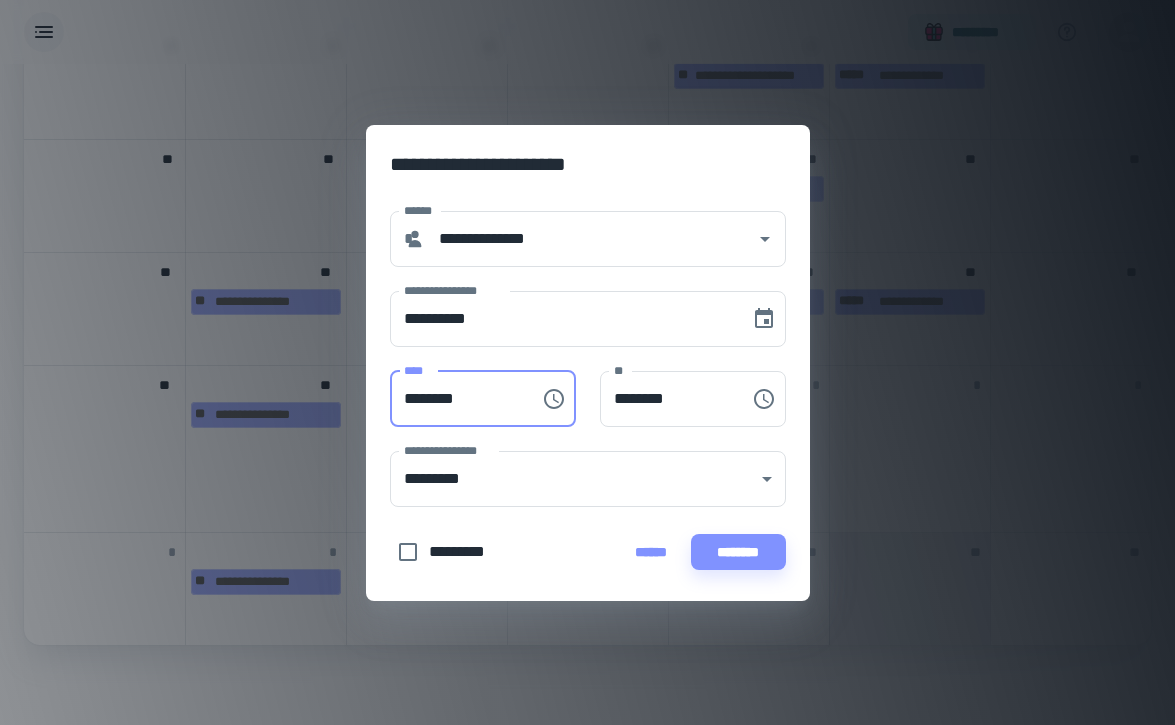 click on "********" at bounding box center [458, 399] 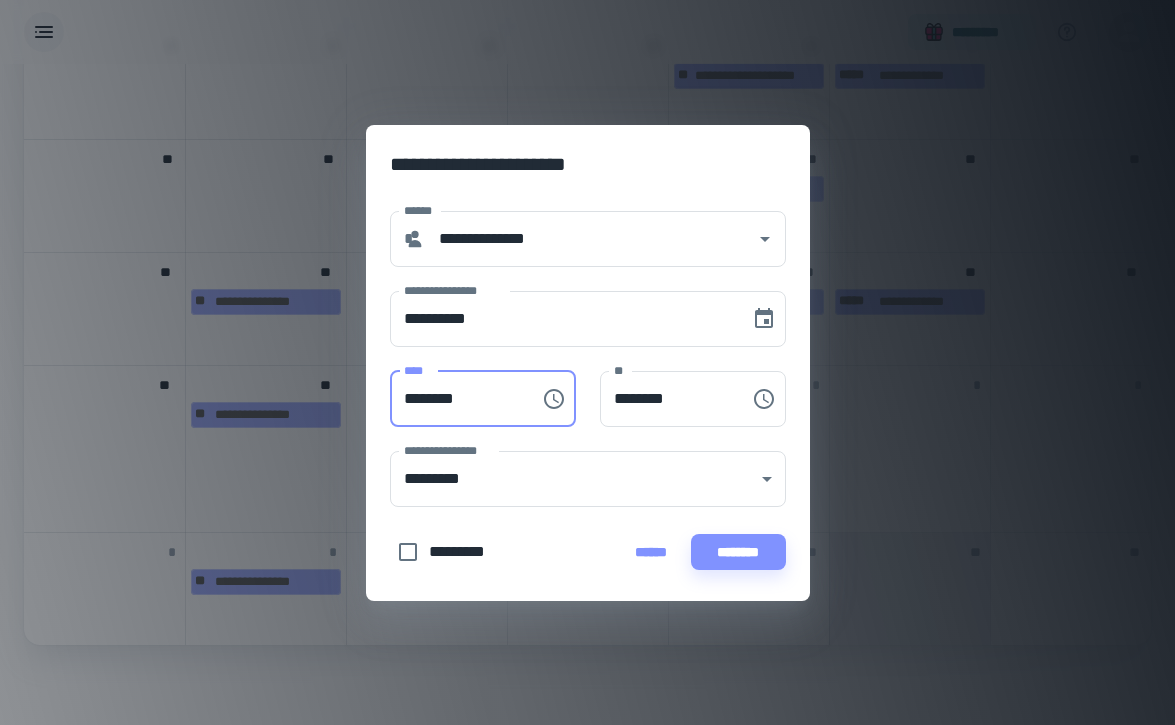 type on "********" 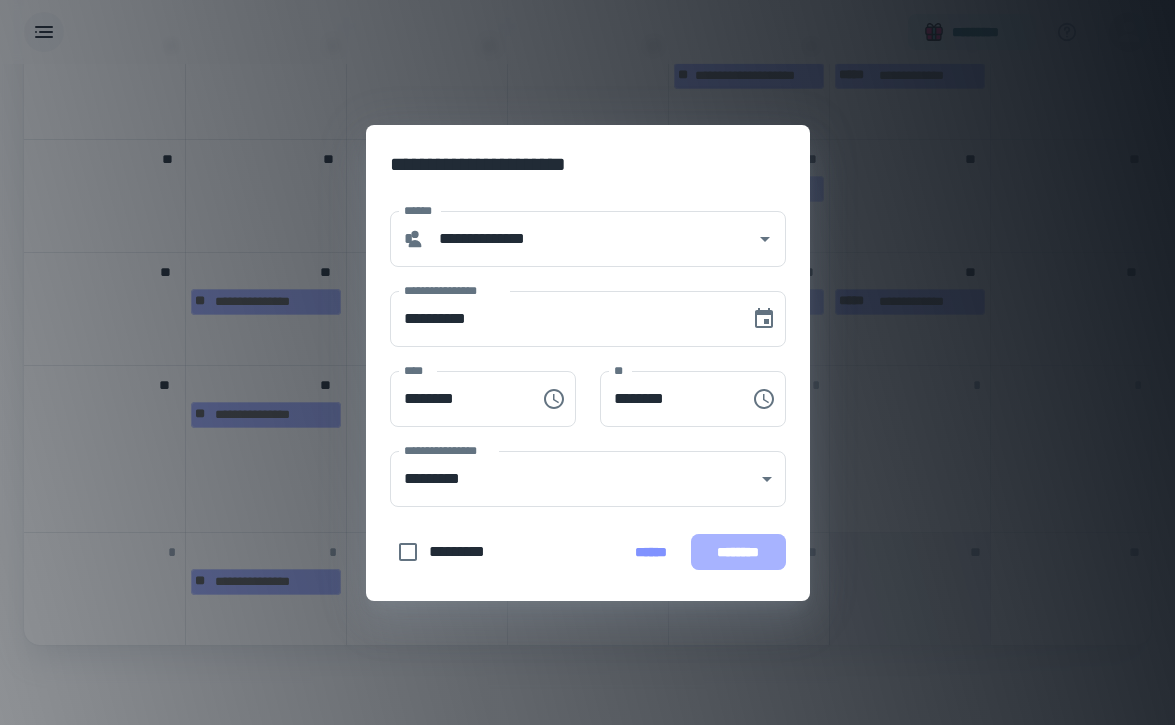 click on "********" at bounding box center (738, 552) 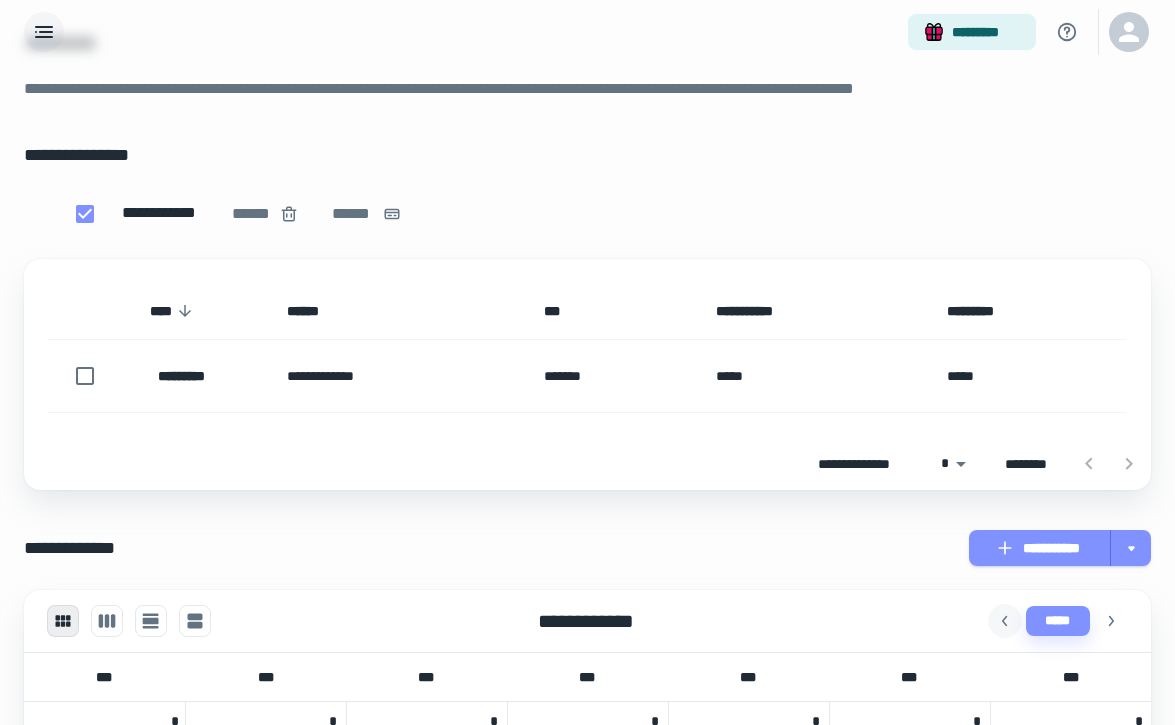 scroll, scrollTop: 0, scrollLeft: 0, axis: both 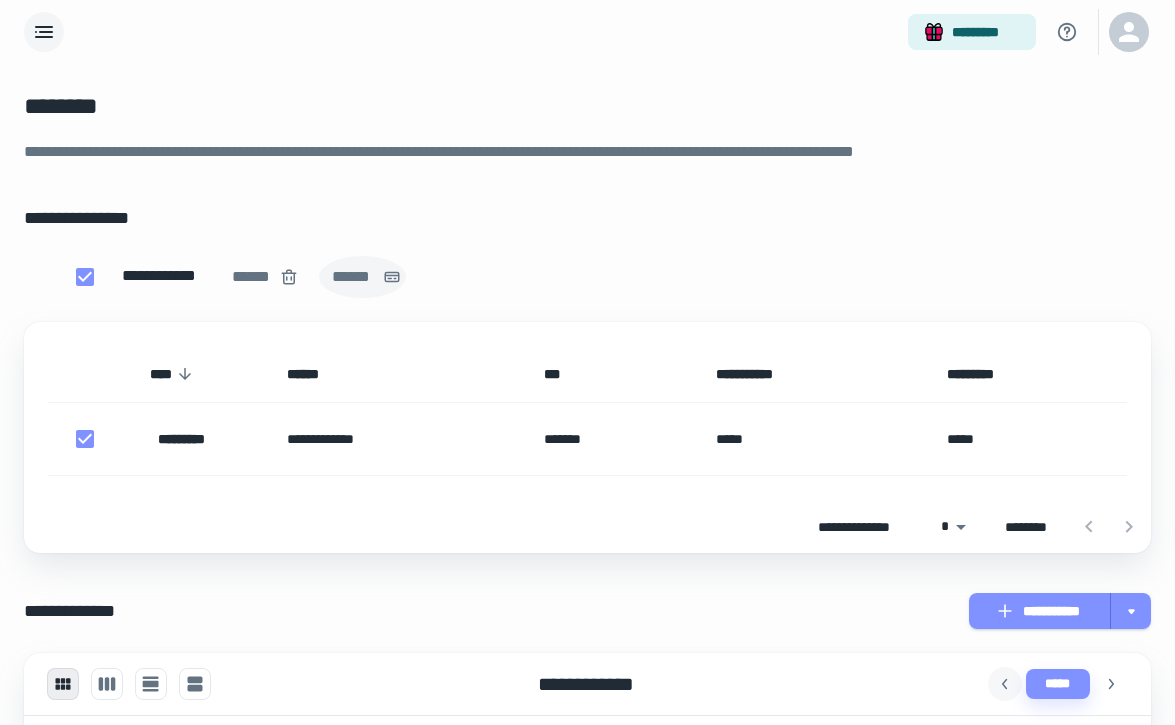 click 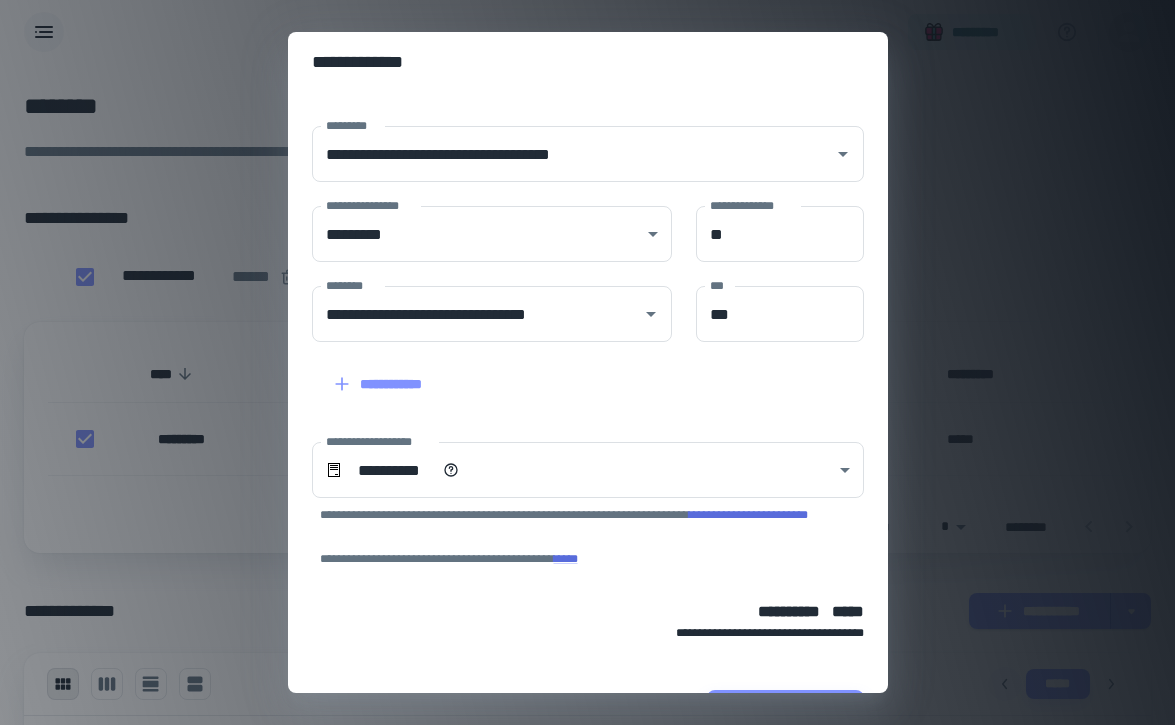 scroll, scrollTop: 131, scrollLeft: 0, axis: vertical 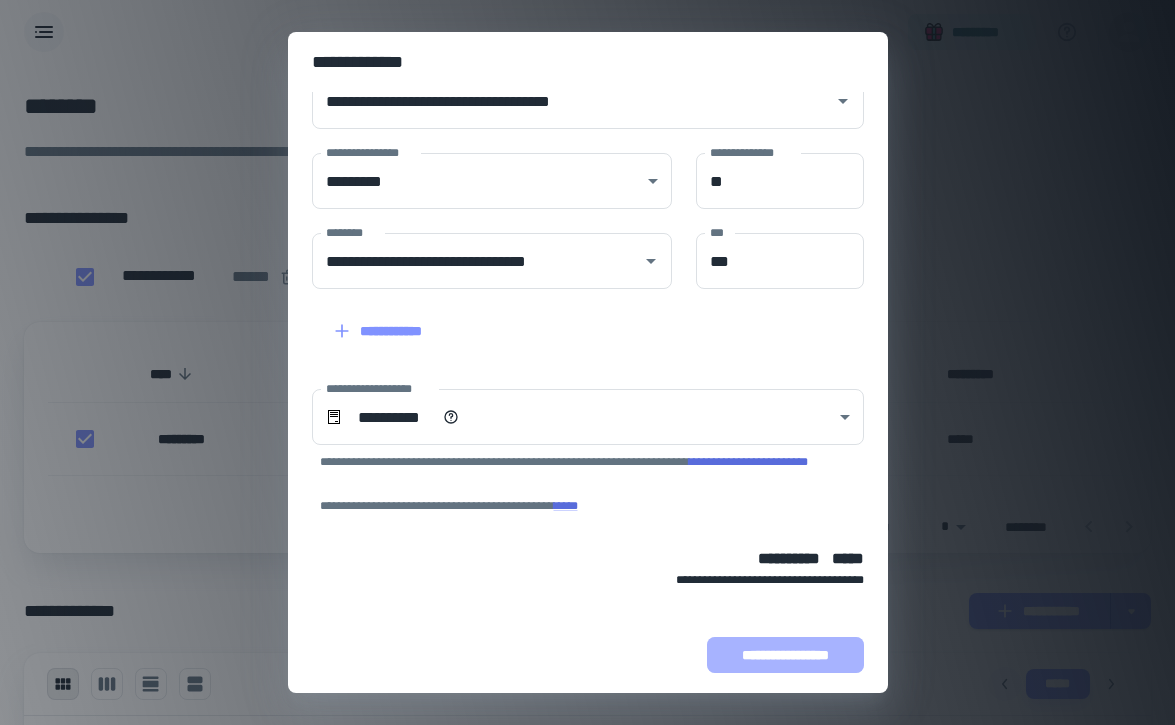 click on "**********" at bounding box center [785, 655] 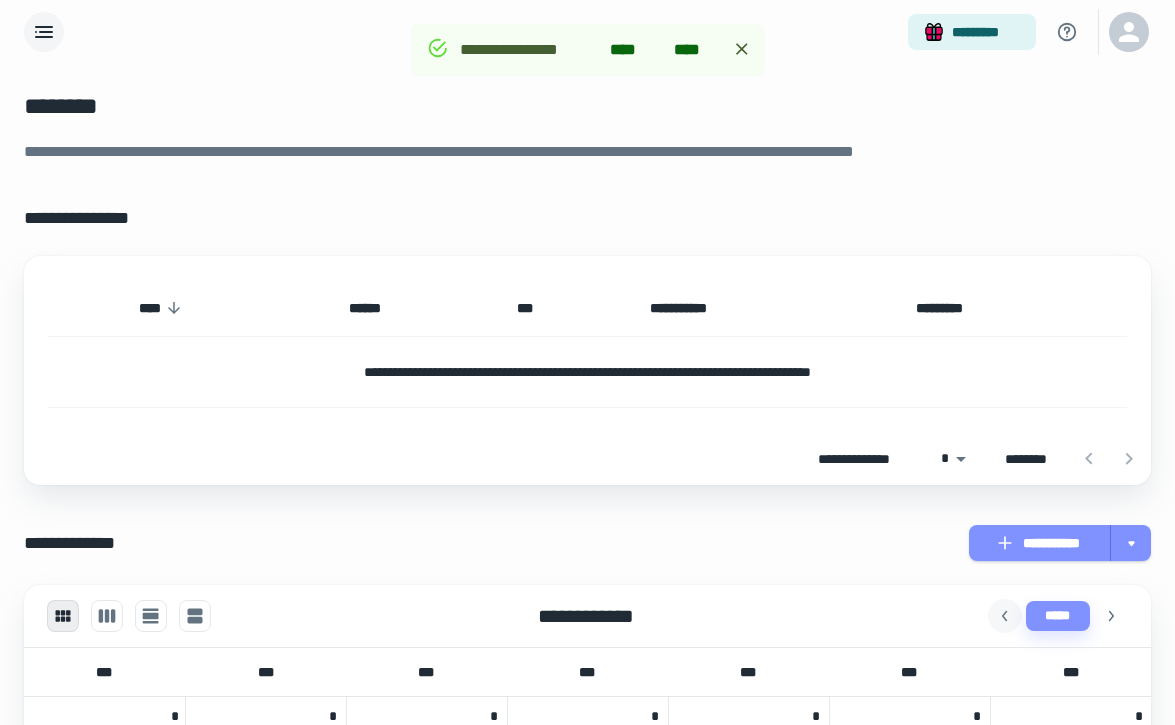scroll, scrollTop: 257, scrollLeft: 0, axis: vertical 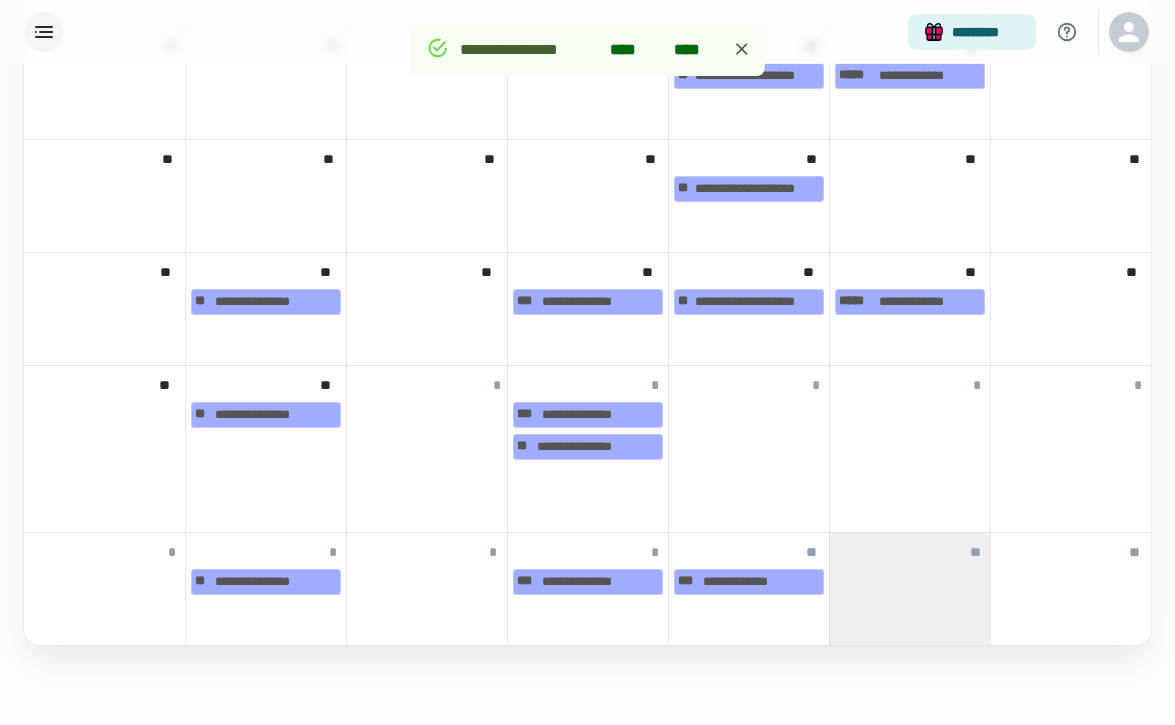 click on "****" at bounding box center (692, 50) 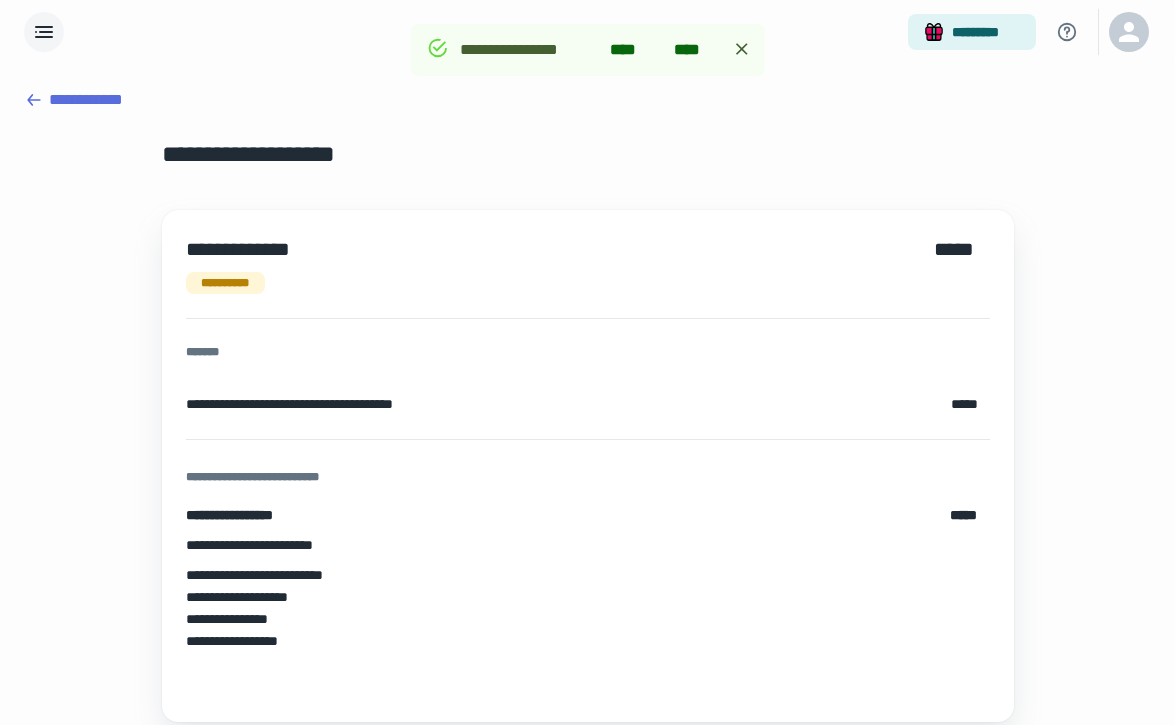 click on "****   ********" at bounding box center (254, 249) 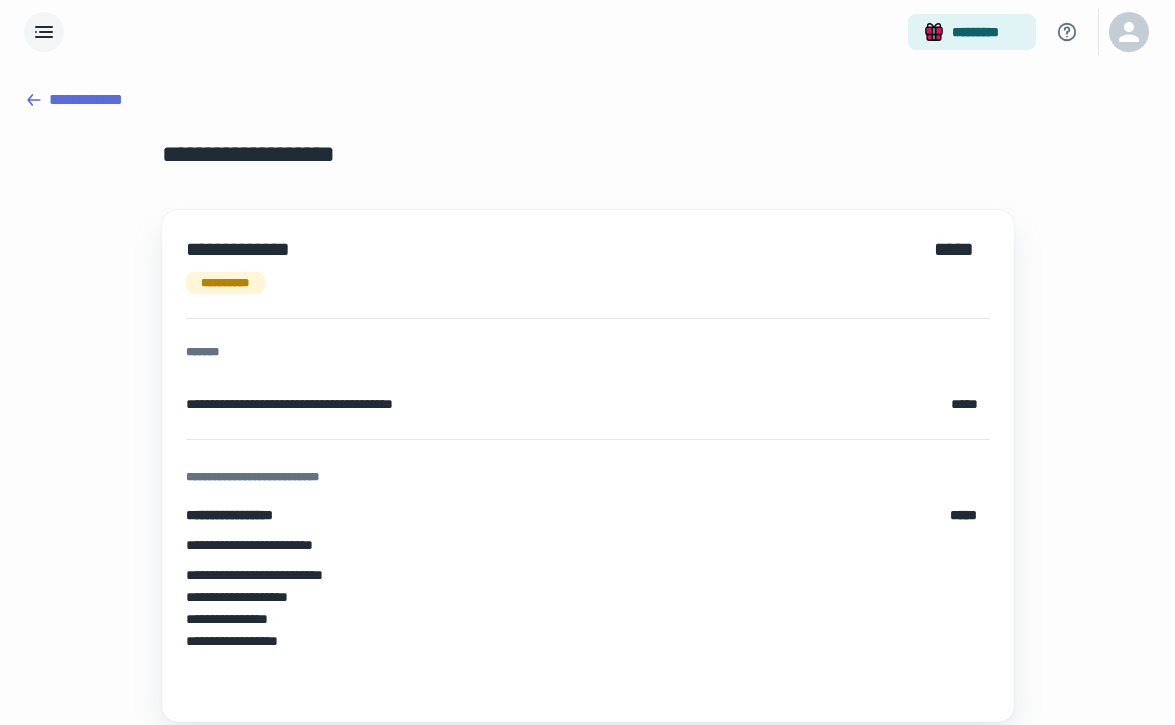 click on "**********" at bounding box center (587, 401) 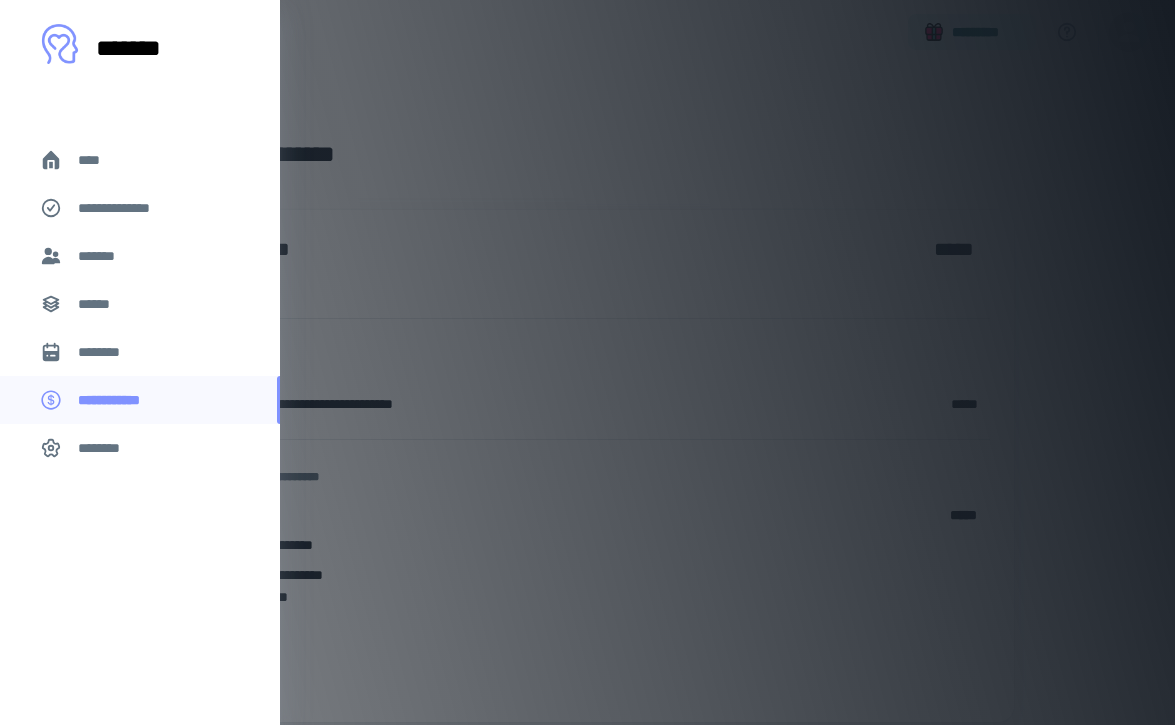 click on "*******" at bounding box center [140, 256] 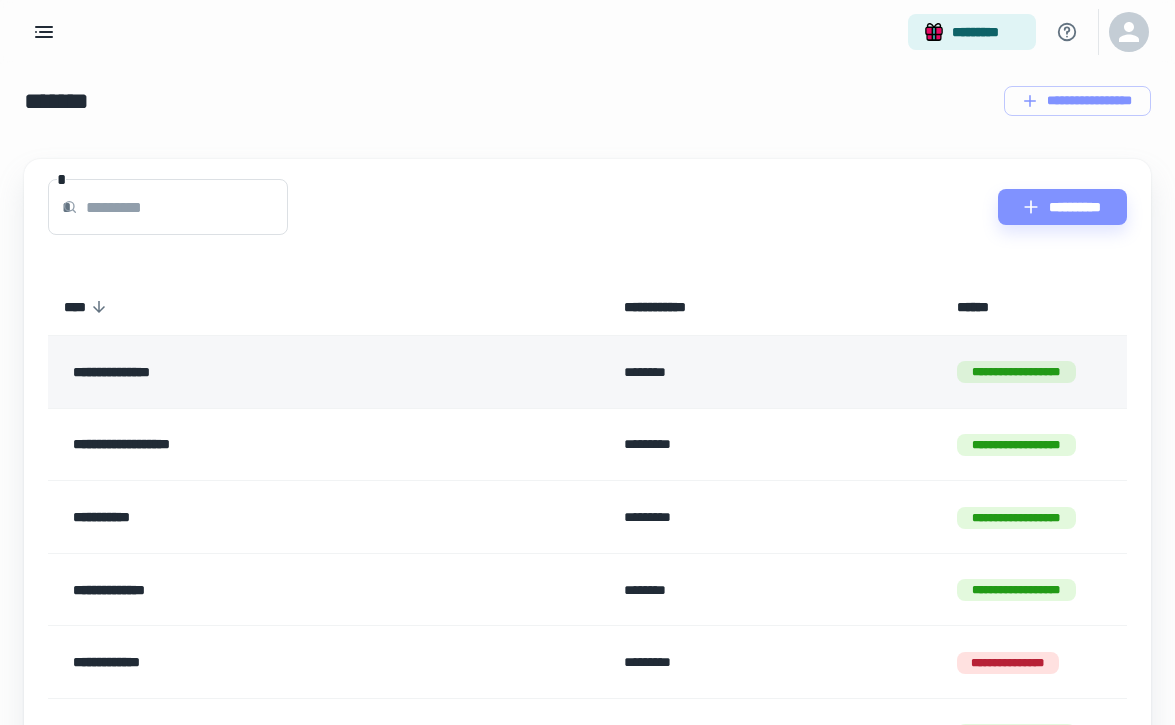 scroll, scrollTop: 0, scrollLeft: 0, axis: both 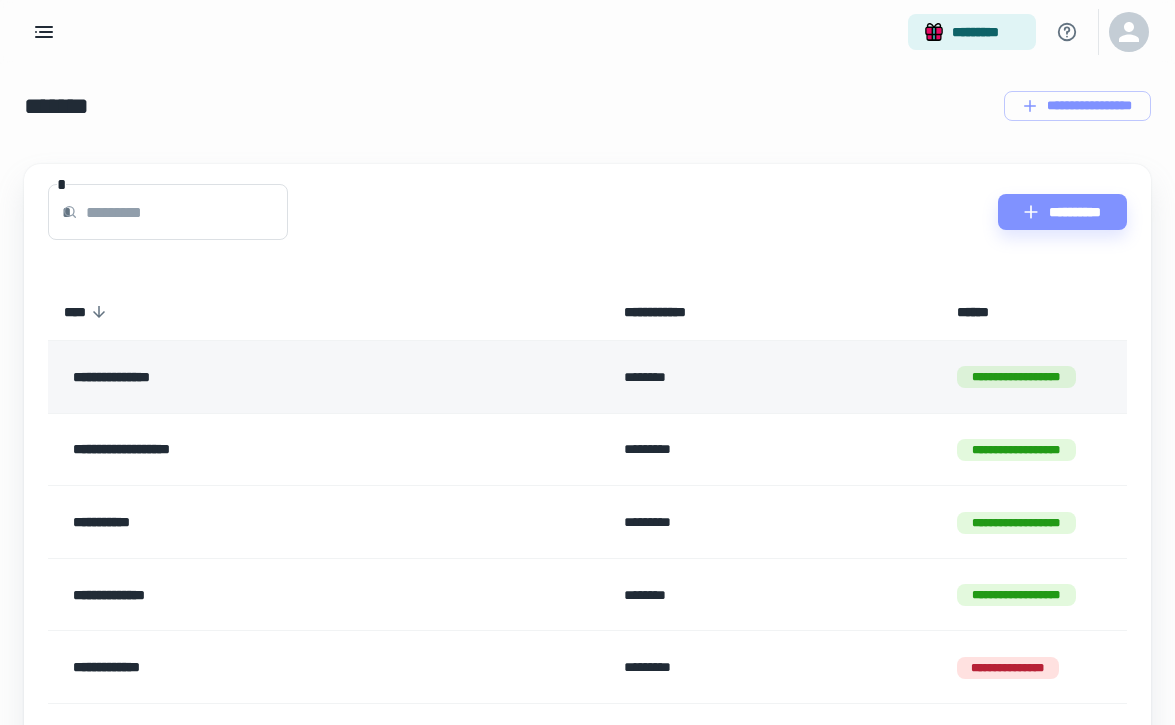 click on "**********" at bounding box center [275, 377] 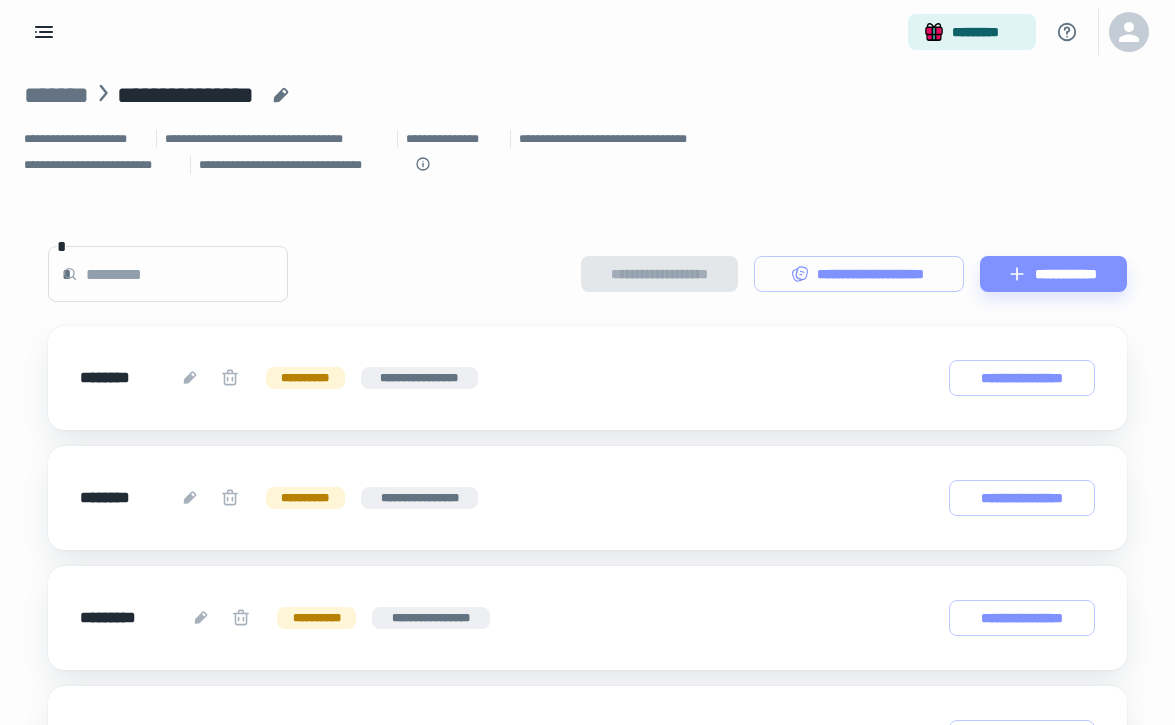 scroll, scrollTop: 0, scrollLeft: 0, axis: both 